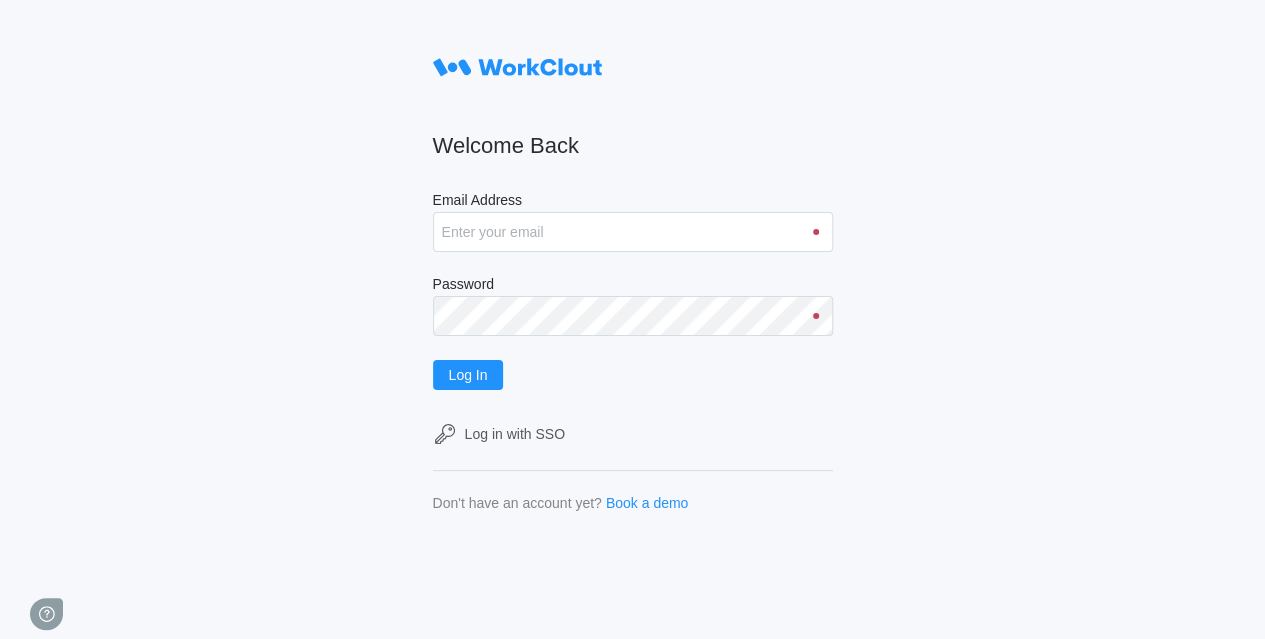 scroll, scrollTop: 0, scrollLeft: 0, axis: both 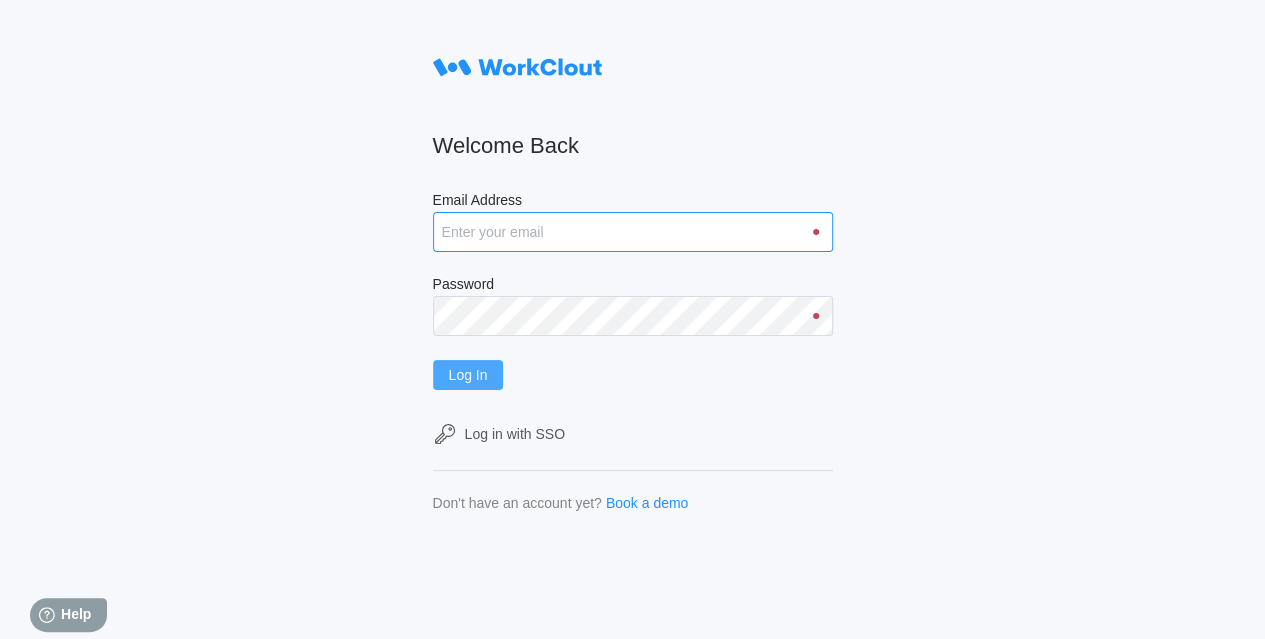 type on "hley@nationalmetalwares.com" 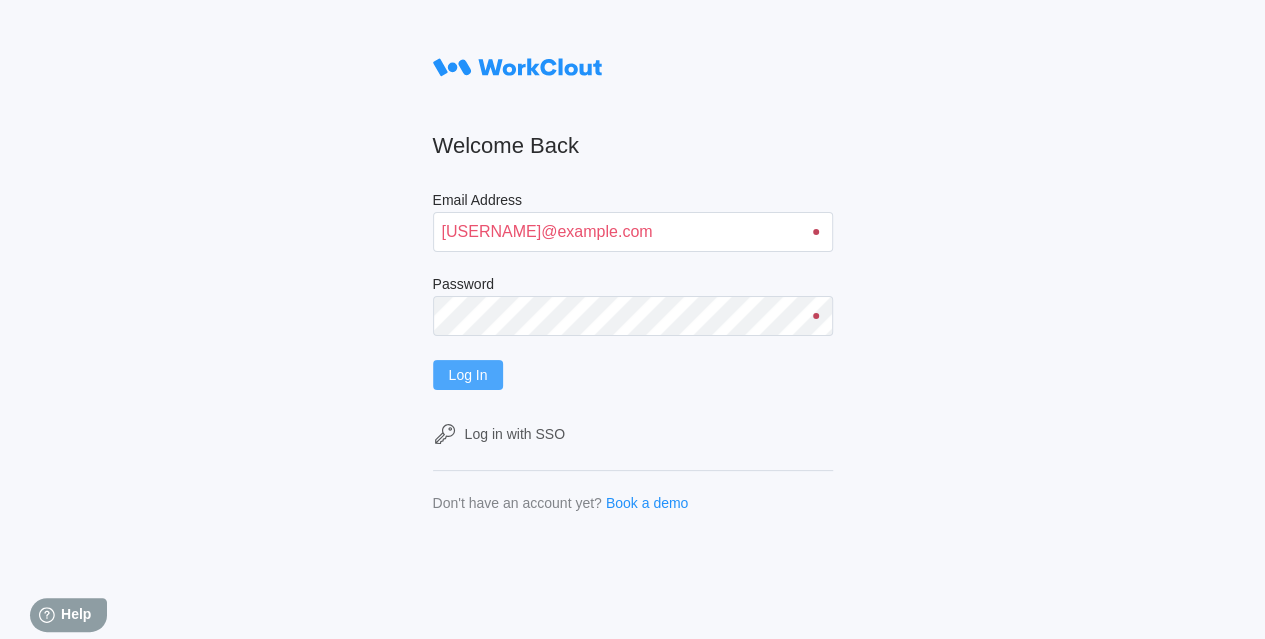 click on "Log In" at bounding box center [468, 375] 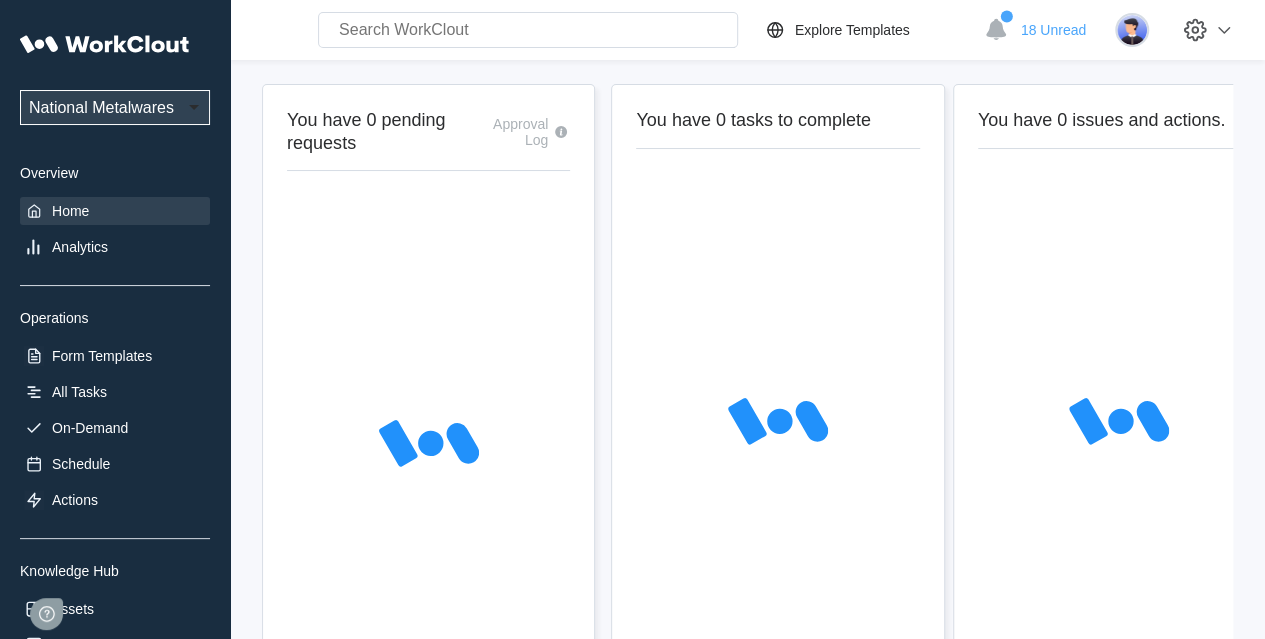 scroll, scrollTop: 0, scrollLeft: 0, axis: both 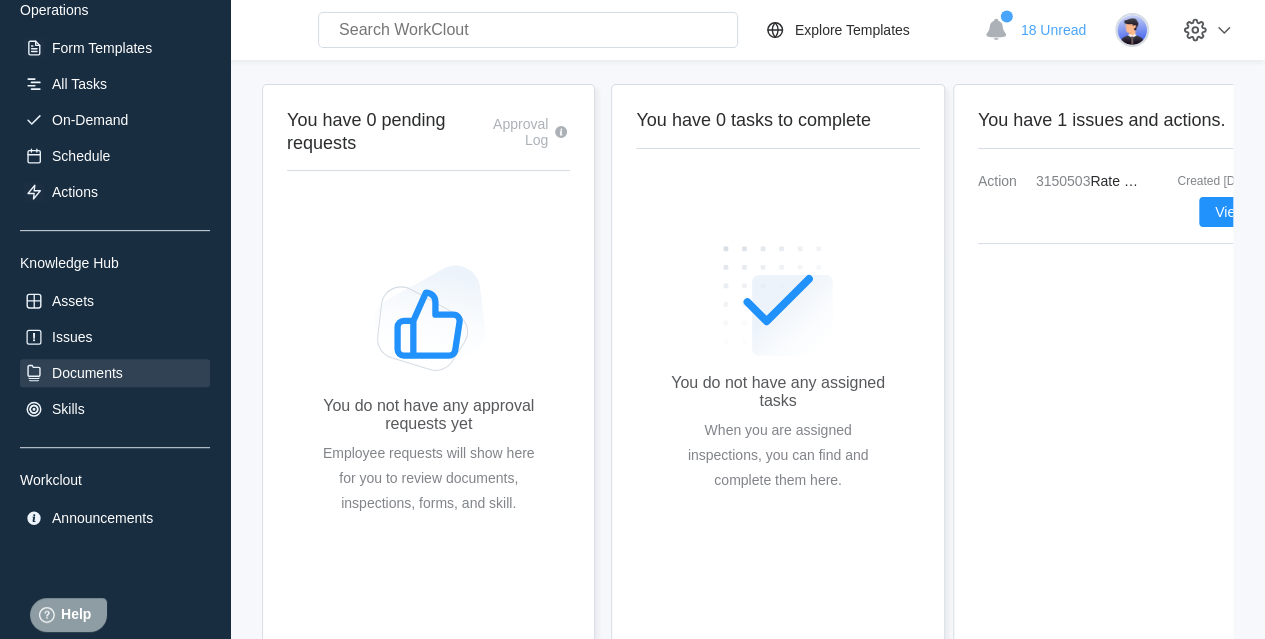click on "Documents" at bounding box center (87, 373) 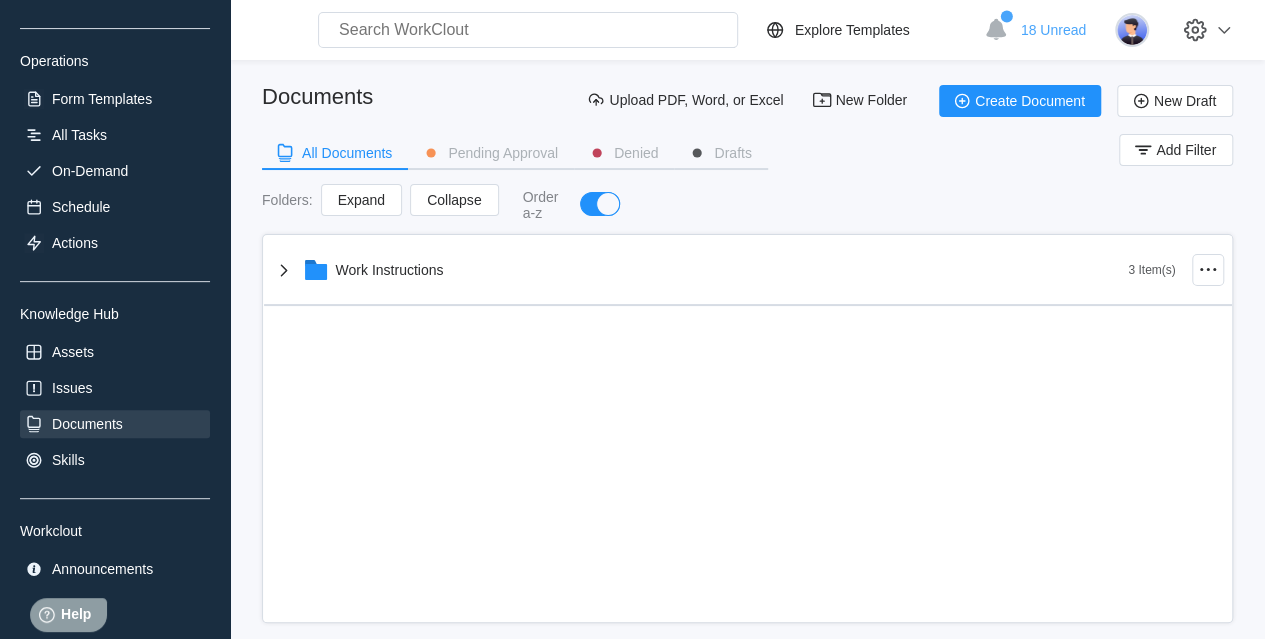 scroll, scrollTop: 300, scrollLeft: 0, axis: vertical 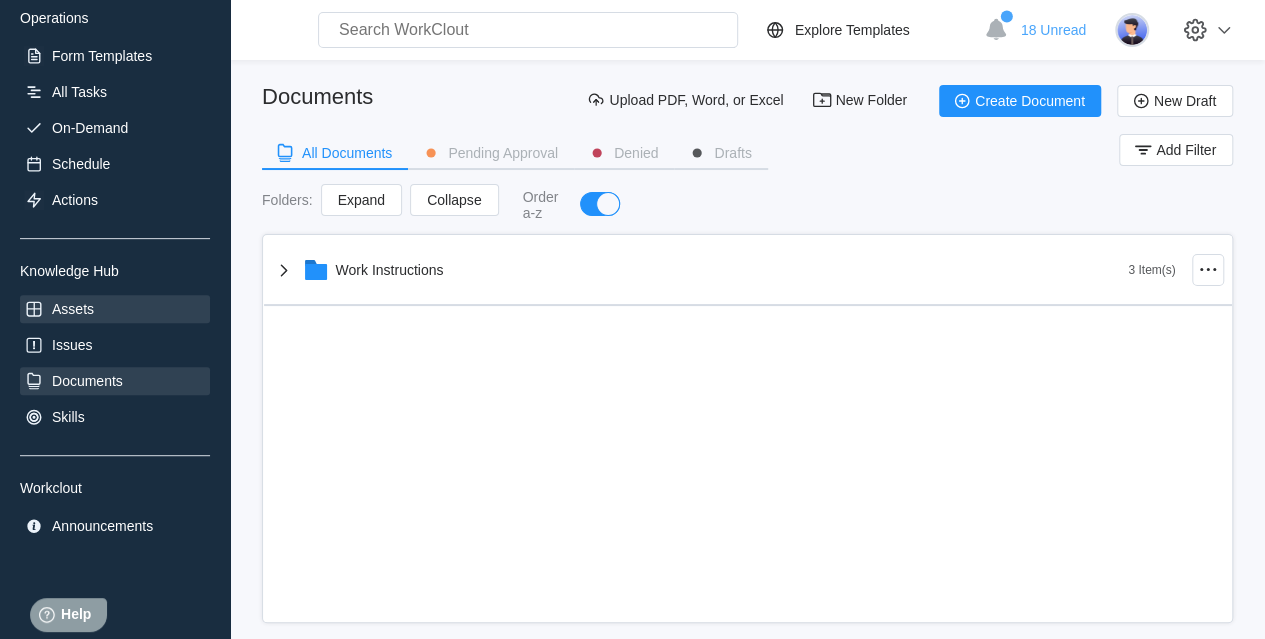 click on "Assets" at bounding box center [73, 309] 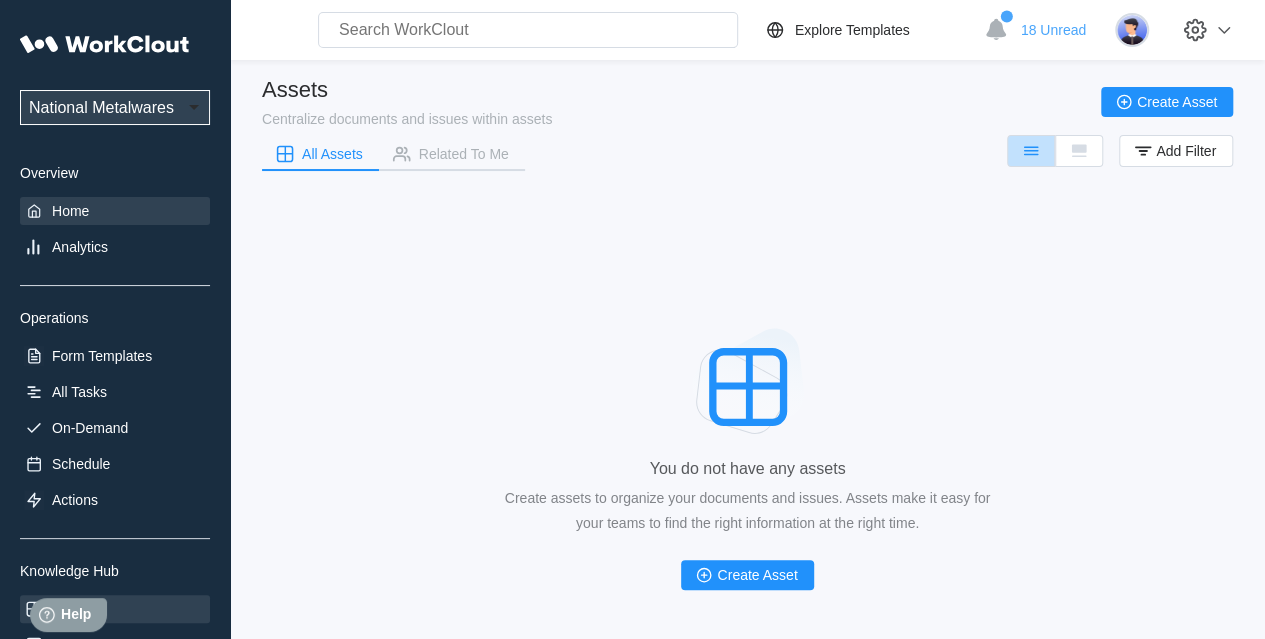 click on "Home" at bounding box center [70, 211] 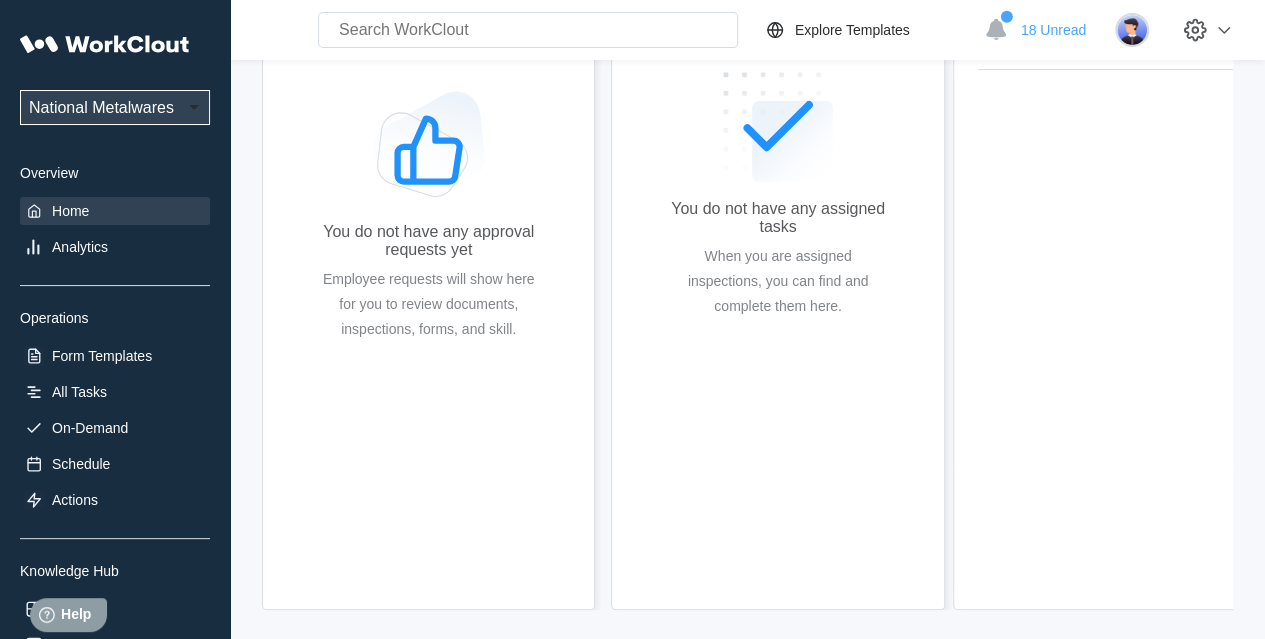 scroll, scrollTop: 192, scrollLeft: 0, axis: vertical 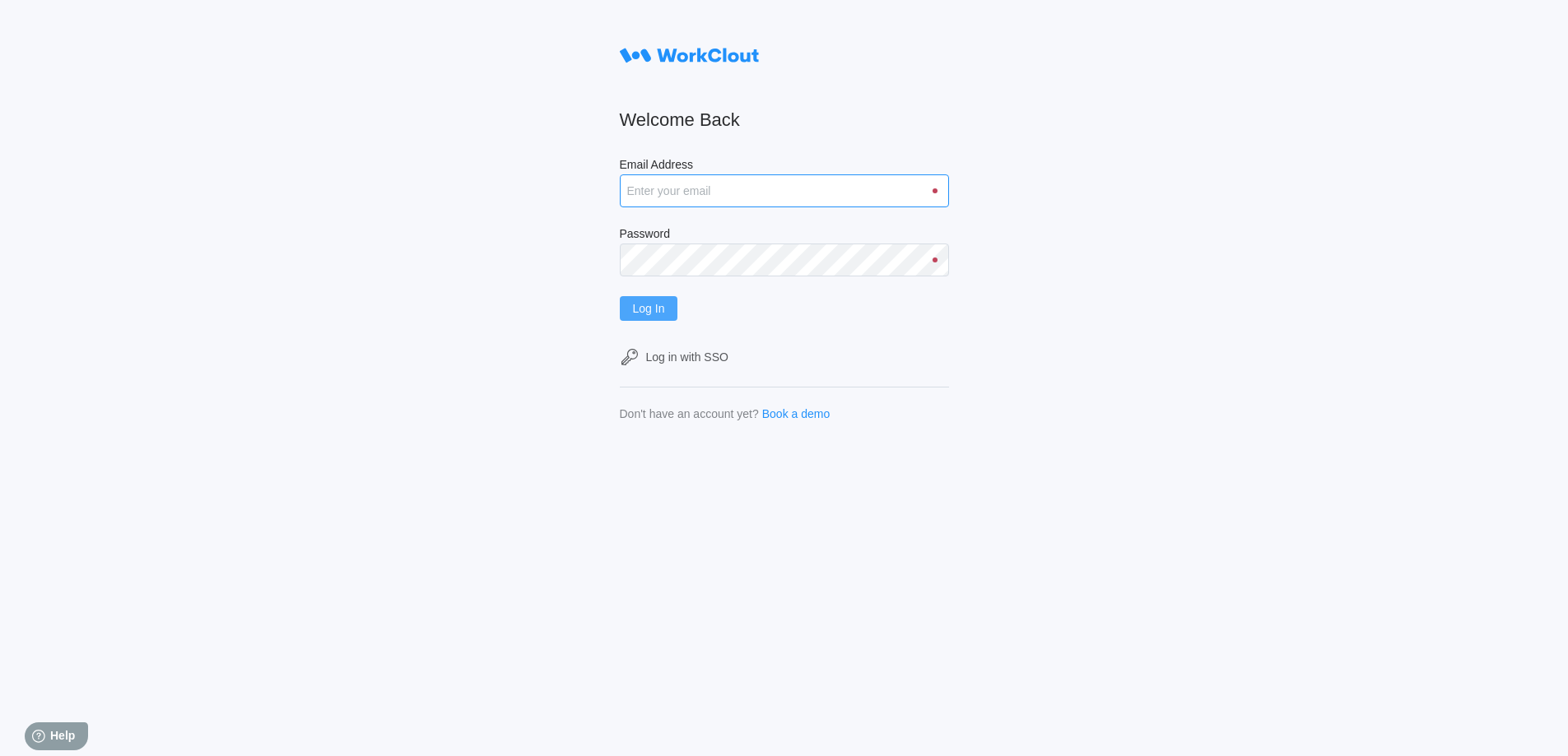 type on "[USERNAME]@example.com" 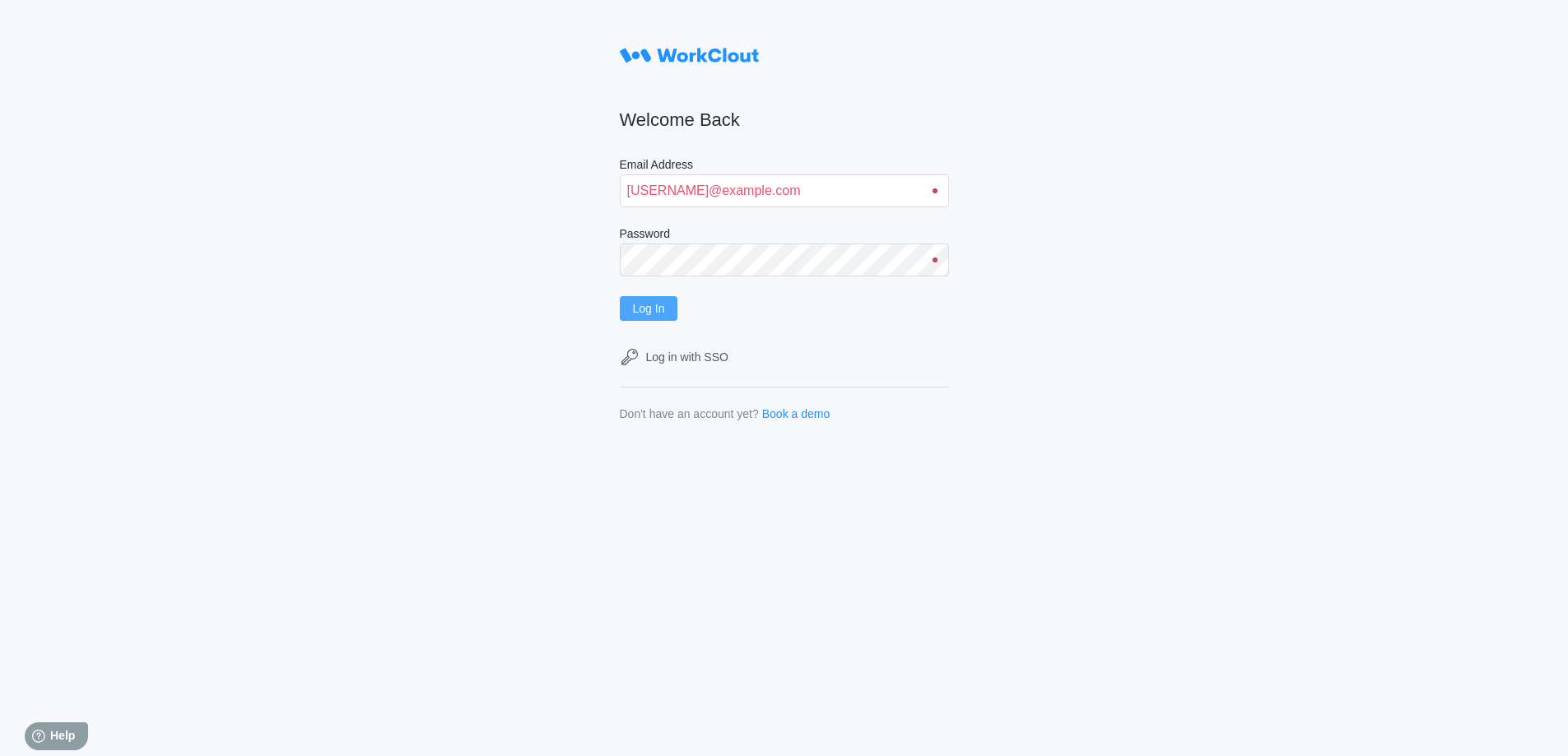 click on "Log In" at bounding box center [649, 308] 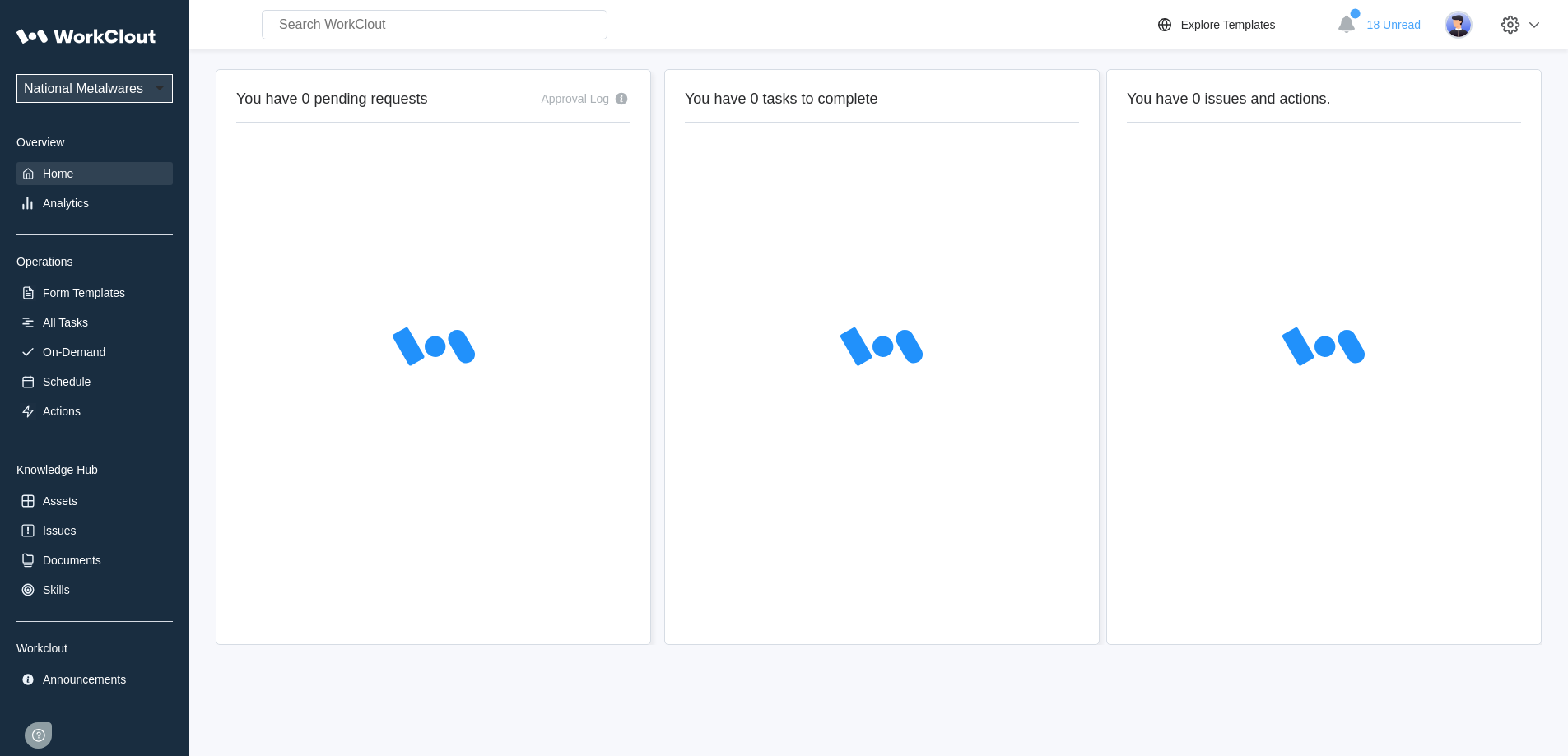 scroll, scrollTop: 0, scrollLeft: 0, axis: both 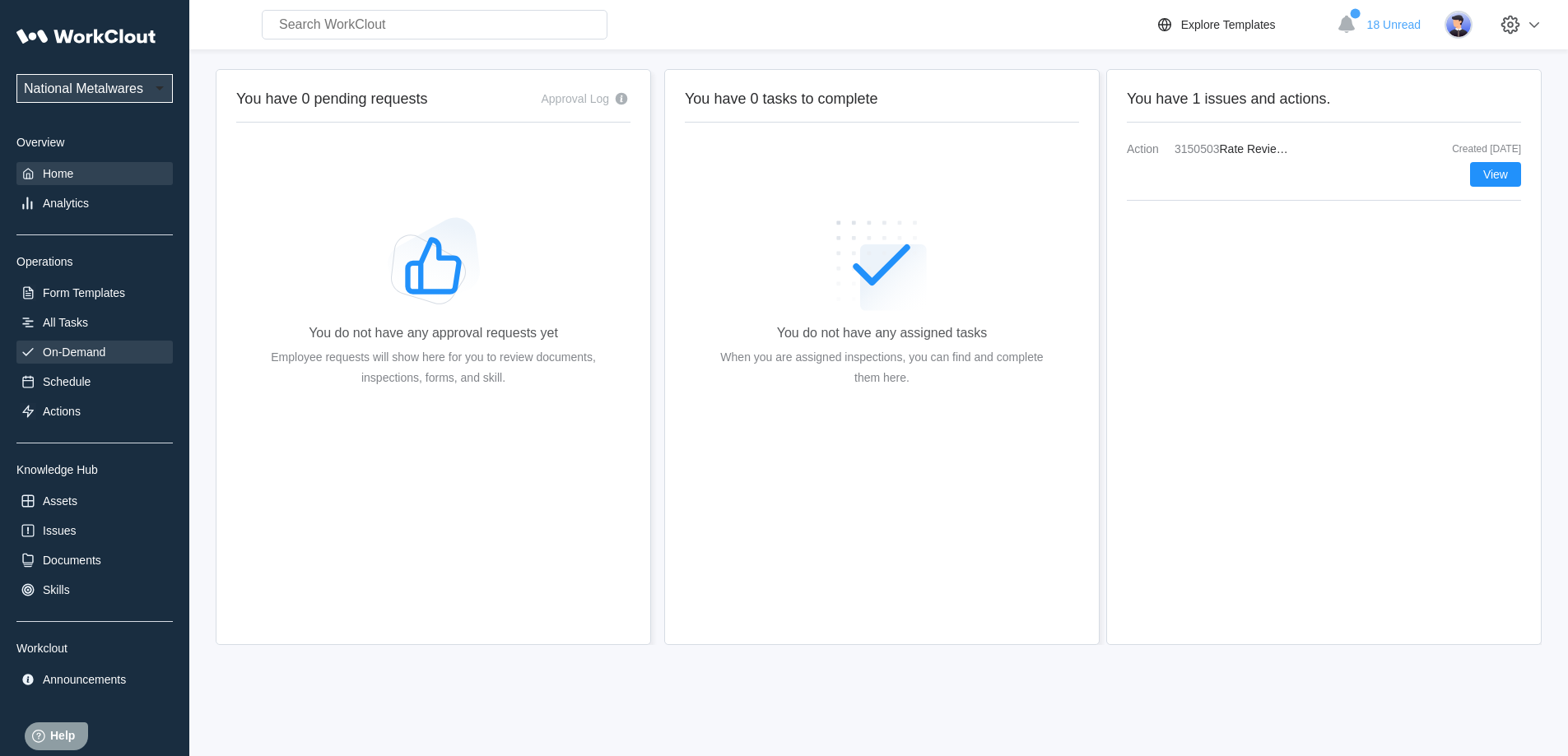 click on "On-Demand" at bounding box center [74, 352] 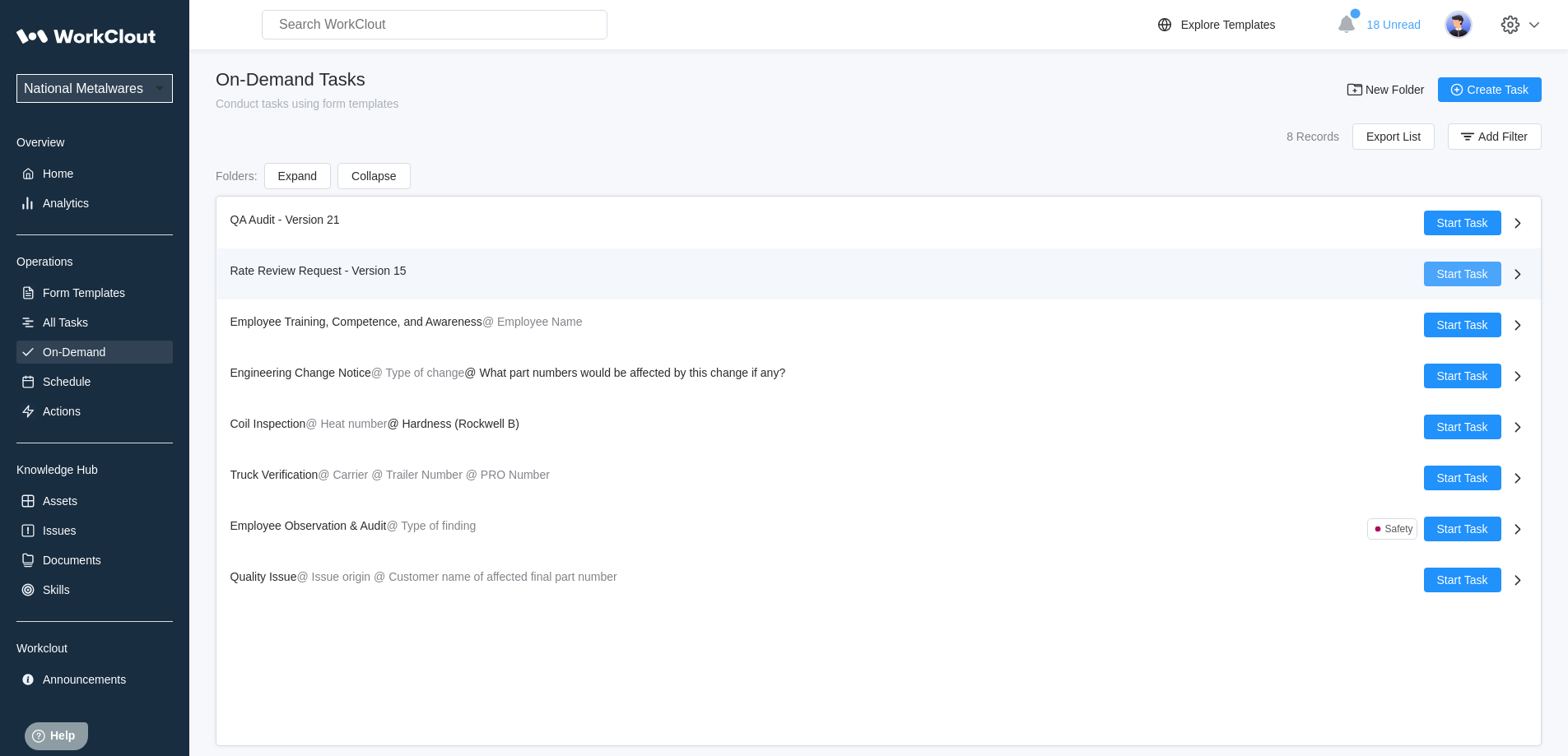 click on "Start Task" at bounding box center (1463, 274) 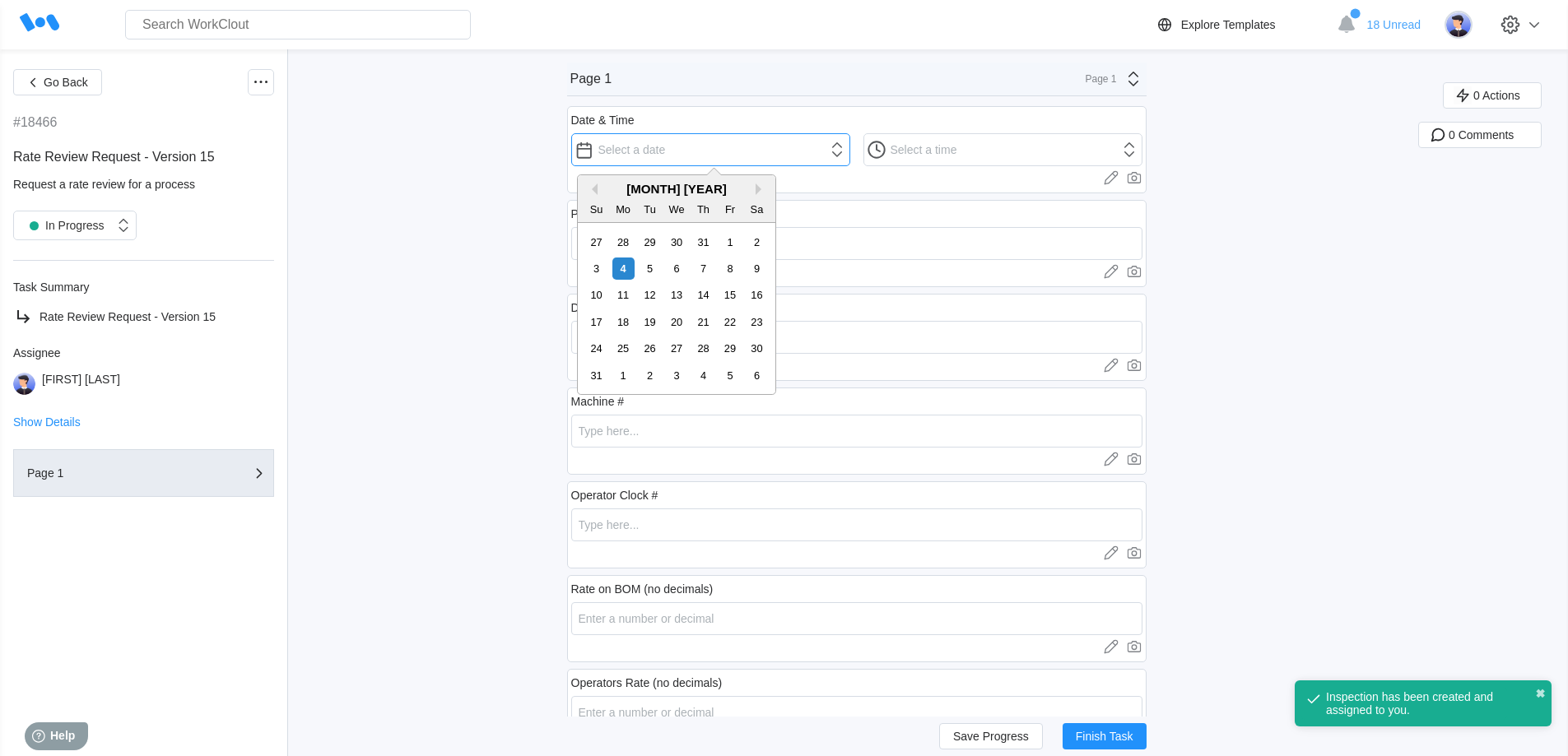 click at bounding box center [710, 150] 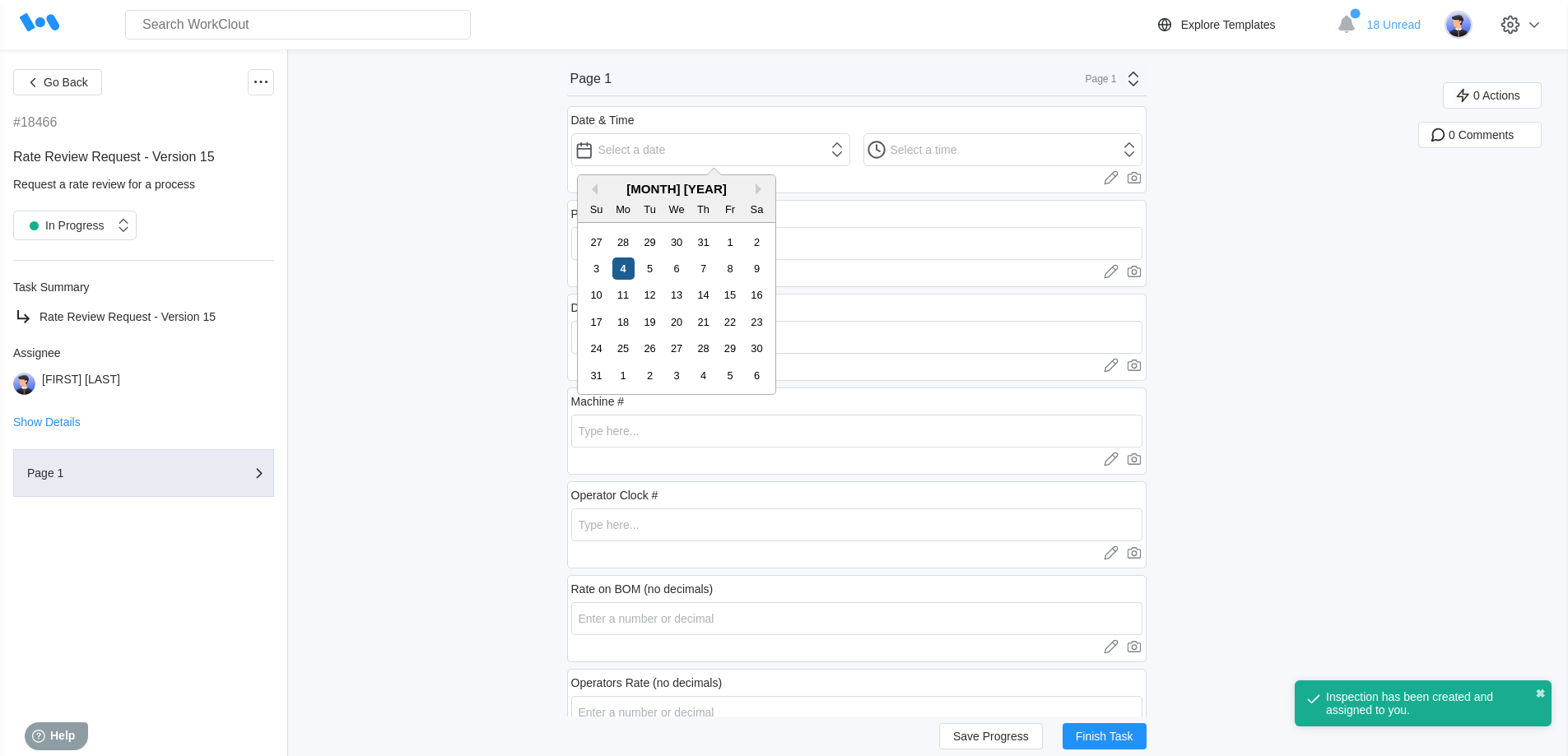 click on "4" at bounding box center (623, 268) 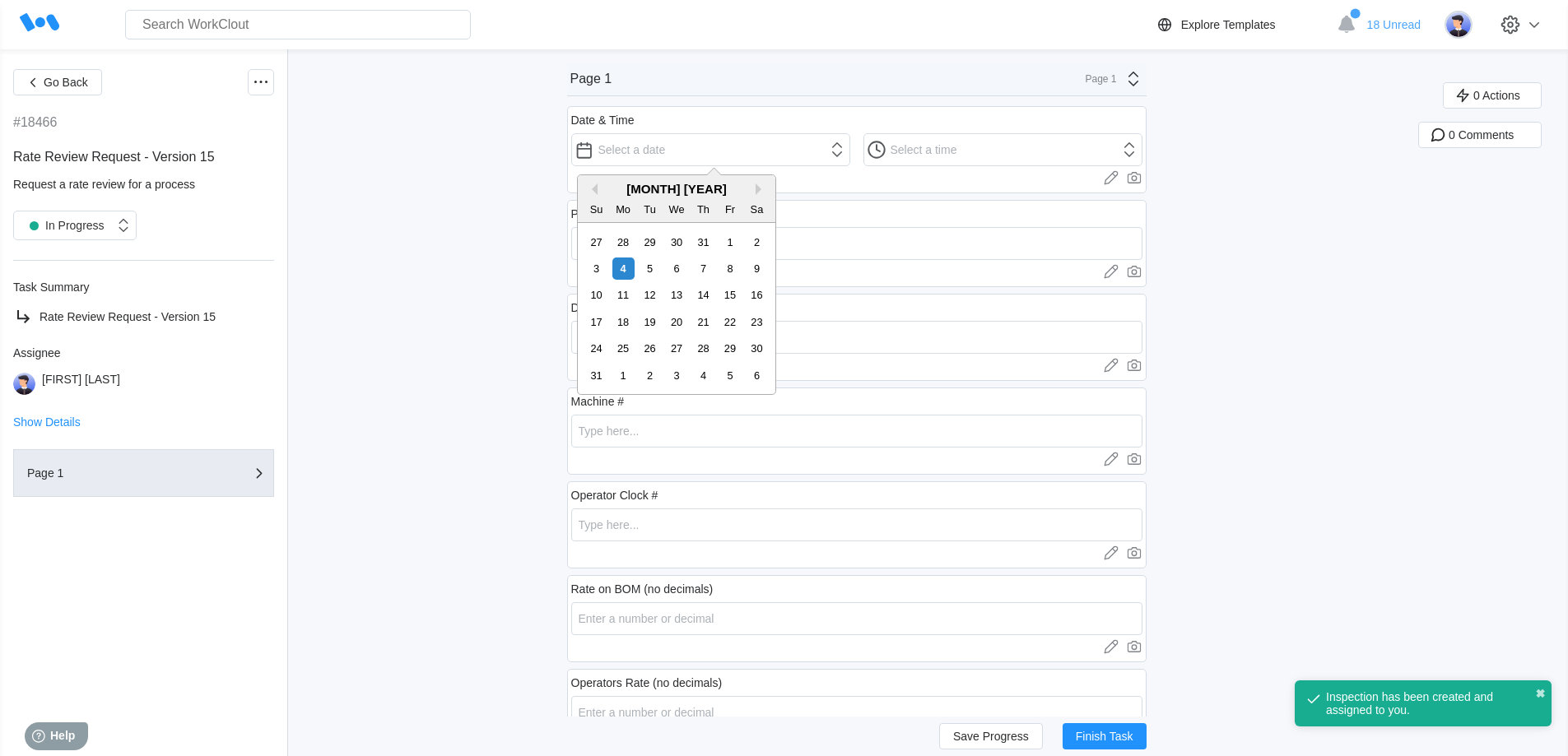 type on "[MONTH] [YEAR]" 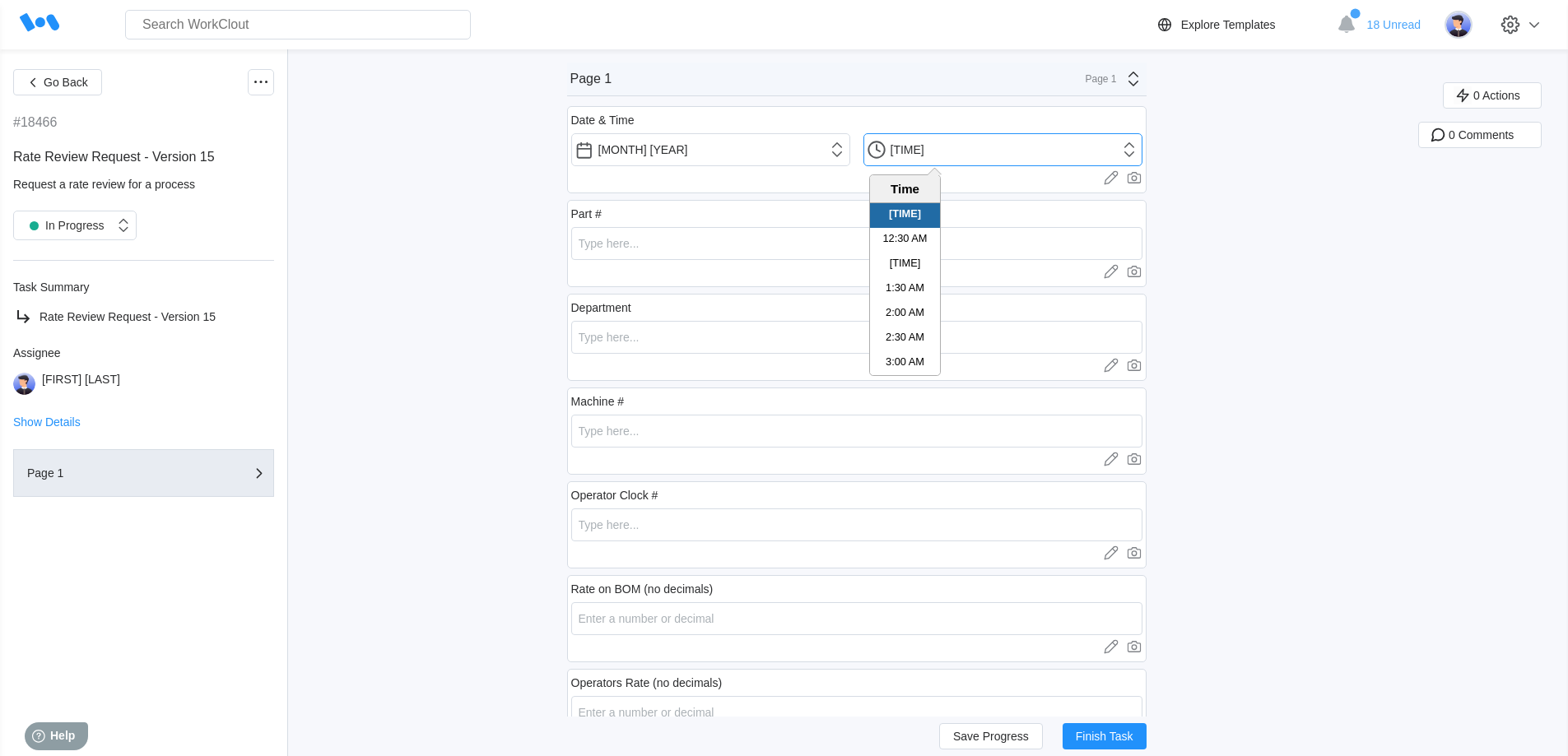 click on "[TIME]" at bounding box center [1003, 150] 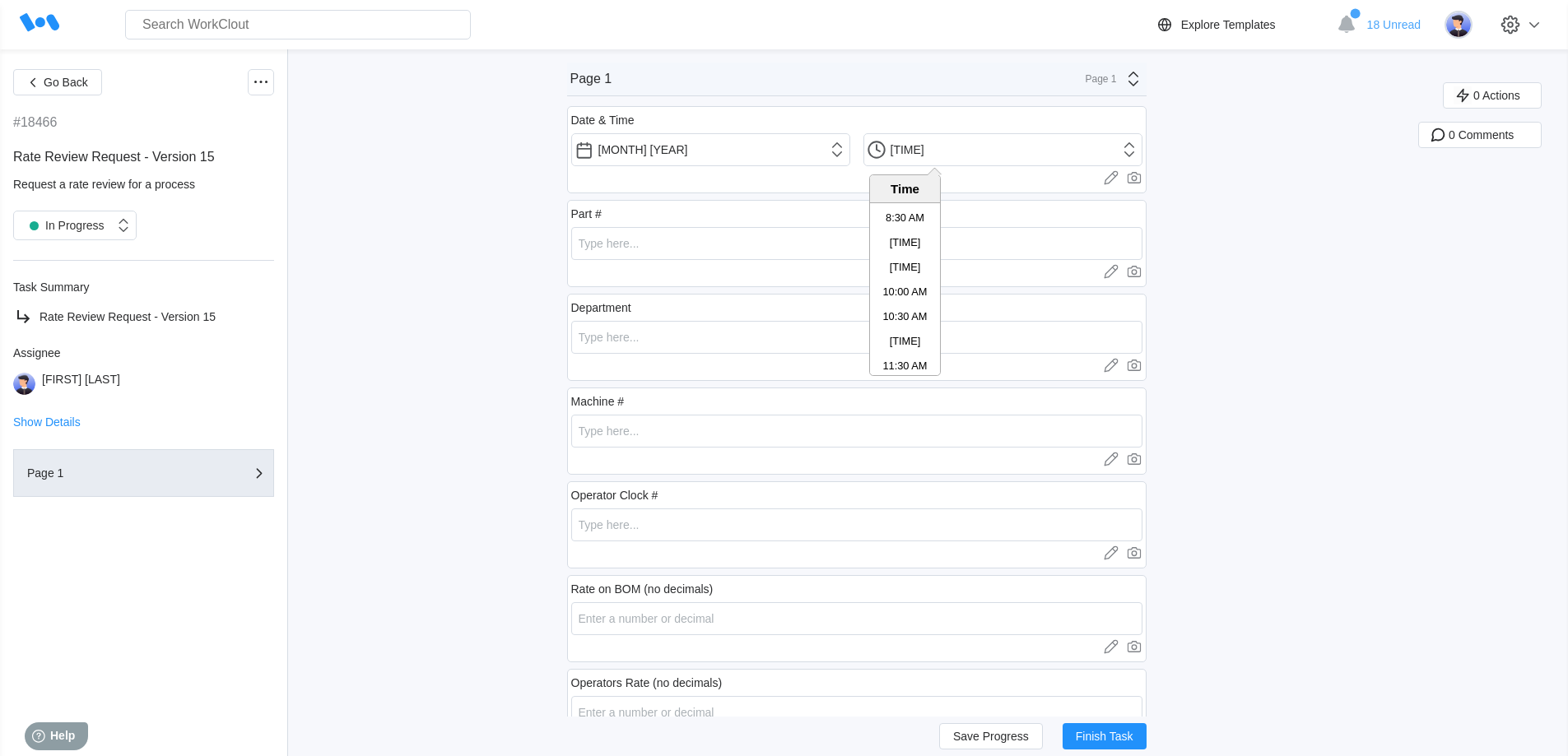 scroll, scrollTop: 449, scrollLeft: 0, axis: vertical 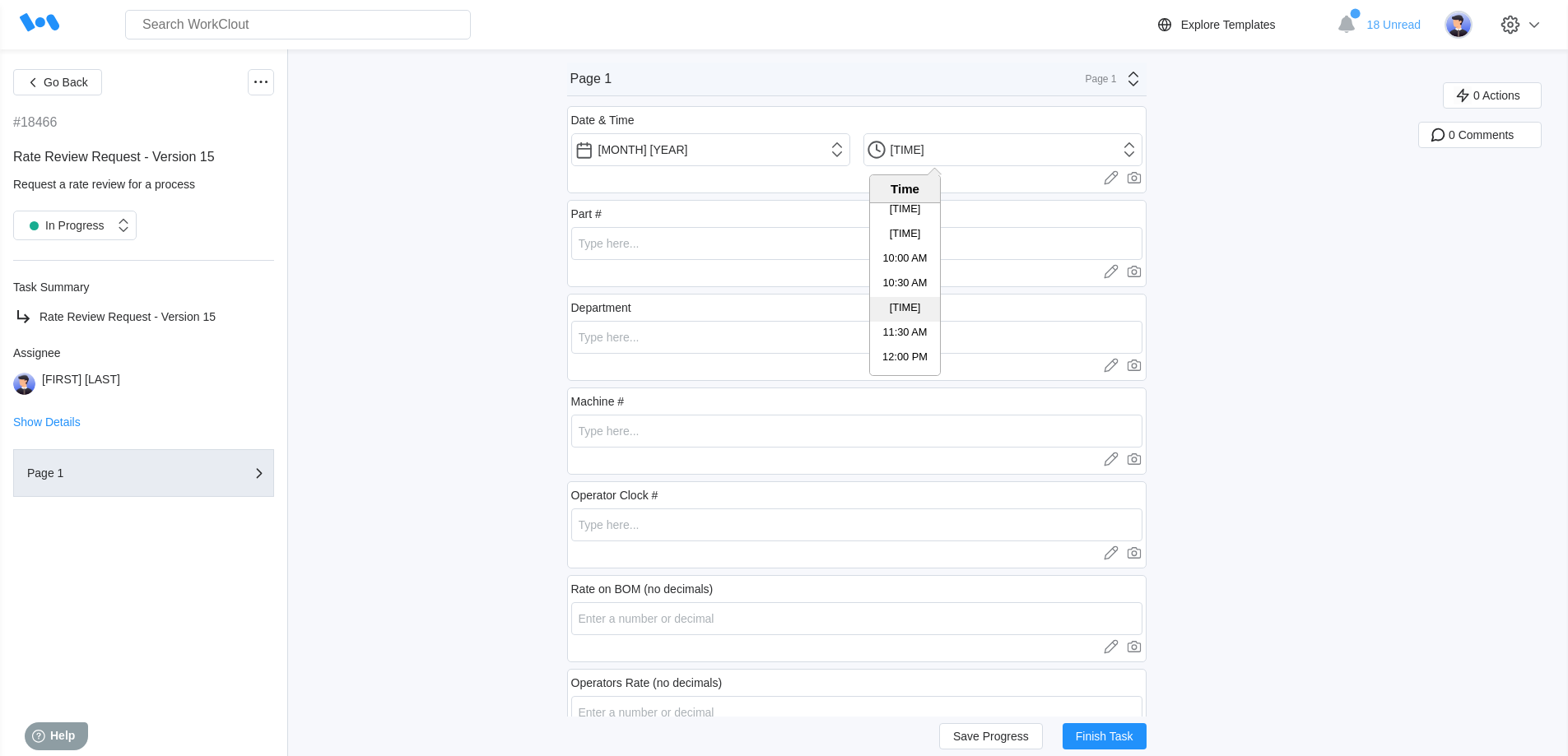 click on "[TIME]" at bounding box center [905, 309] 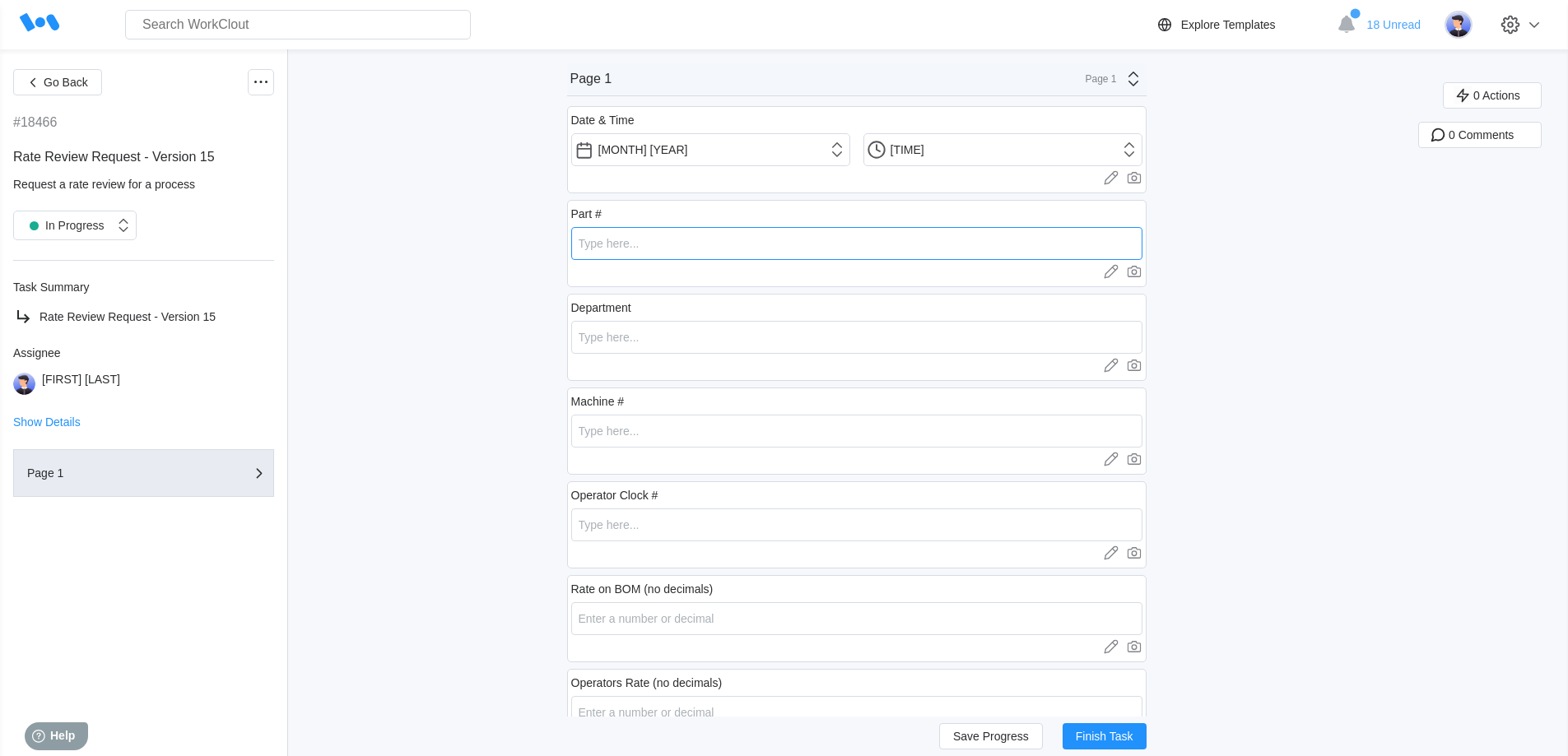 click at bounding box center (857, 243) 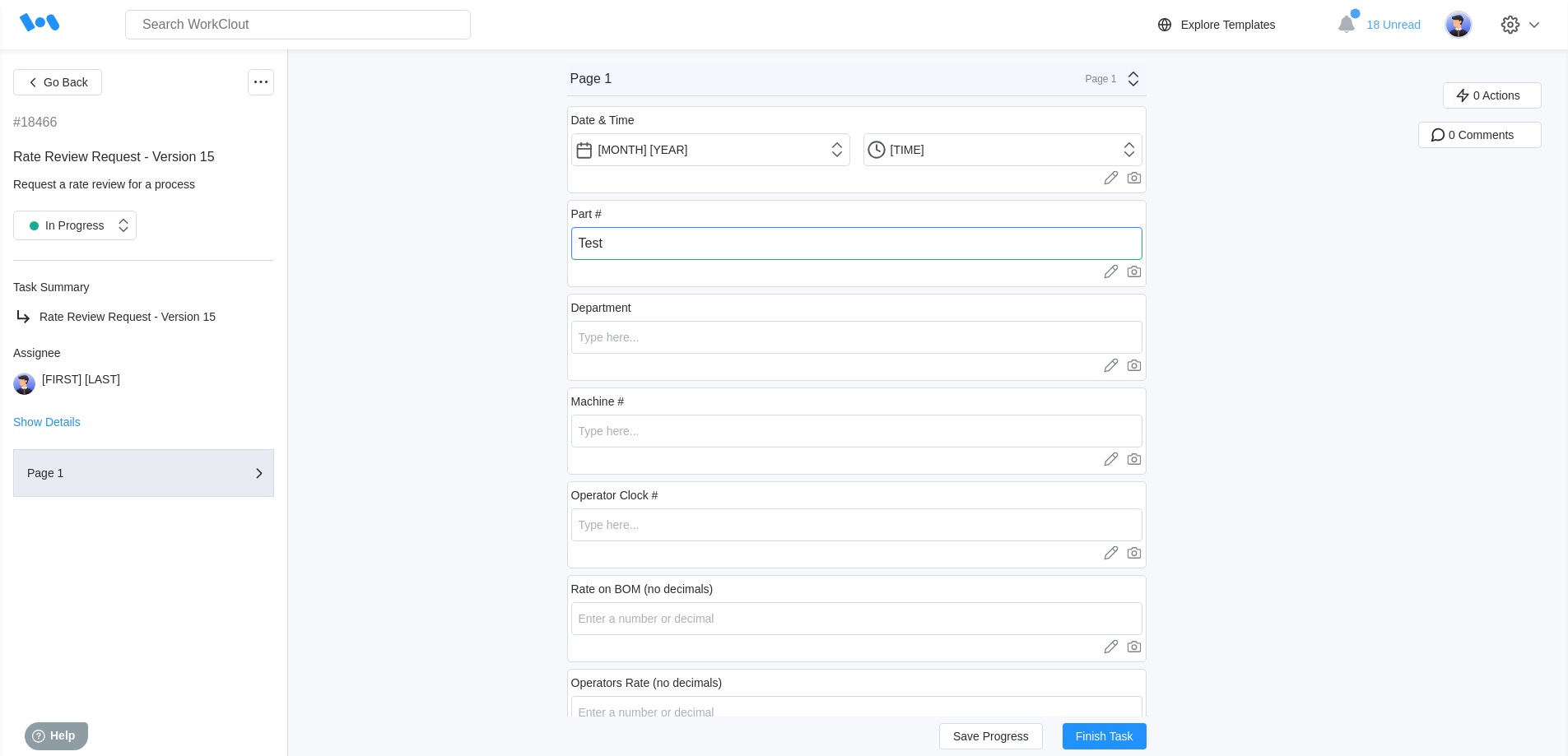 type on "Test" 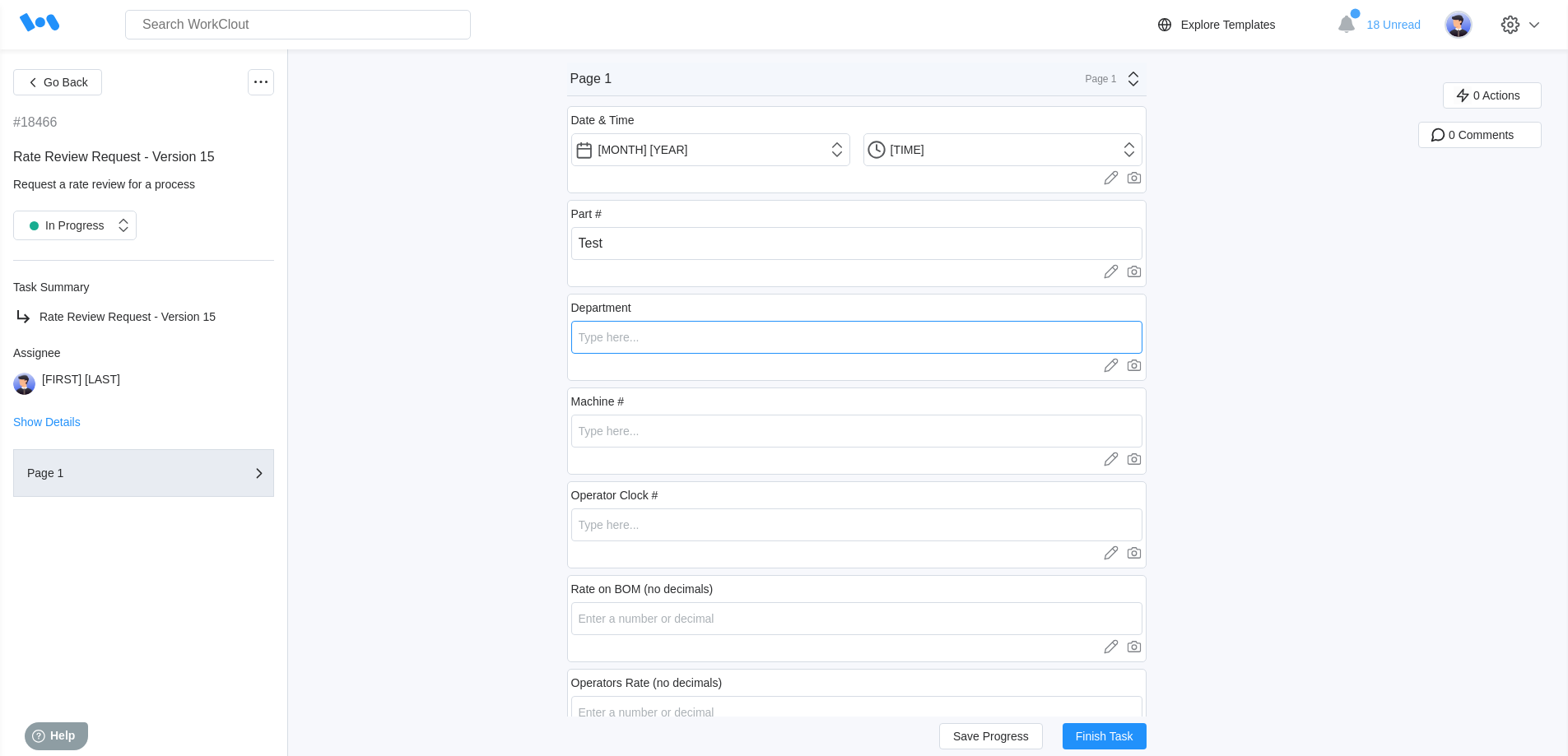 click at bounding box center (857, 337) 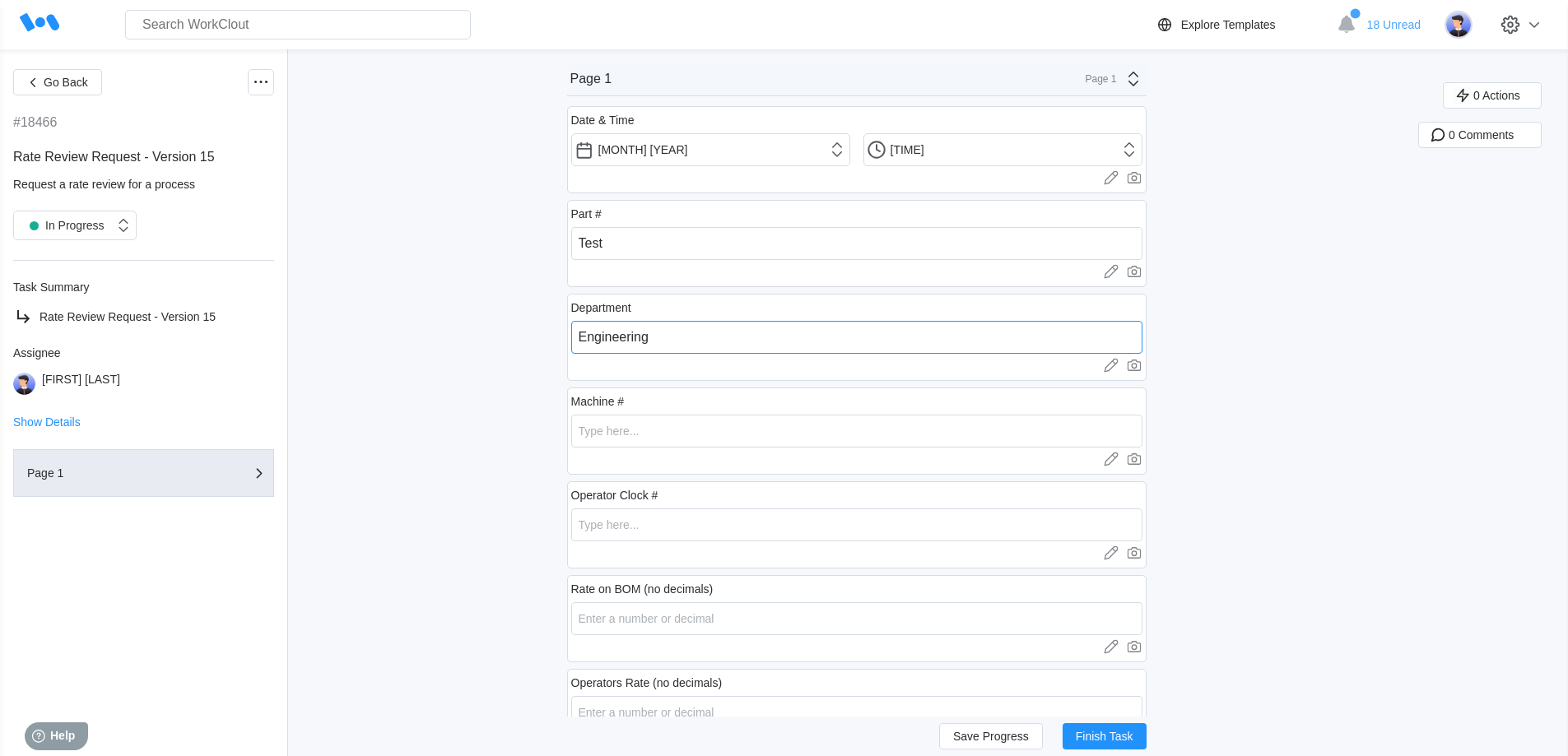 type on "Engineering" 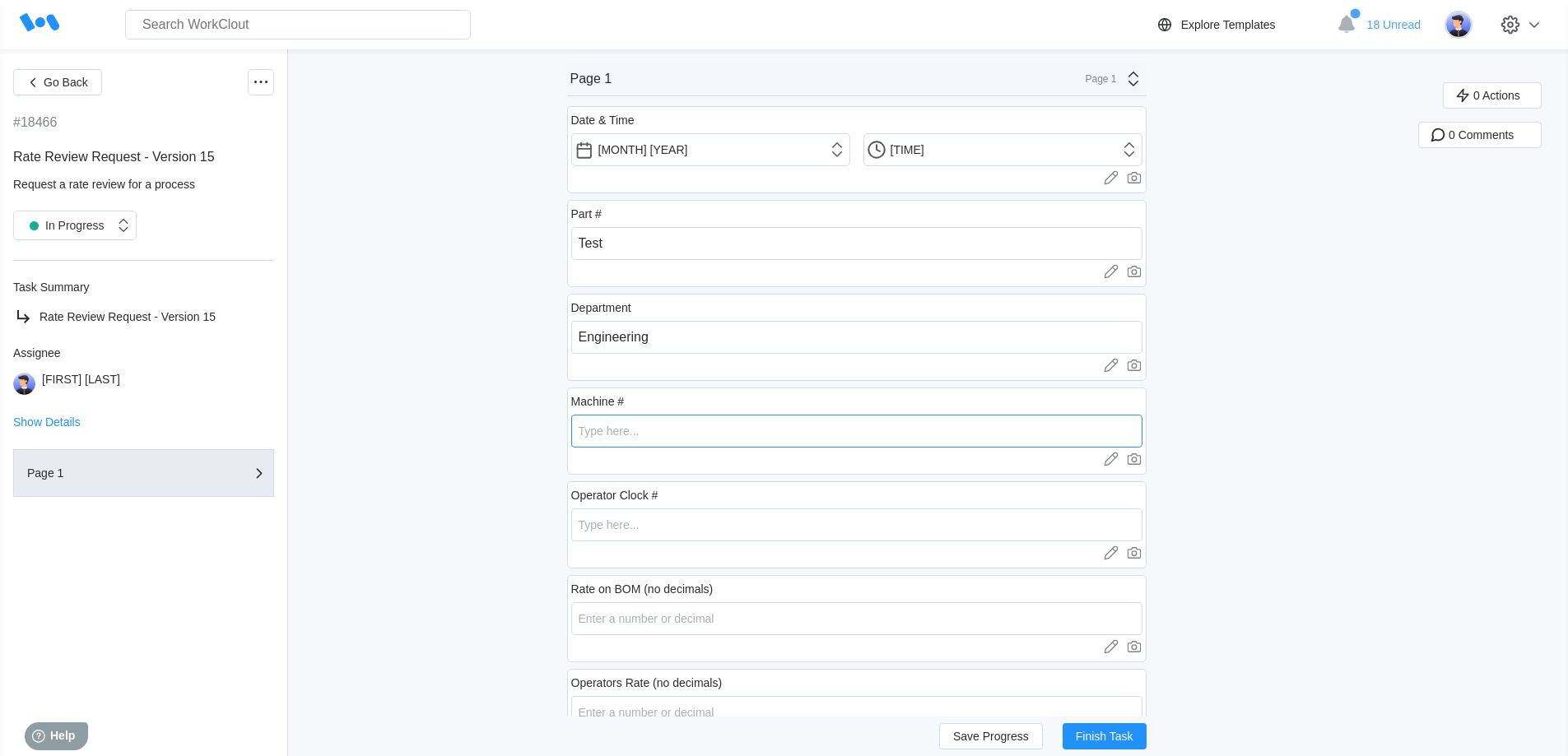 click at bounding box center (857, 431) 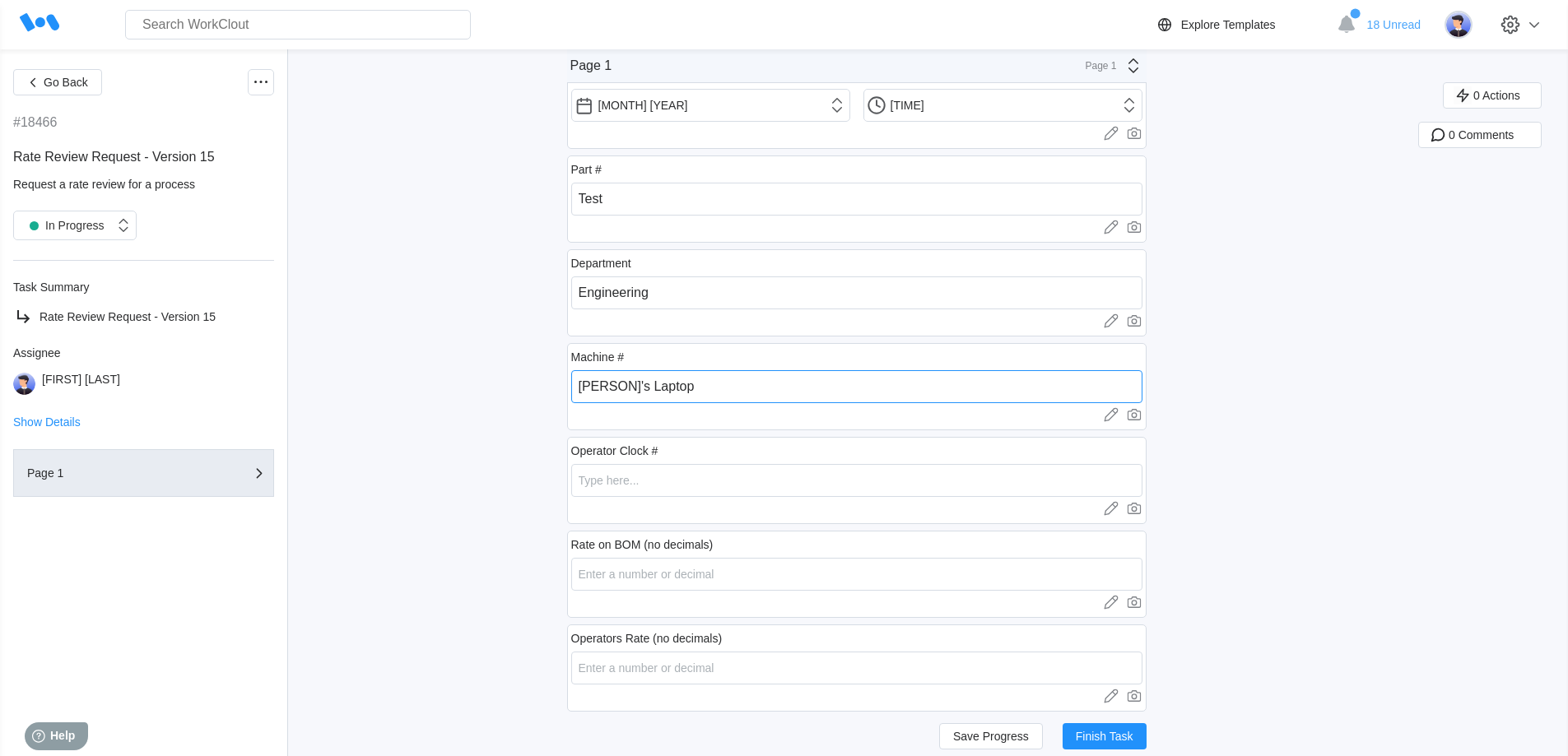 scroll, scrollTop: 69, scrollLeft: 0, axis: vertical 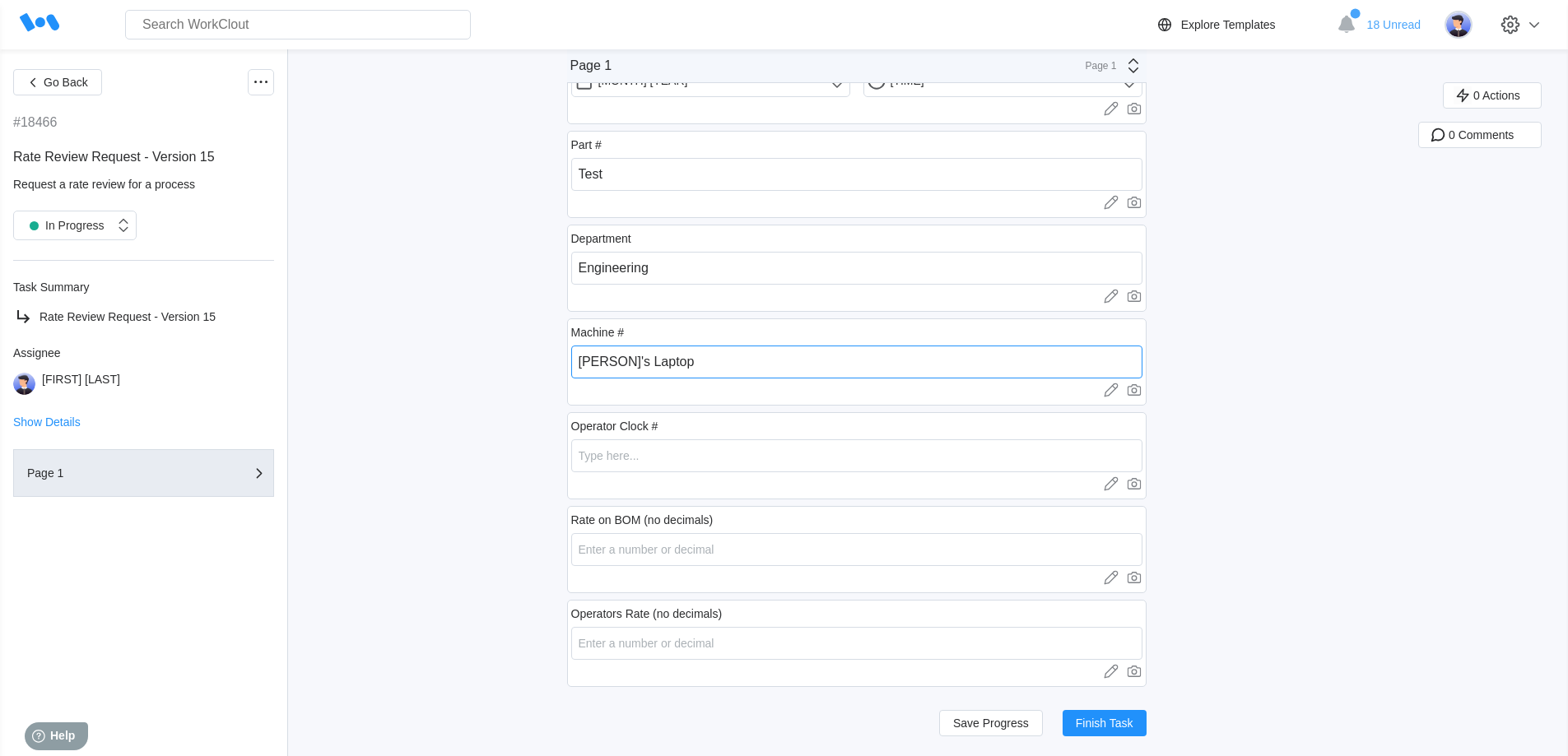 type on "[PERSON]'s Laptop" 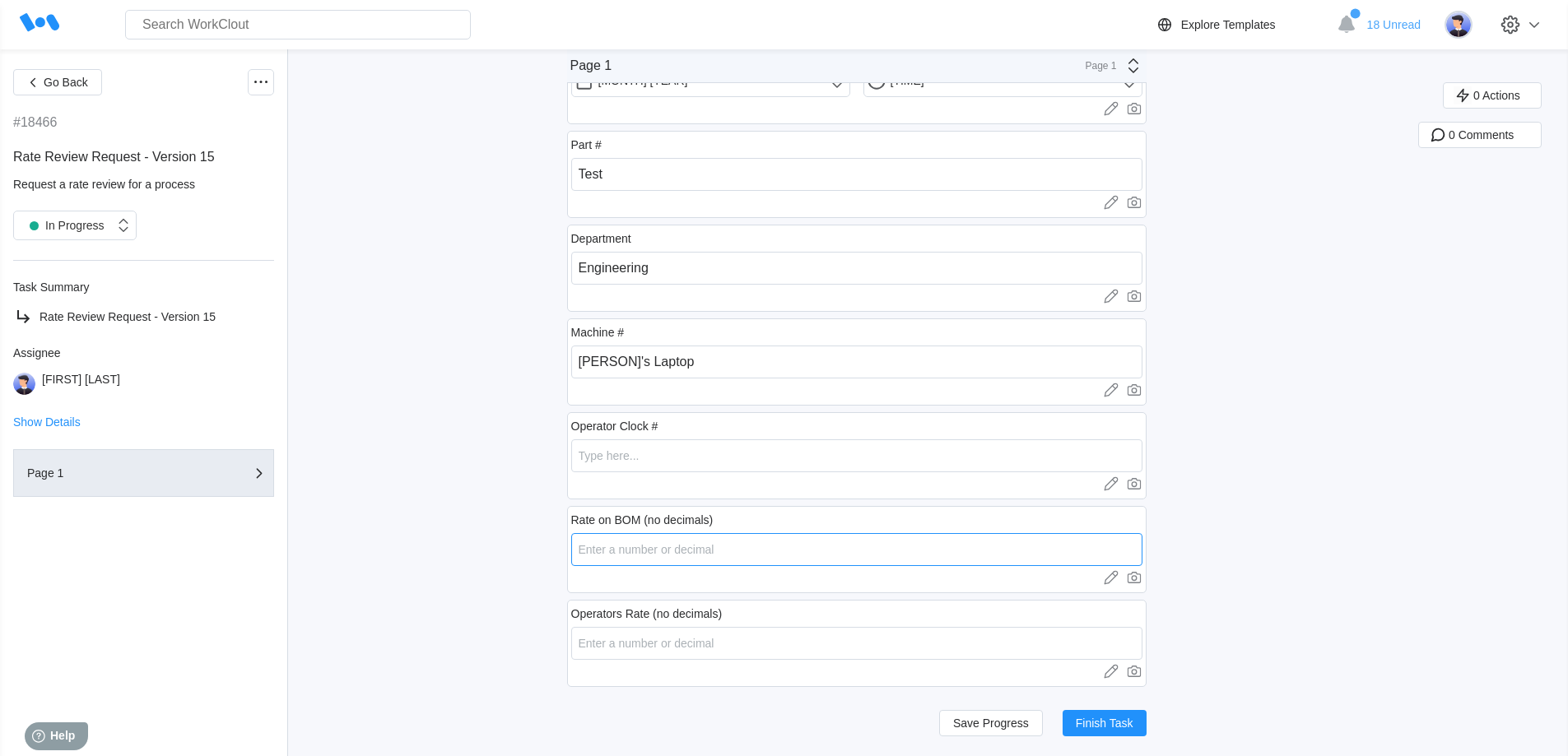 click at bounding box center [857, 550] 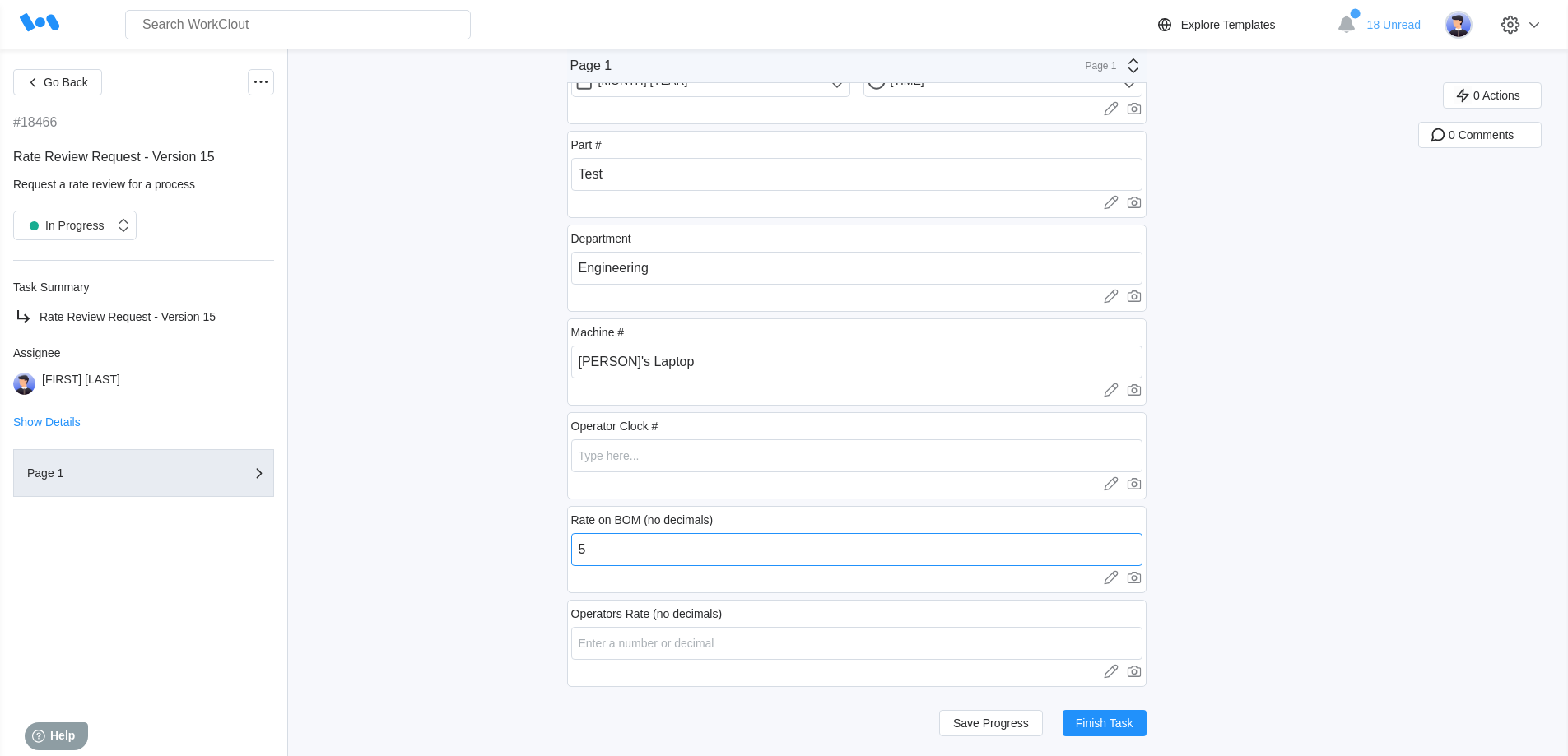type on "5" 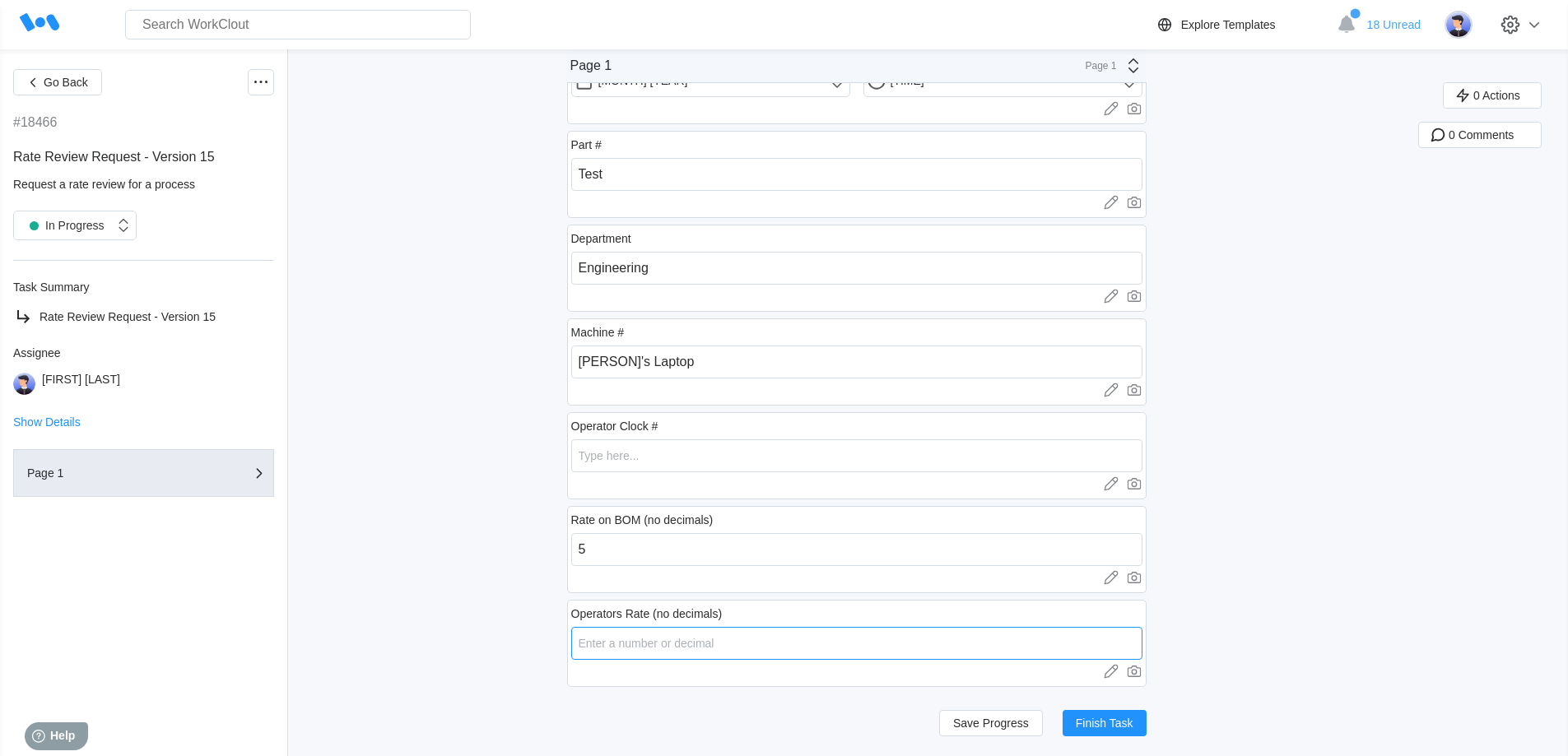 click at bounding box center (857, 643) 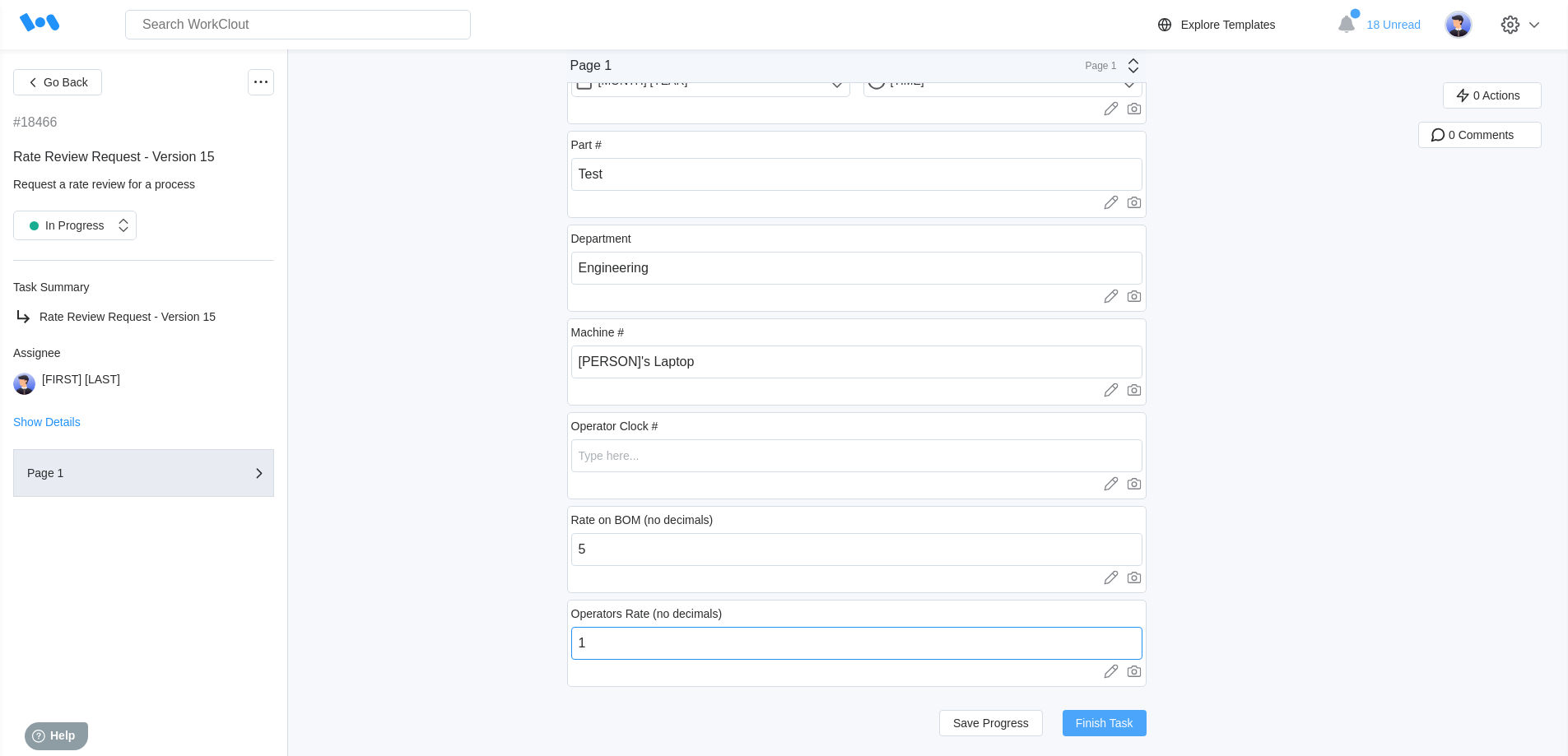 type on "1" 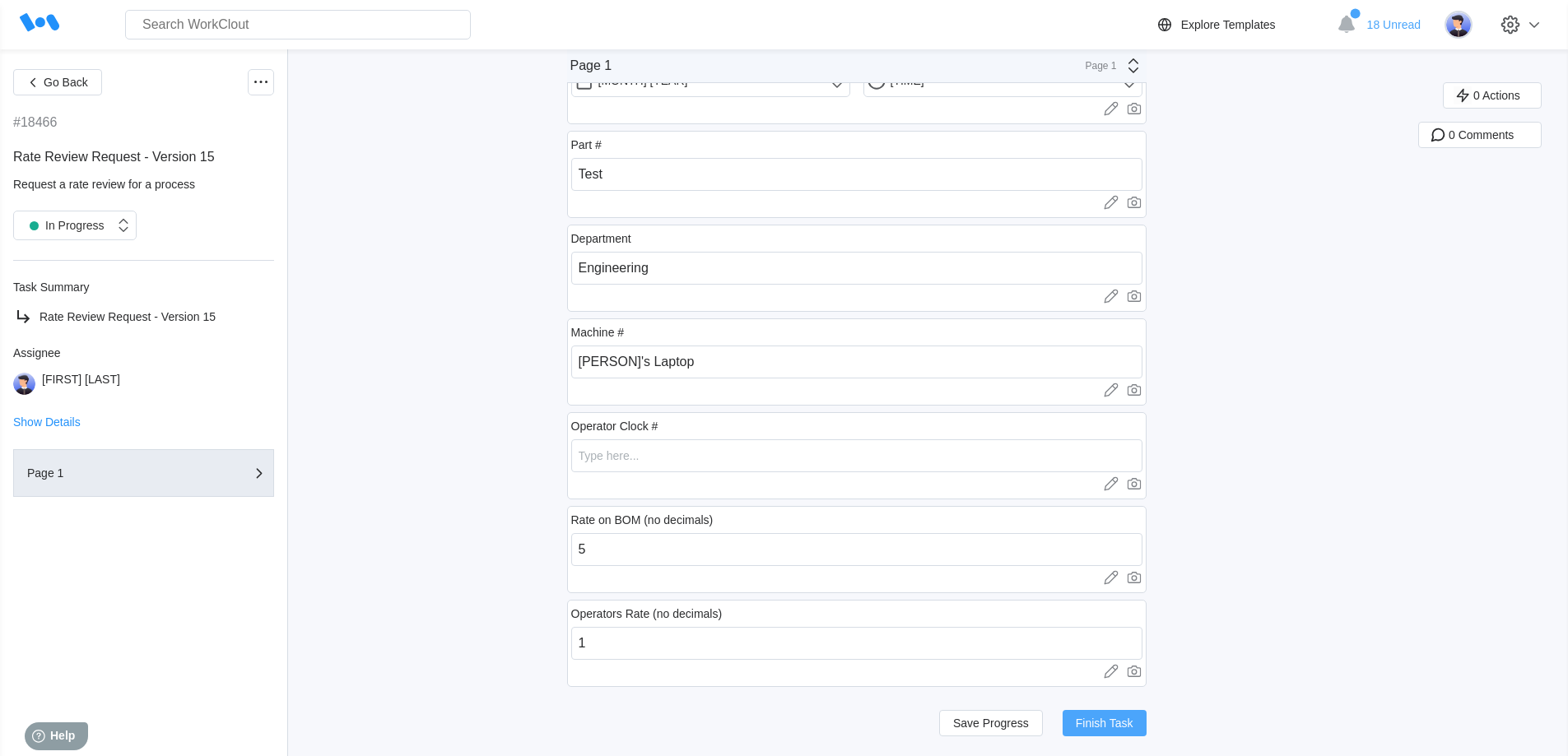 click on "Finish Task" at bounding box center (1105, 723) 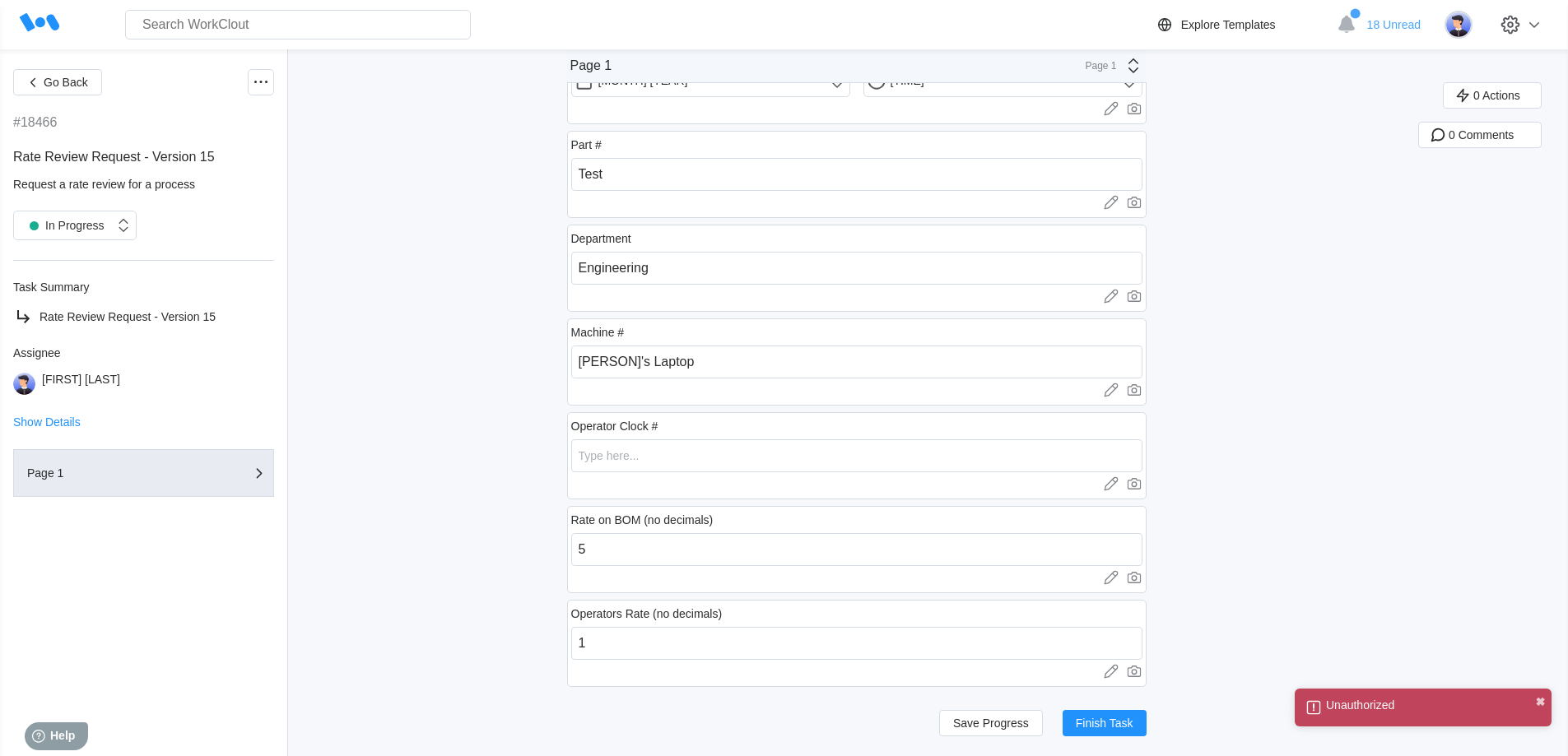 click on "Unauthorized" at bounding box center [1360, 705] 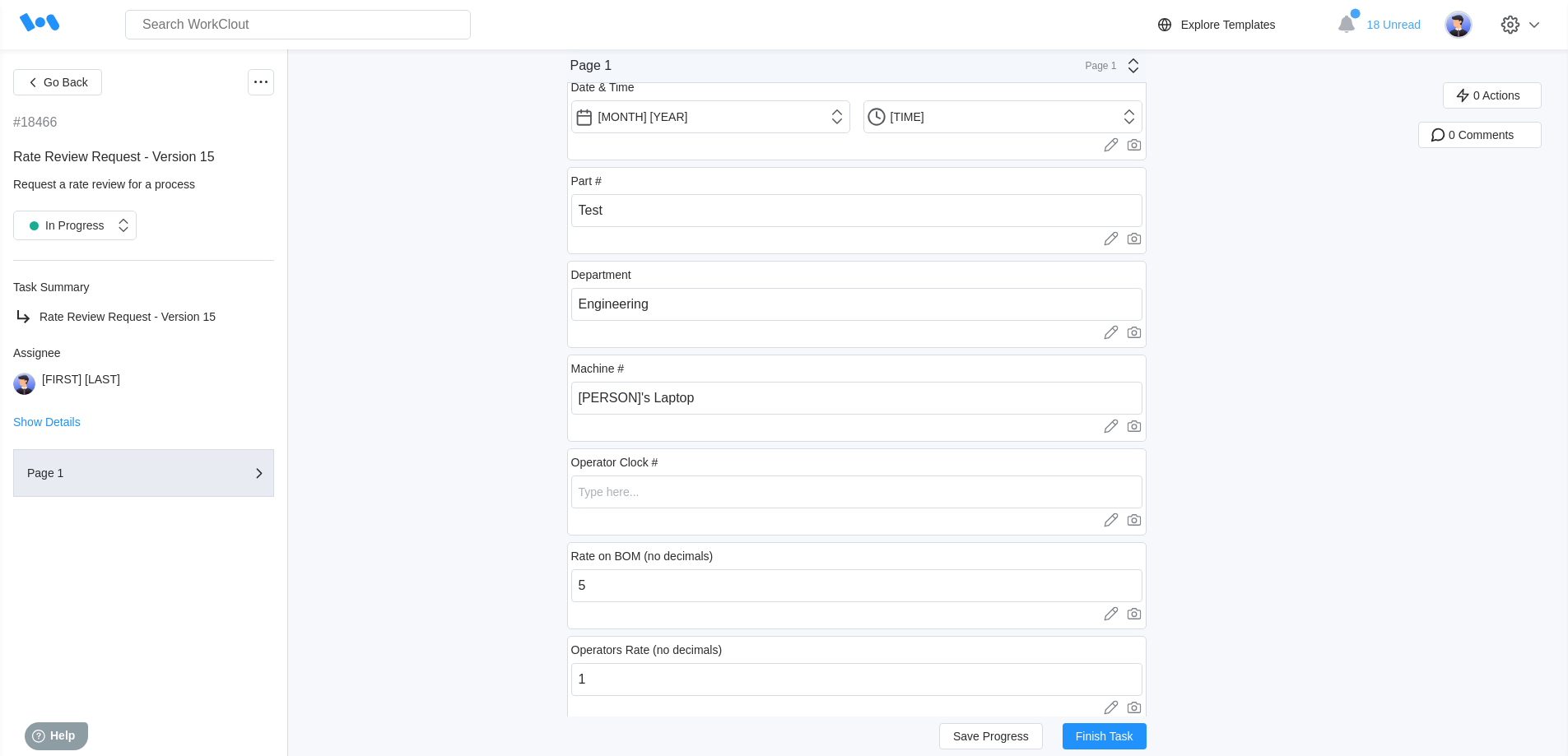 scroll, scrollTop: 0, scrollLeft: 0, axis: both 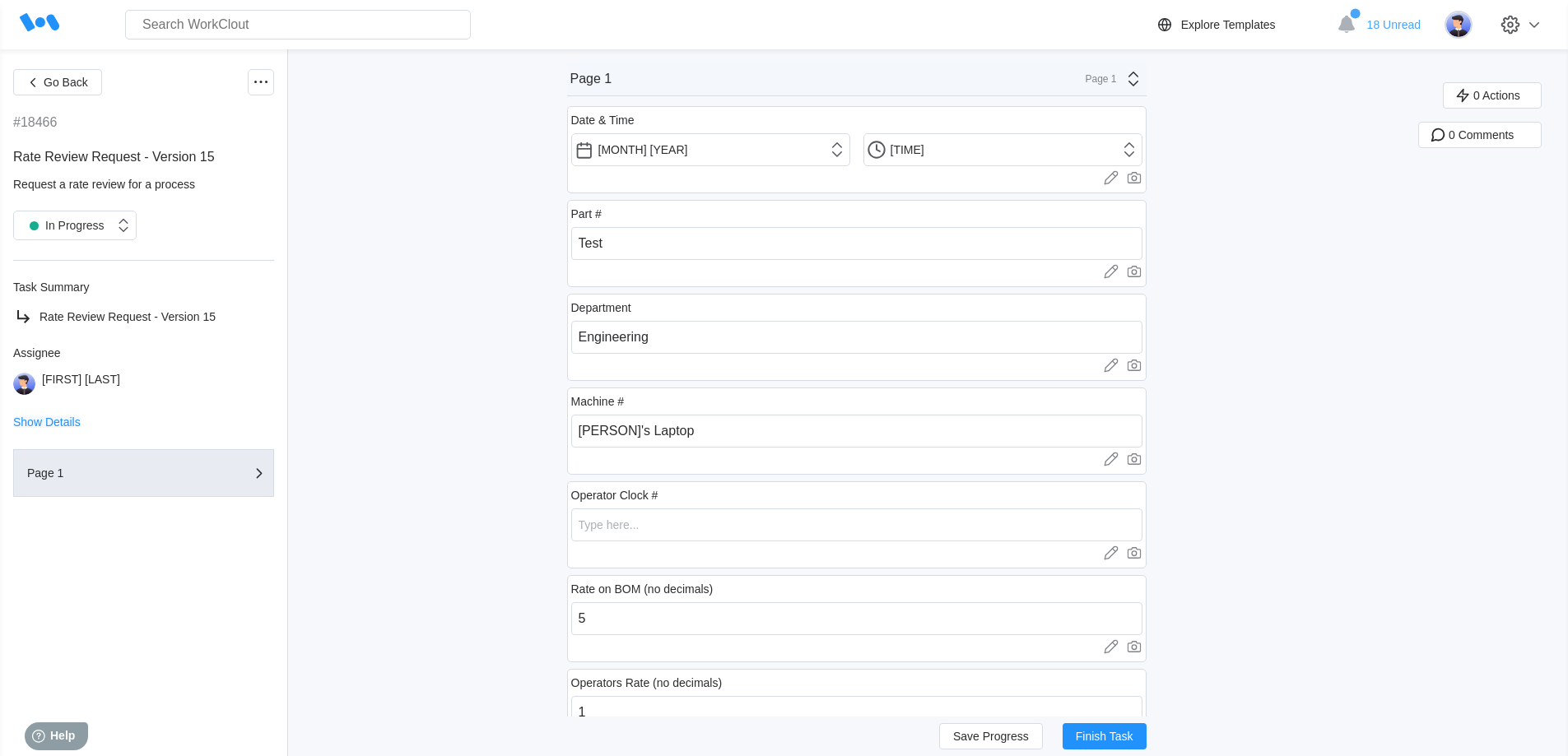 click on "Show Details" at bounding box center [47, 422] 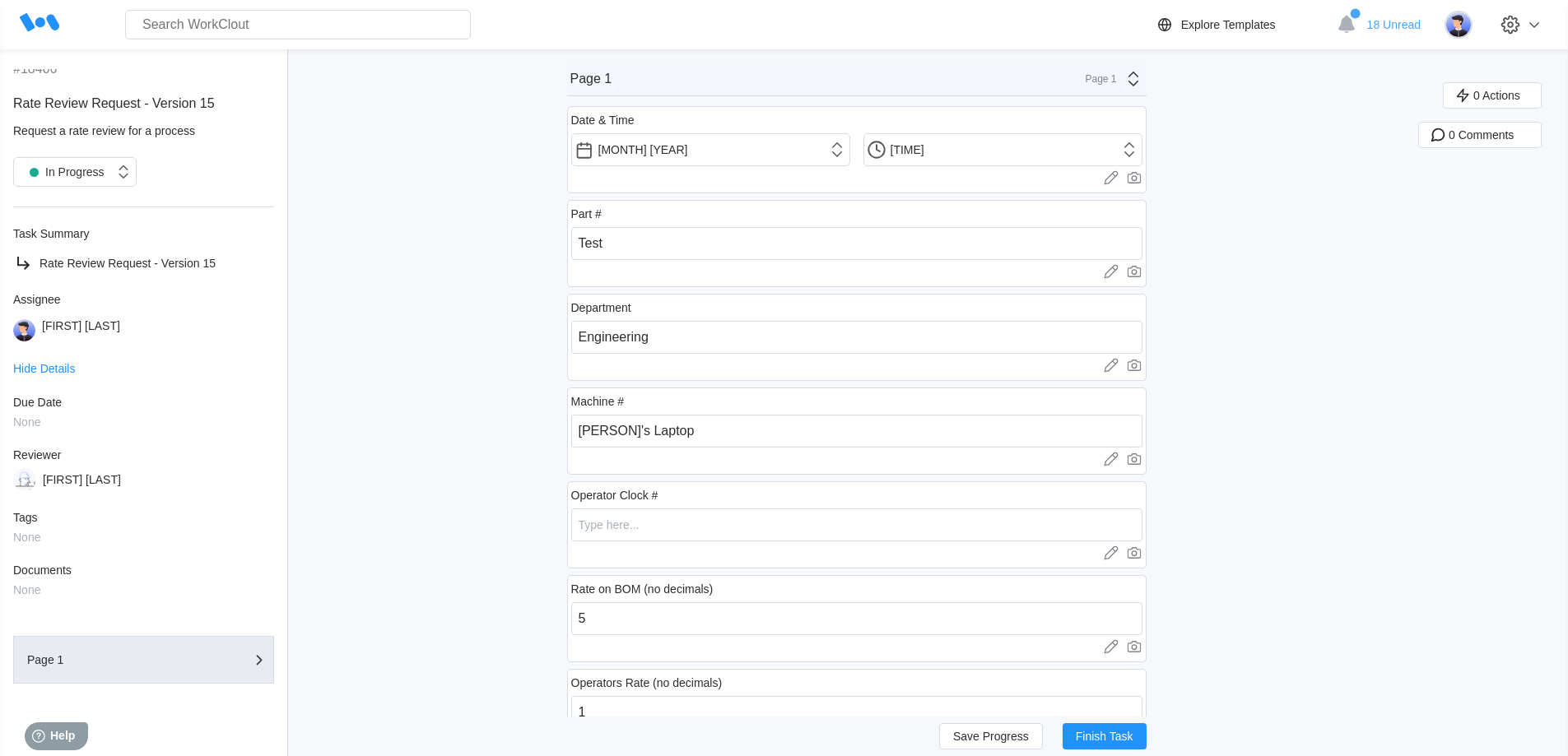 scroll, scrollTop: 0, scrollLeft: 0, axis: both 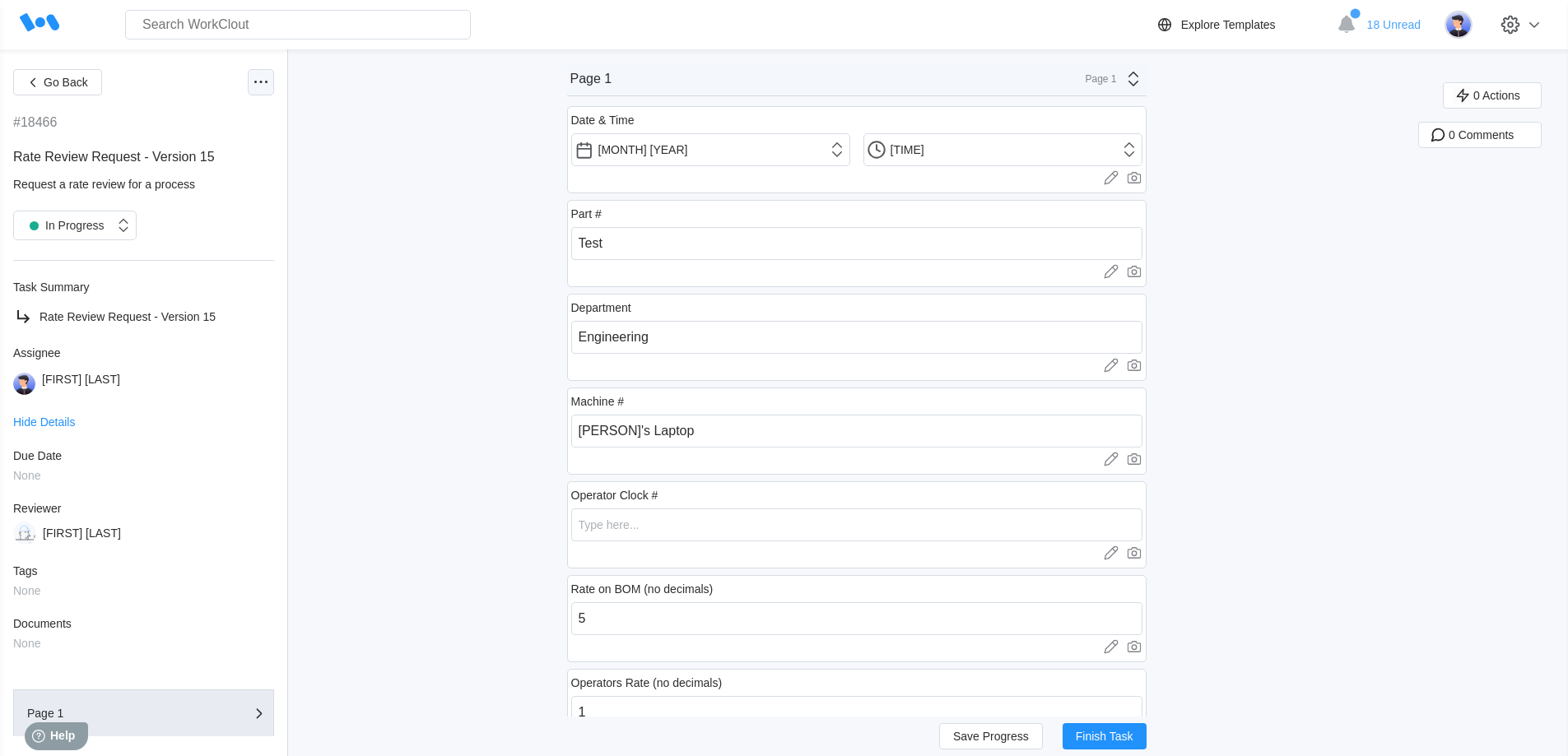 click 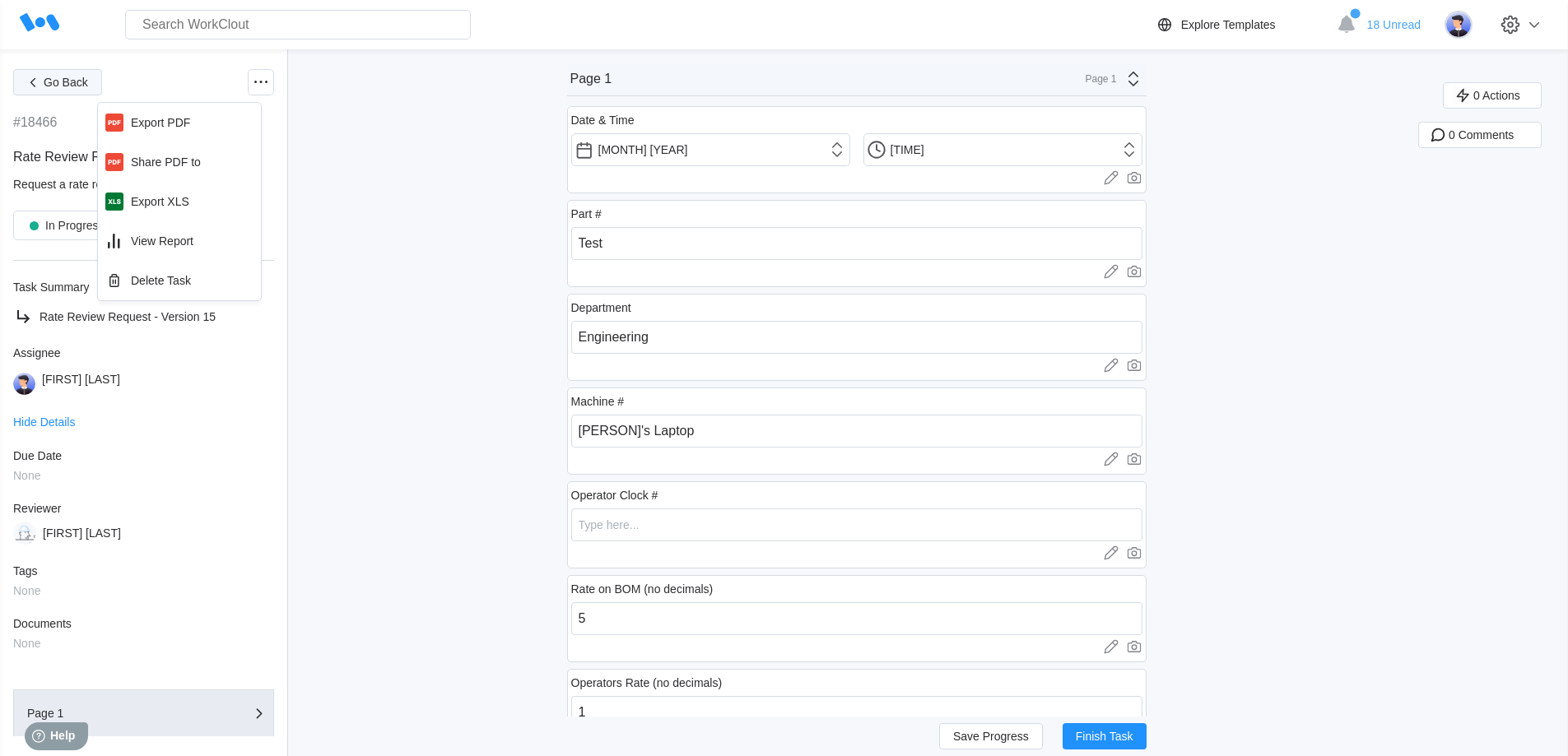 click on "Go Back" at bounding box center (66, 82) 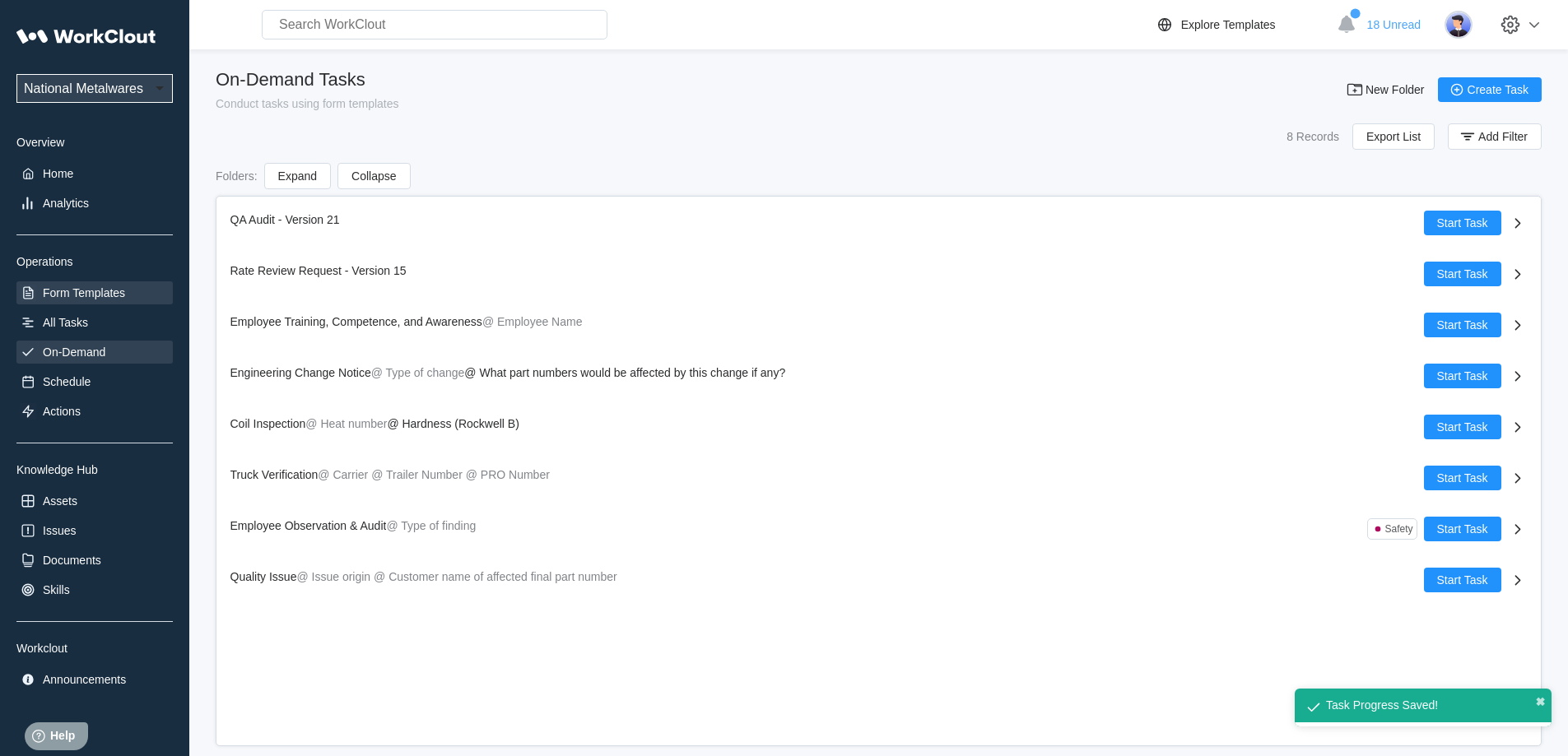 click on "Form Templates" at bounding box center (84, 293) 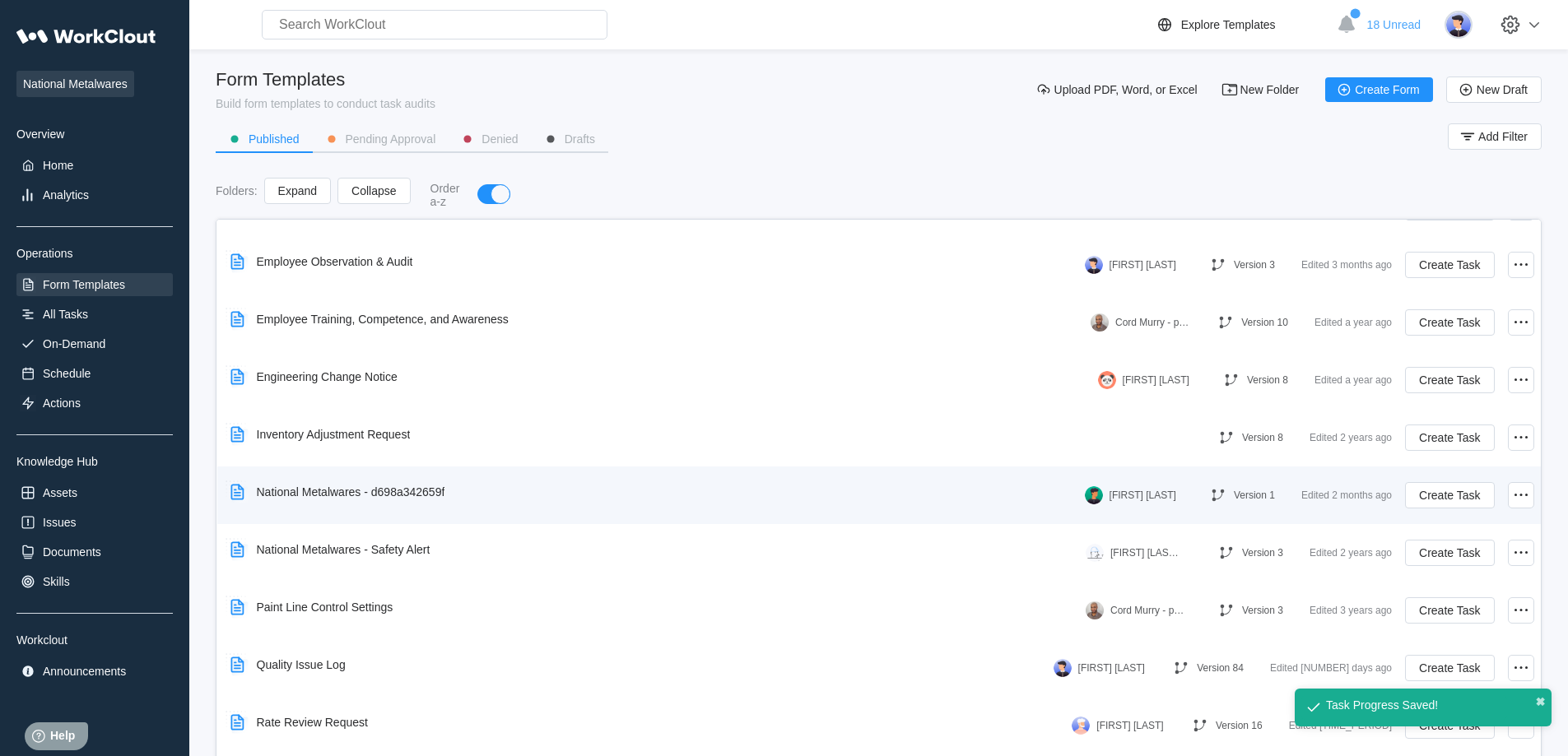 scroll, scrollTop: 316, scrollLeft: 0, axis: vertical 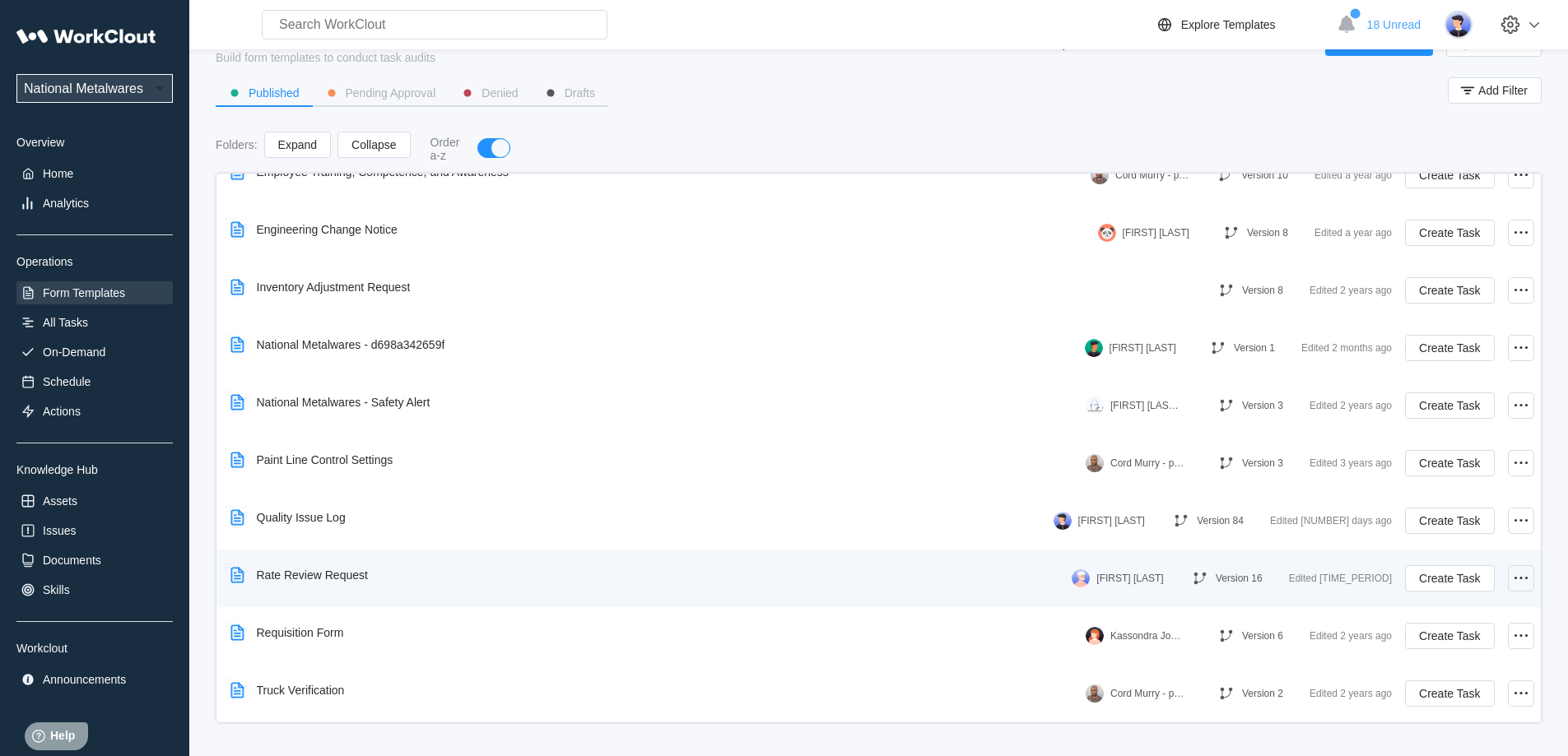 click 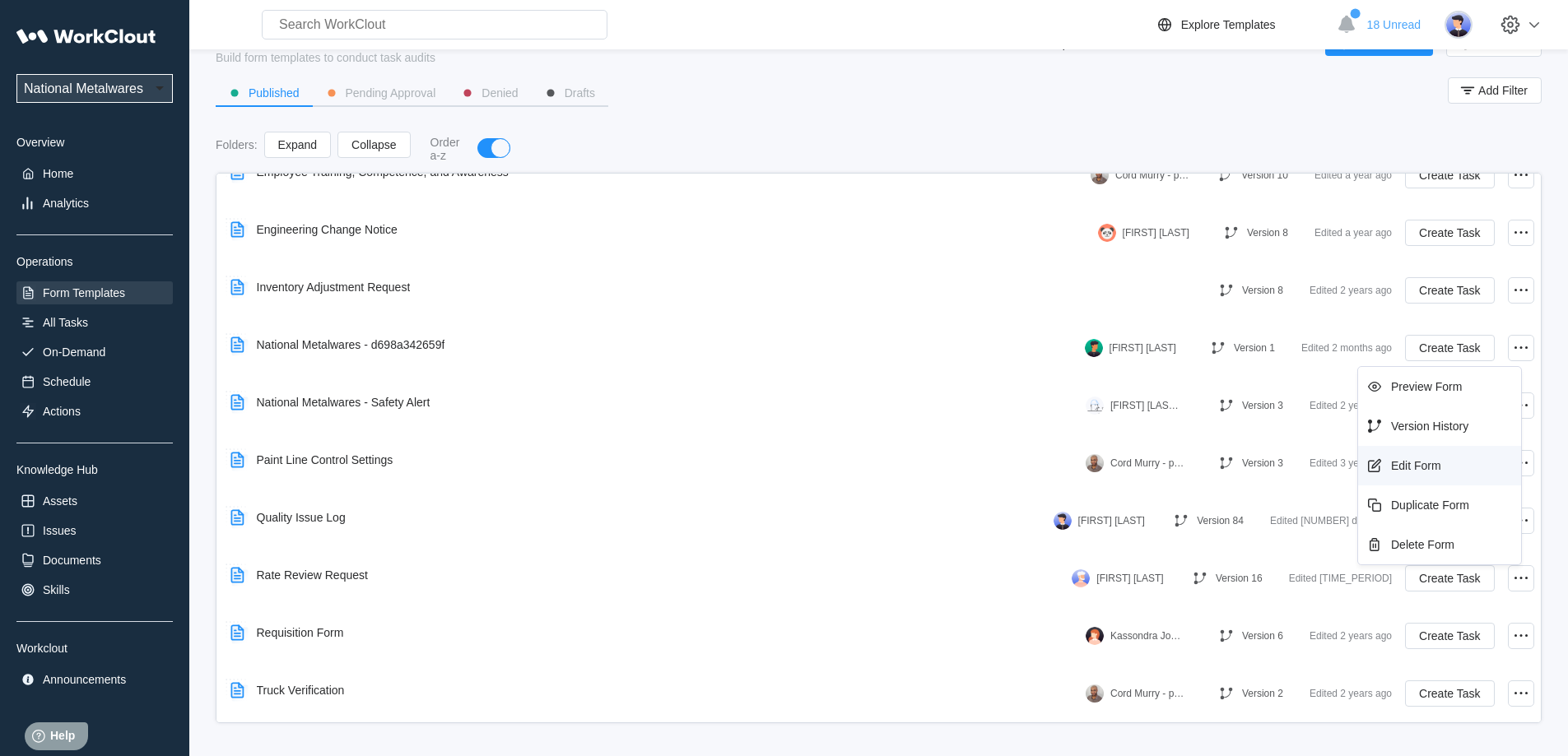 click on "Edit Form" at bounding box center [1416, 466] 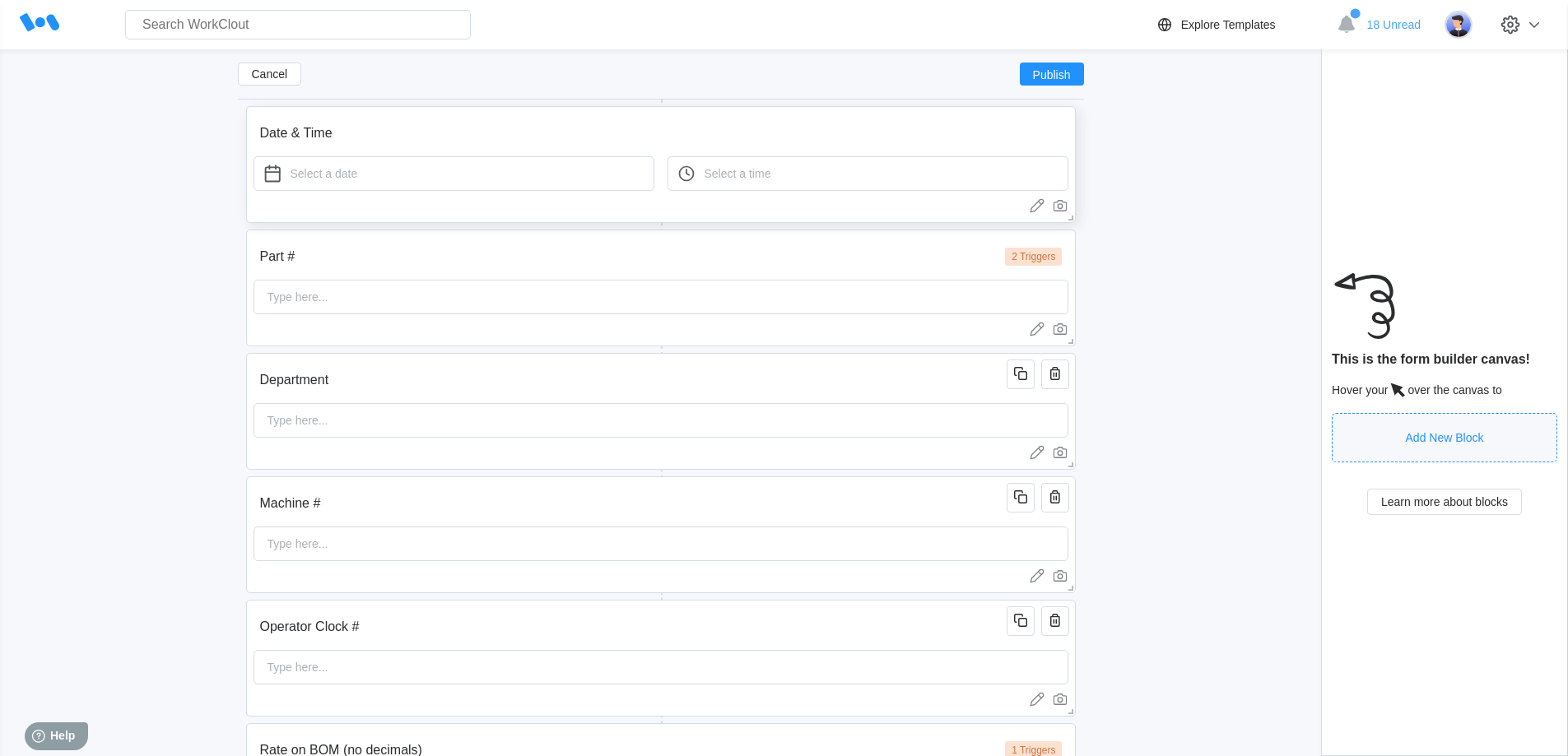 scroll, scrollTop: 35, scrollLeft: 0, axis: vertical 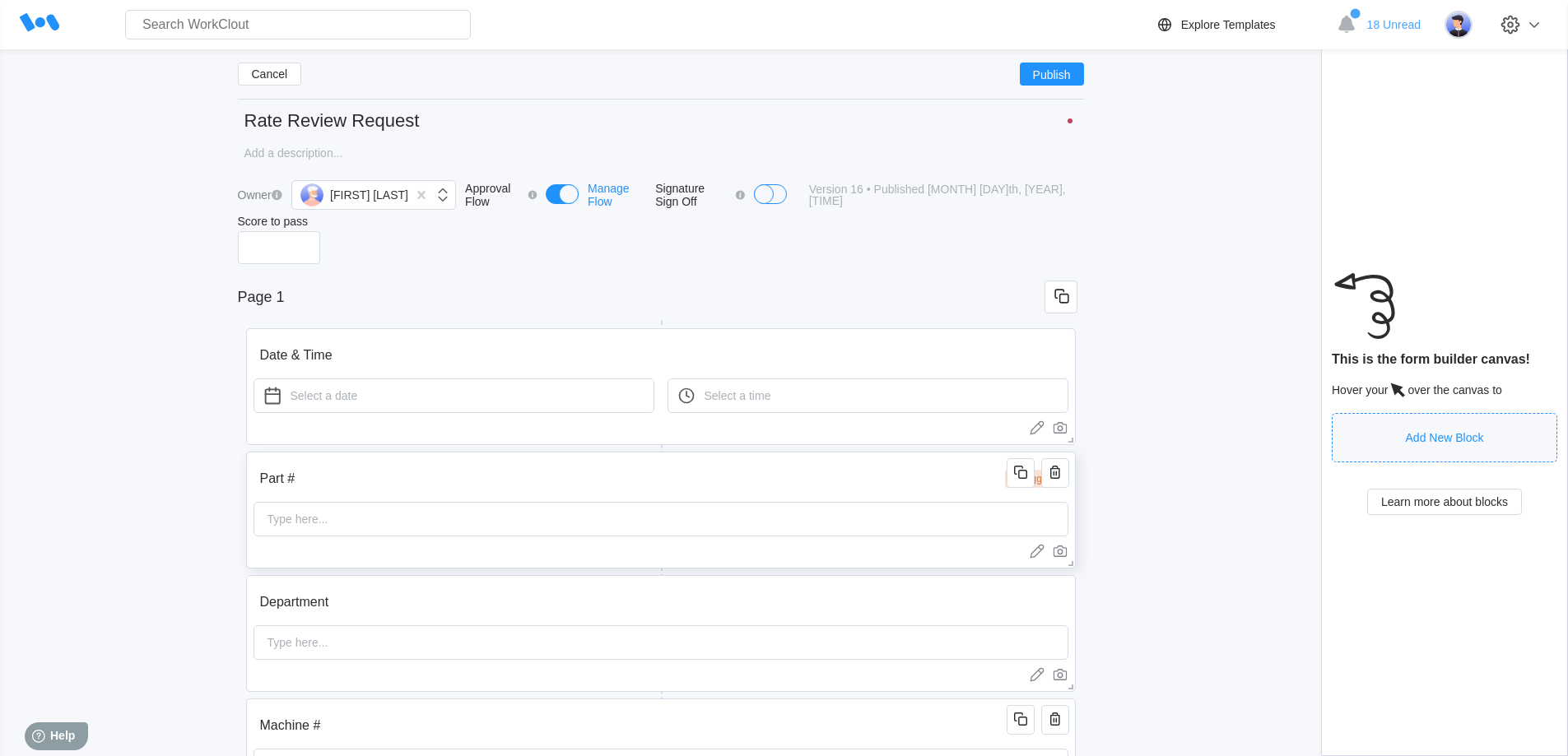 click on "Part #" at bounding box center [628, 479] 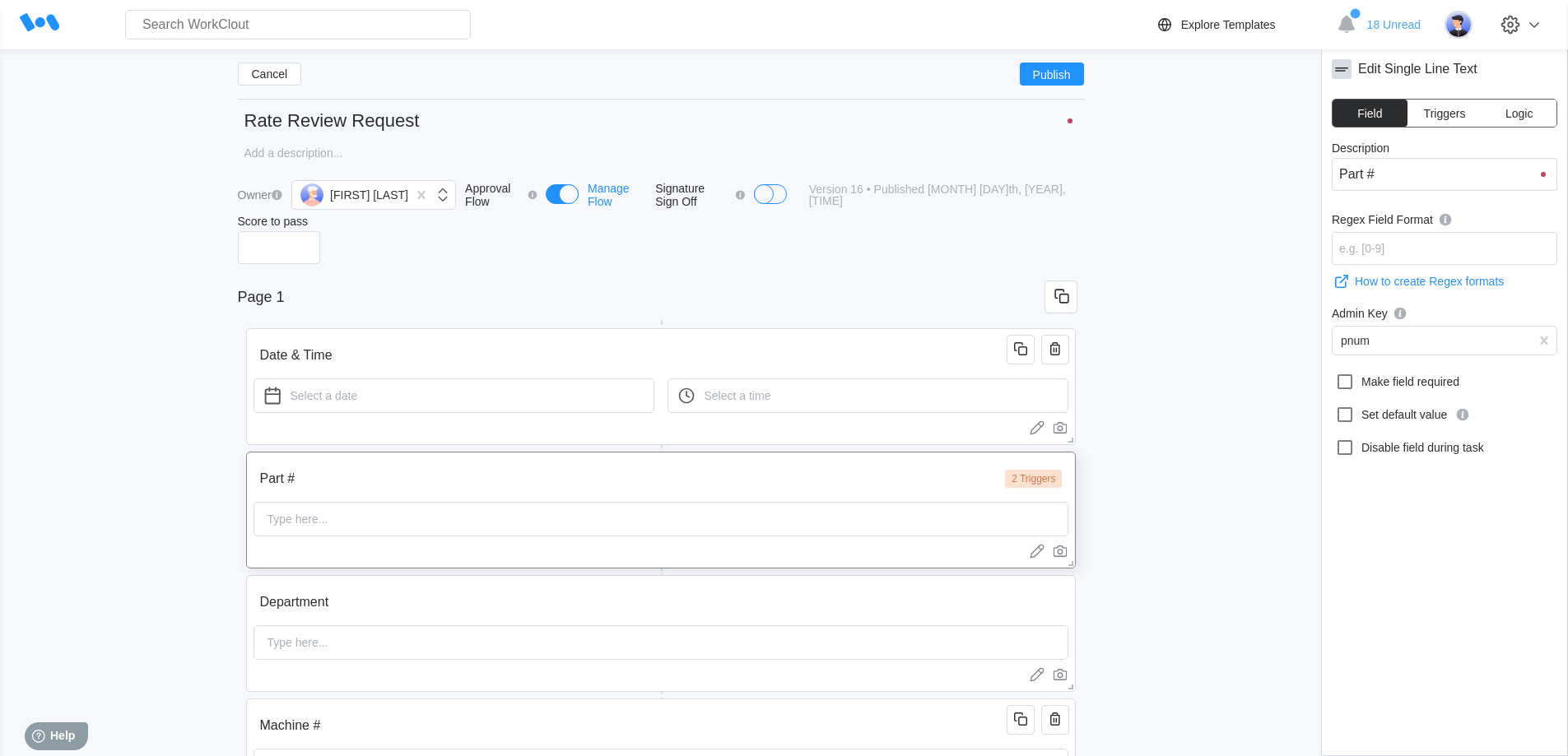 click on "Triggers" at bounding box center [1445, 114] 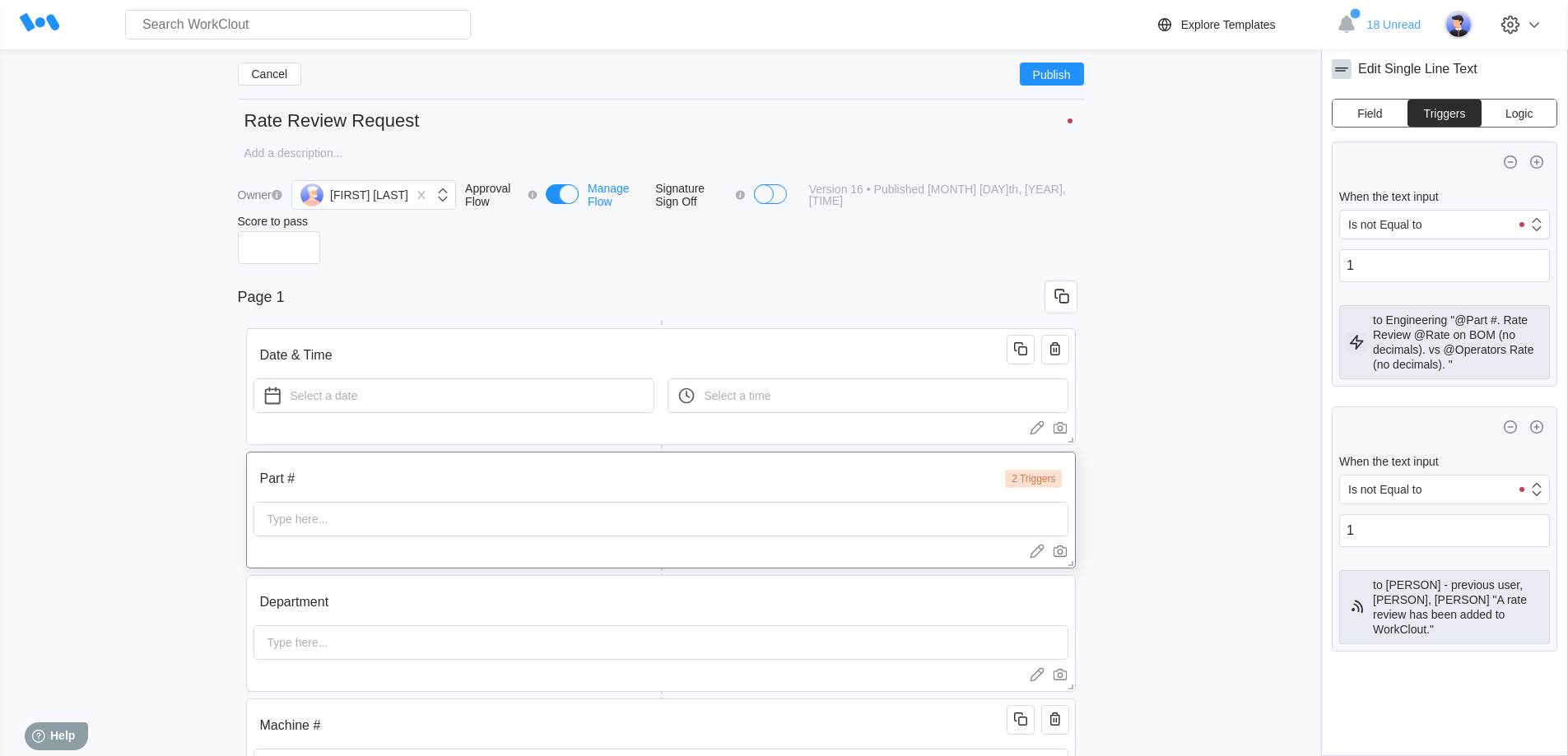 click on "to [PERSON] - previous user, [PERSON], [PERSON] "A rate review has been added to WorkClout."" at bounding box center [1449, 607] 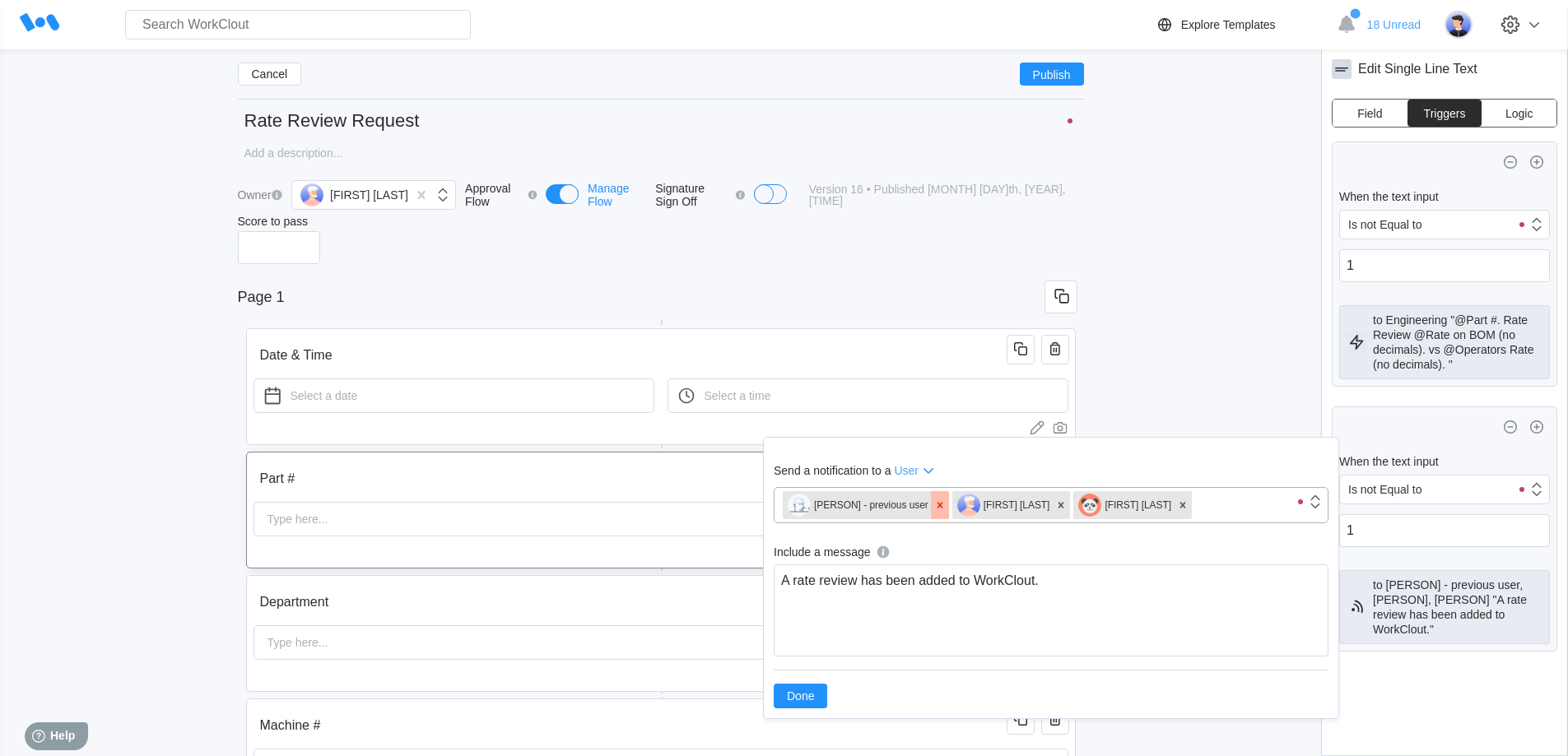 click 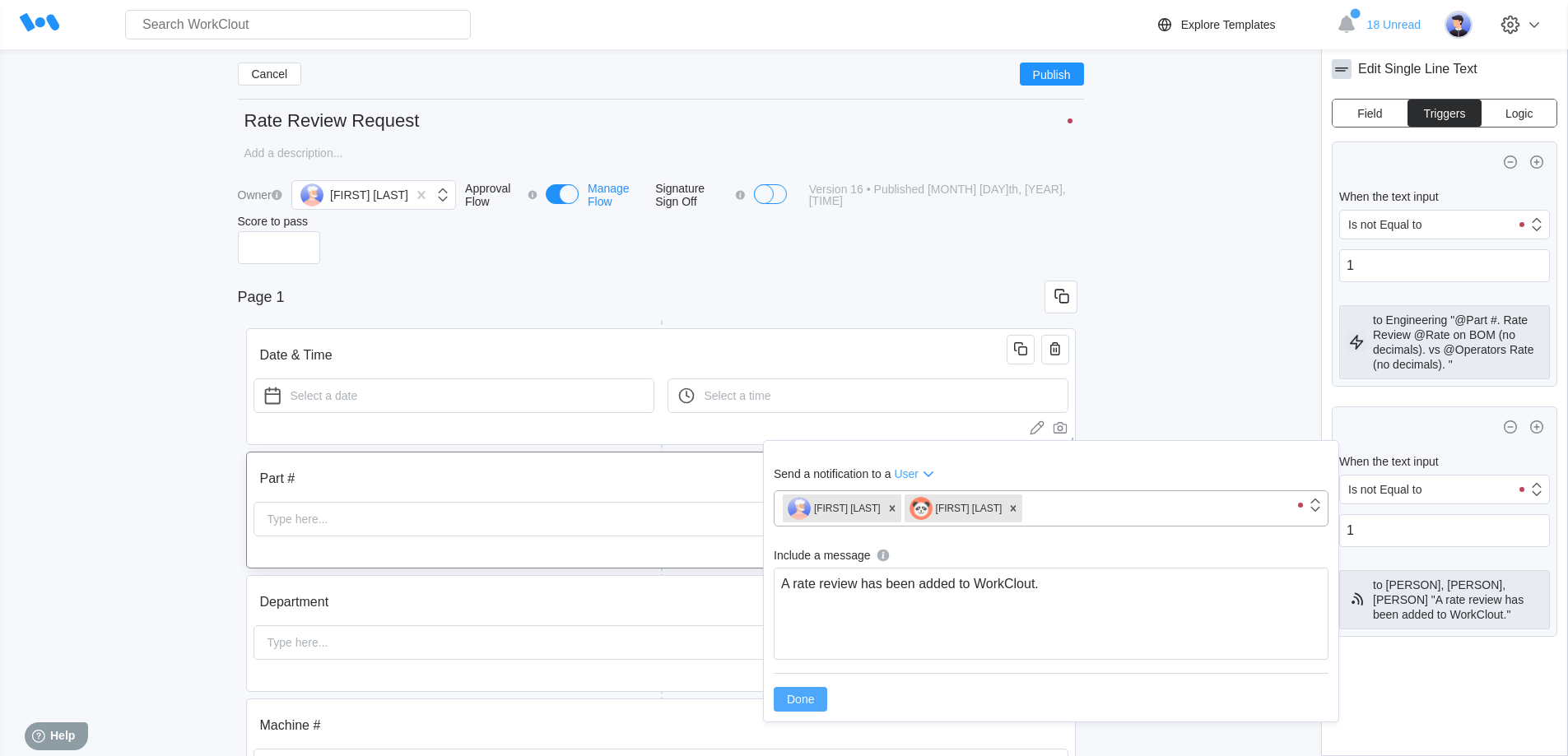 click on "Done" at bounding box center [800, 699] 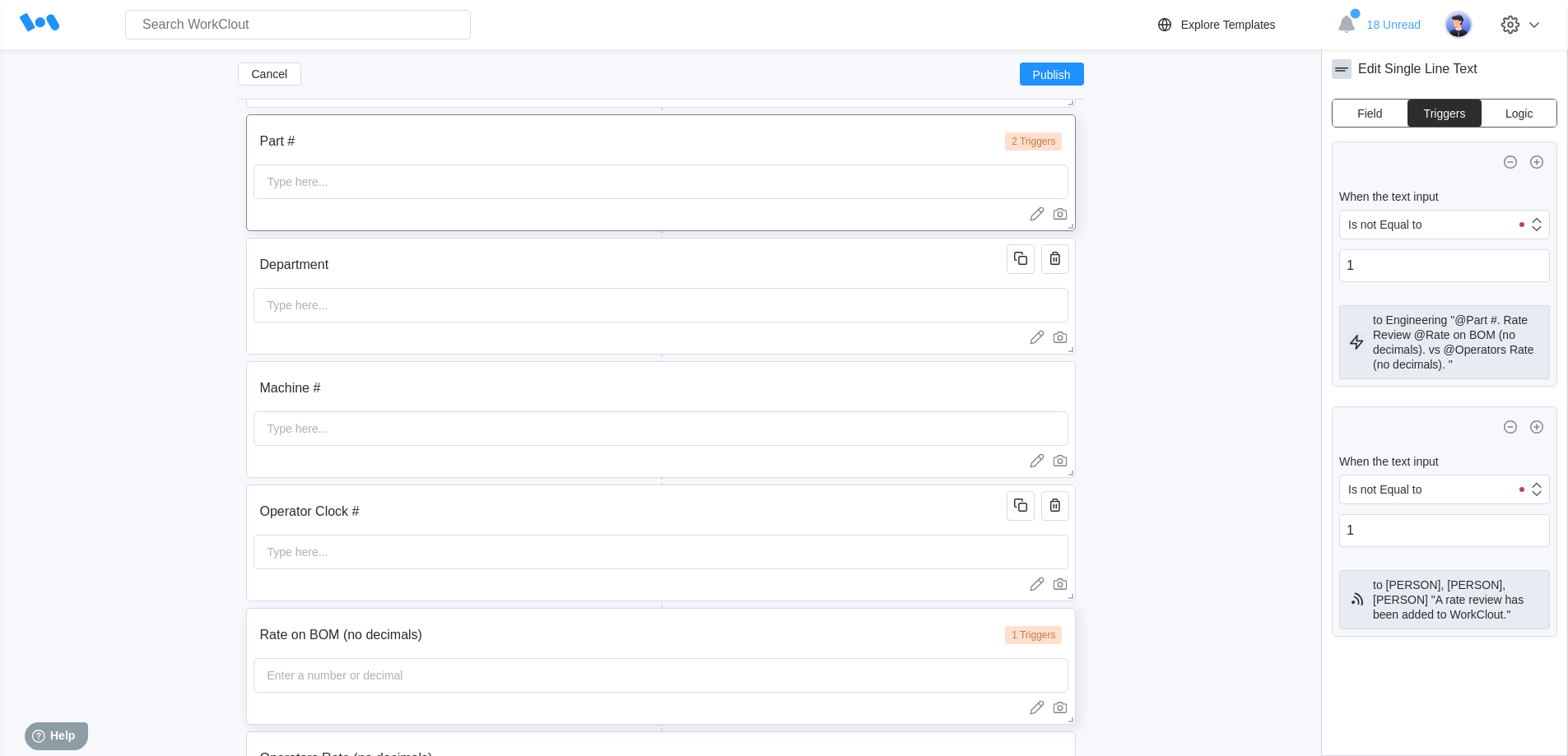 scroll, scrollTop: 528, scrollLeft: 0, axis: vertical 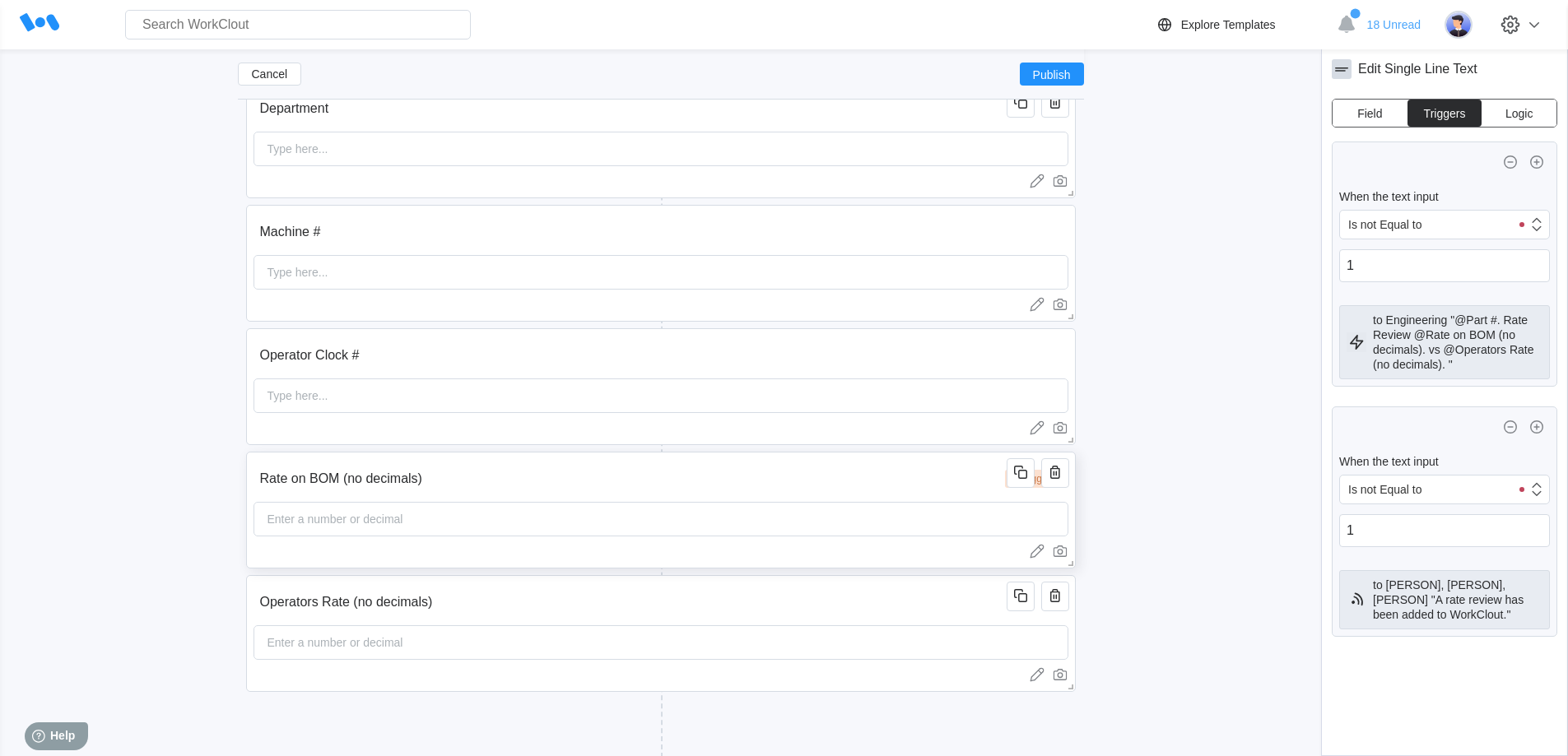 click on "Rate on BOM (no decimals)" at bounding box center (628, 479) 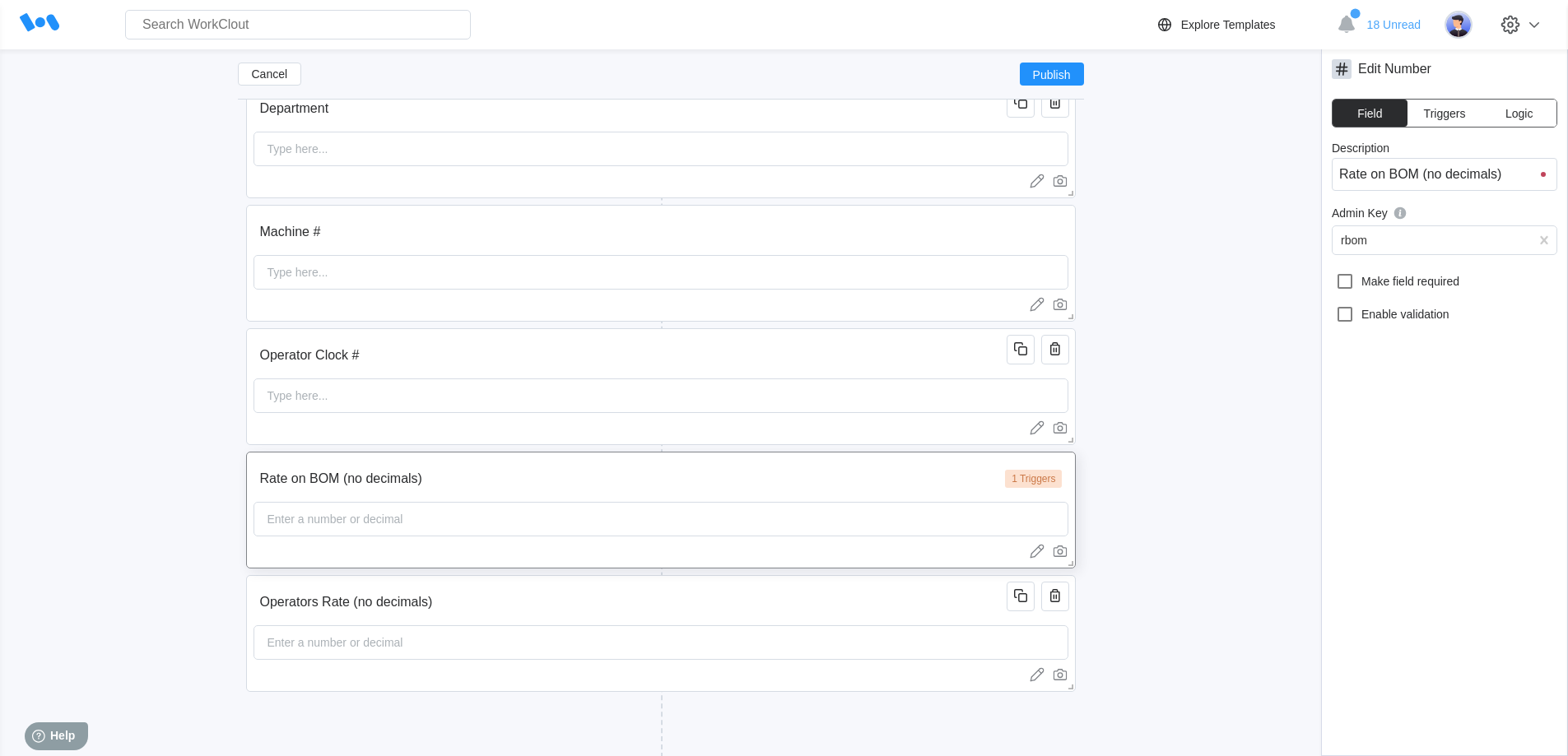 click on "Triggers" at bounding box center [1445, 114] 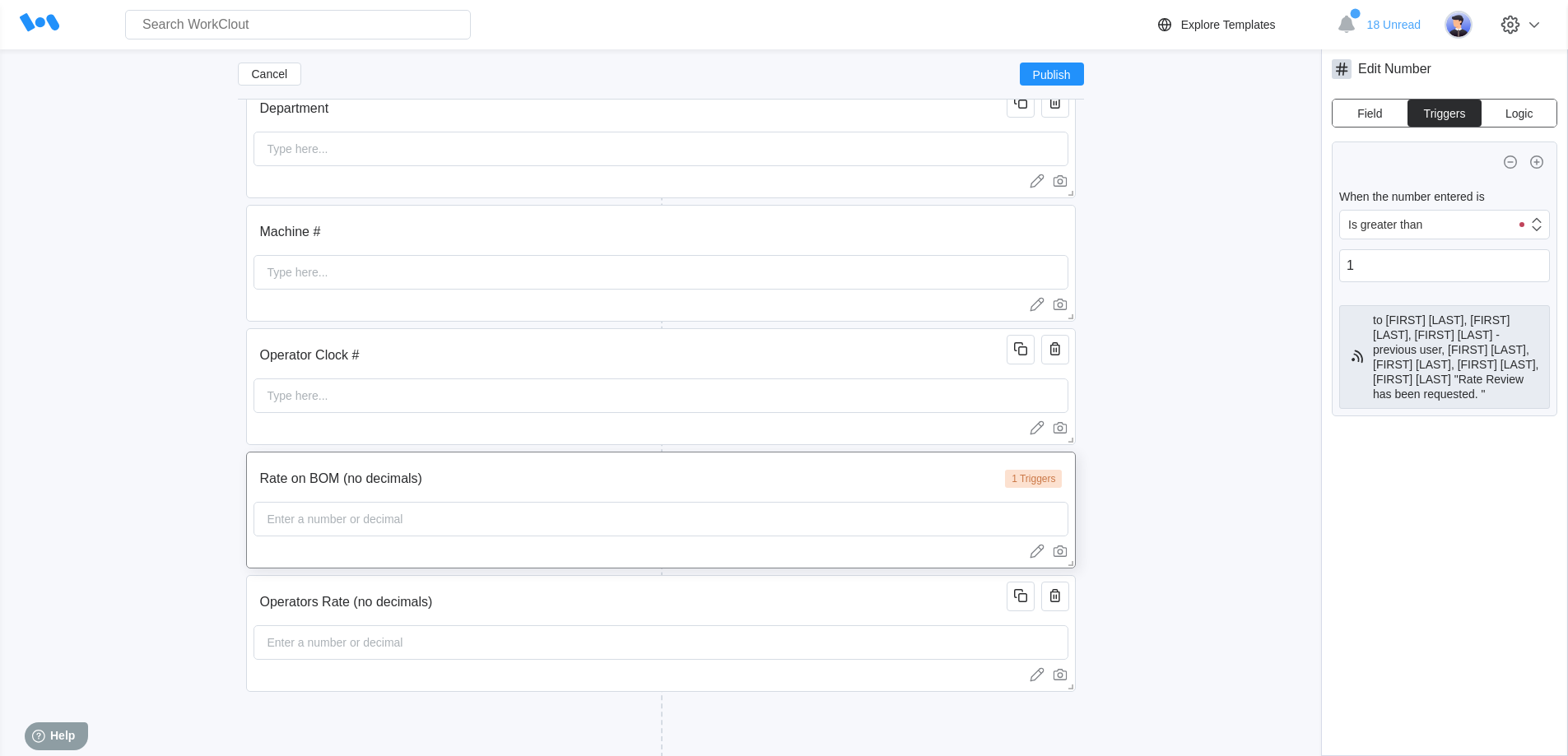 click on "to [FIRST] [LAST], [FIRST] [LAST], [FIRST] [LAST] - previous user, [FIRST] [LAST], [FIRST] [LAST], [FIRST] [LAST], [FIRST] [LAST] "Rate Review has been requested. "" at bounding box center (1455, 357) 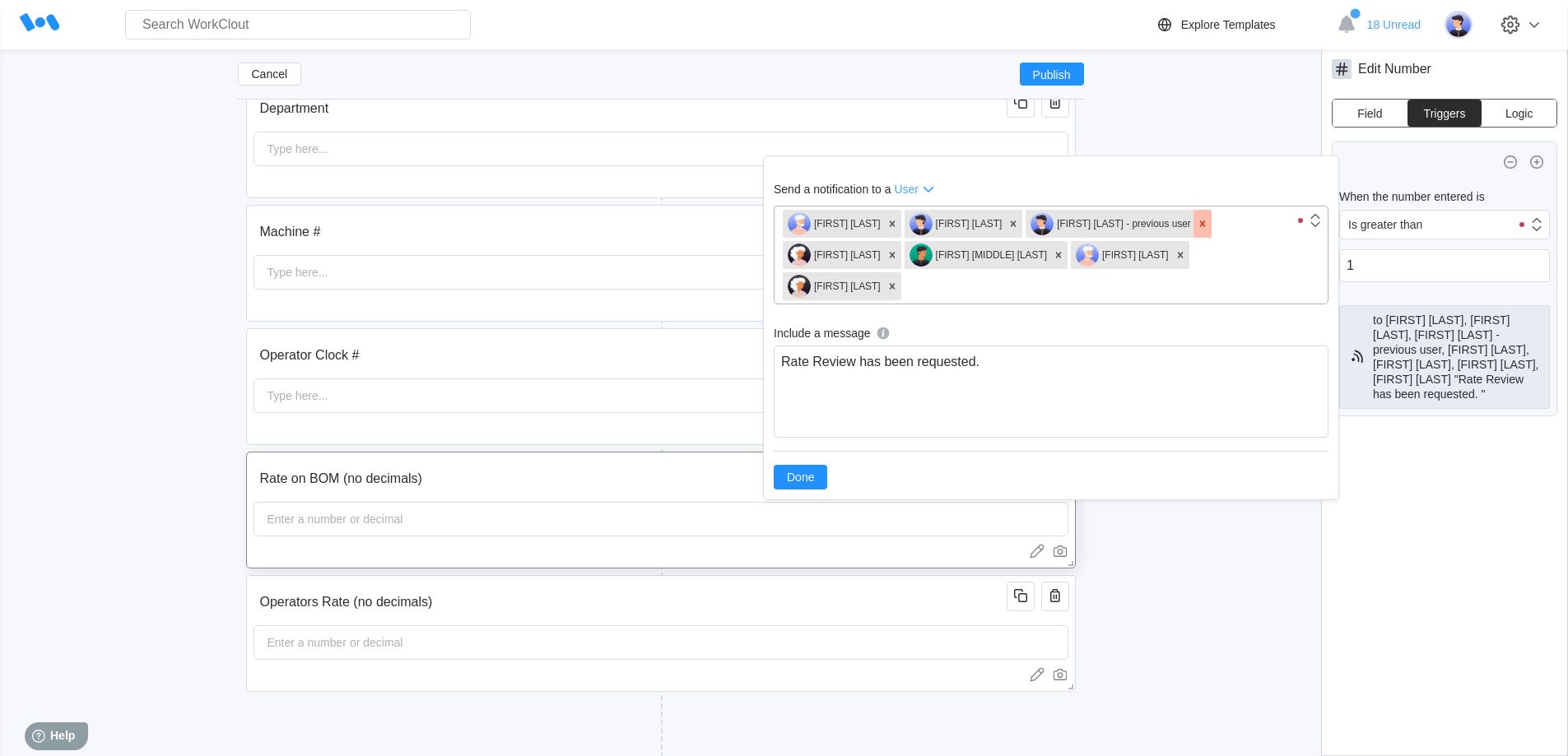click 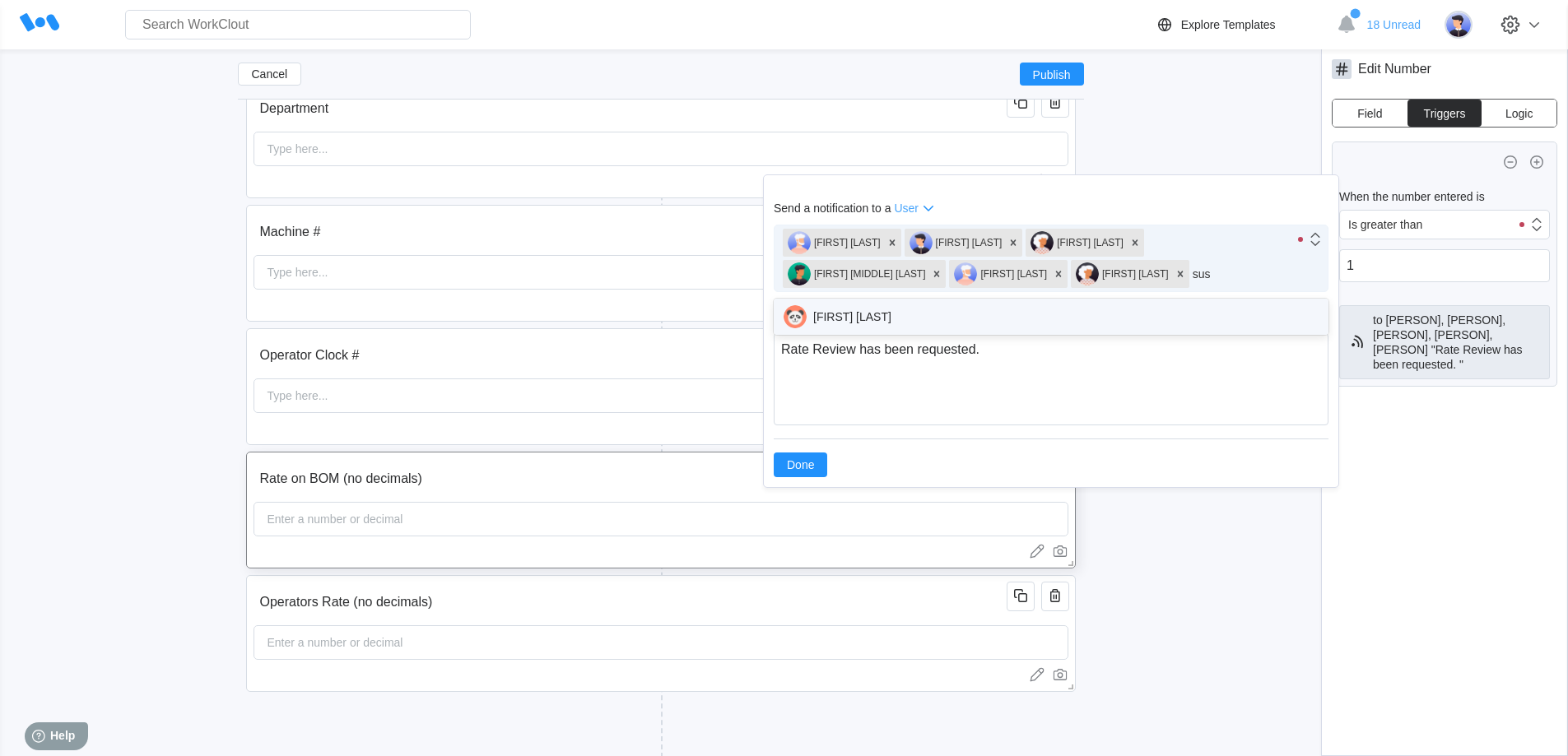 type on "[FIRST]" 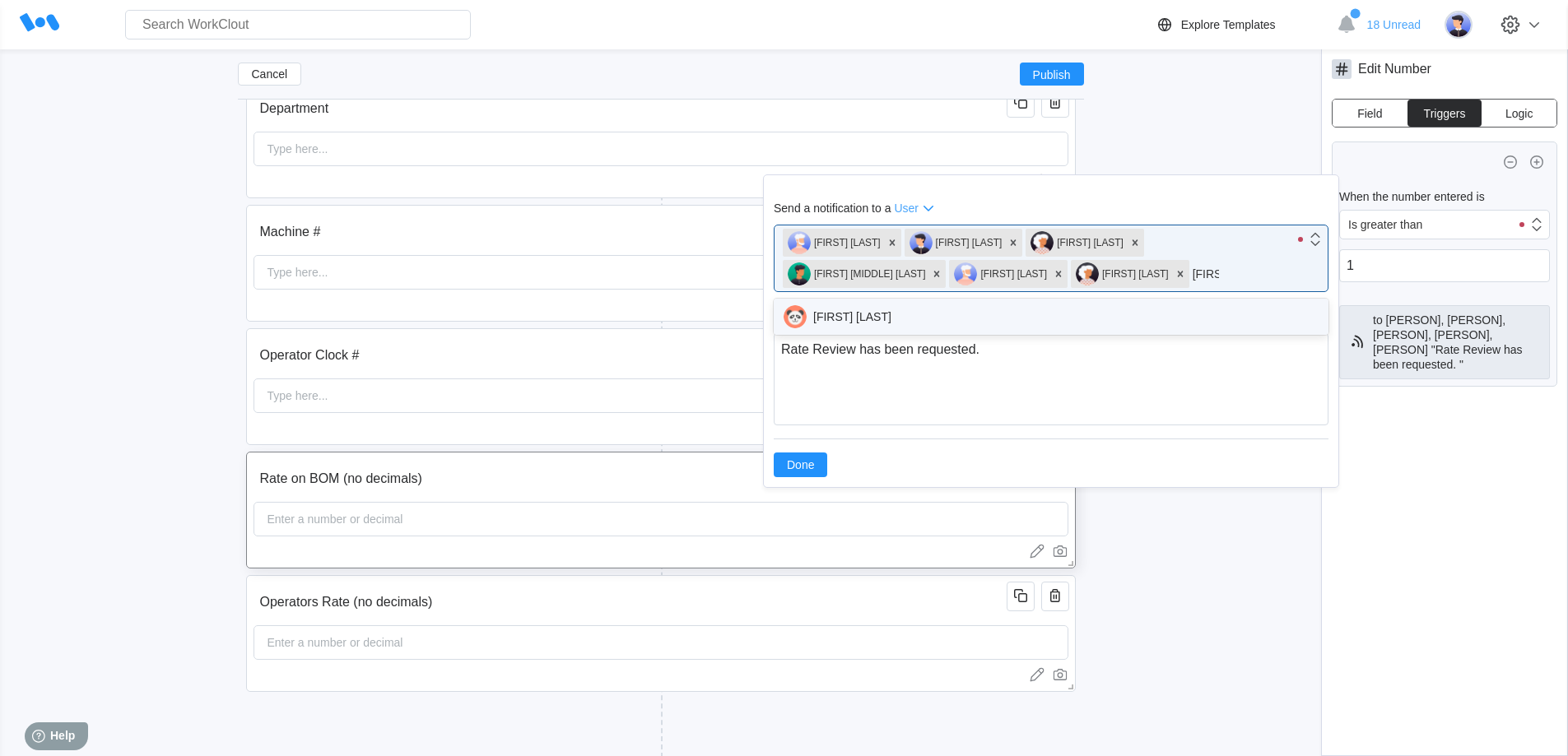 click on "[FIRST] [LAST]" at bounding box center (1051, 317) 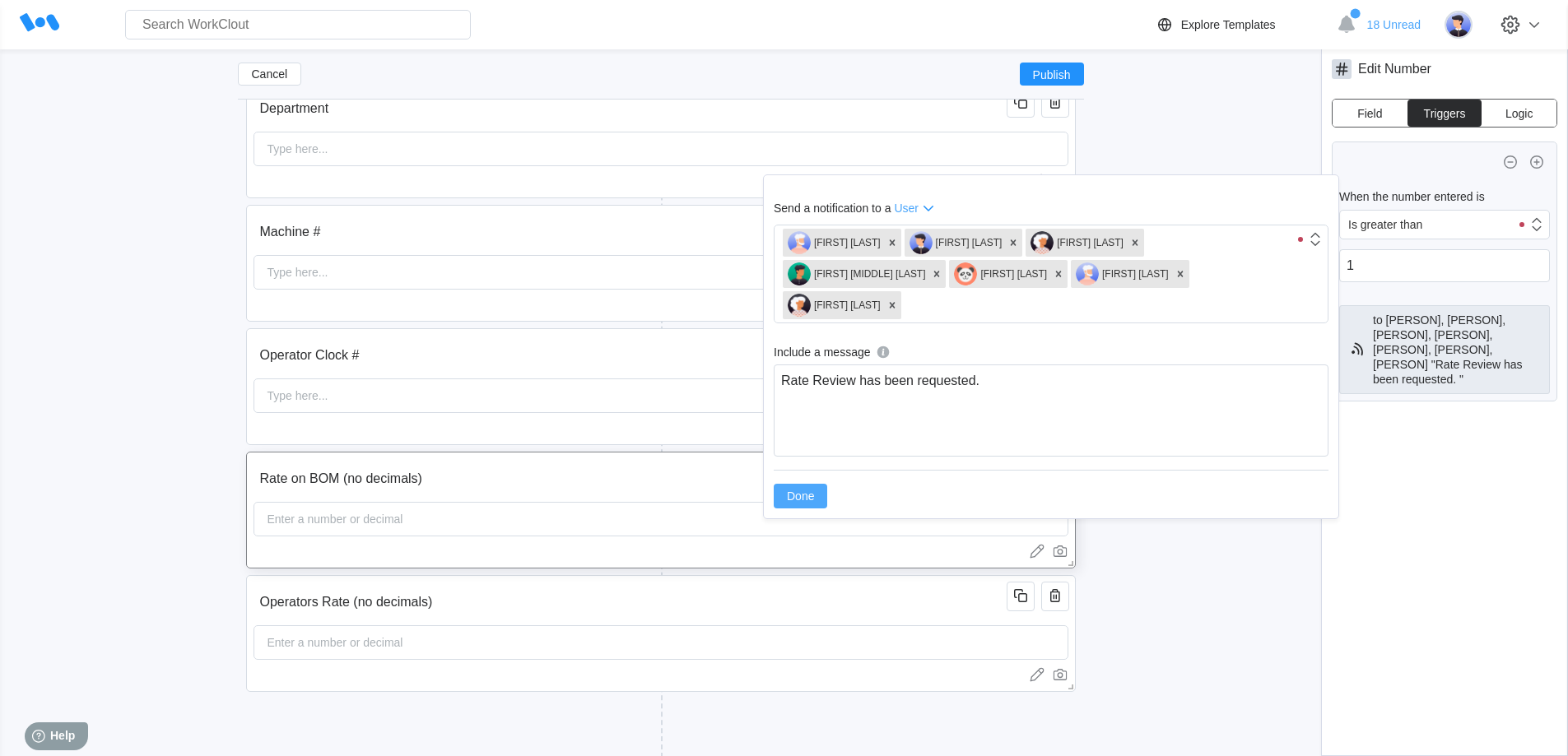 click on "Done" at bounding box center (800, 496) 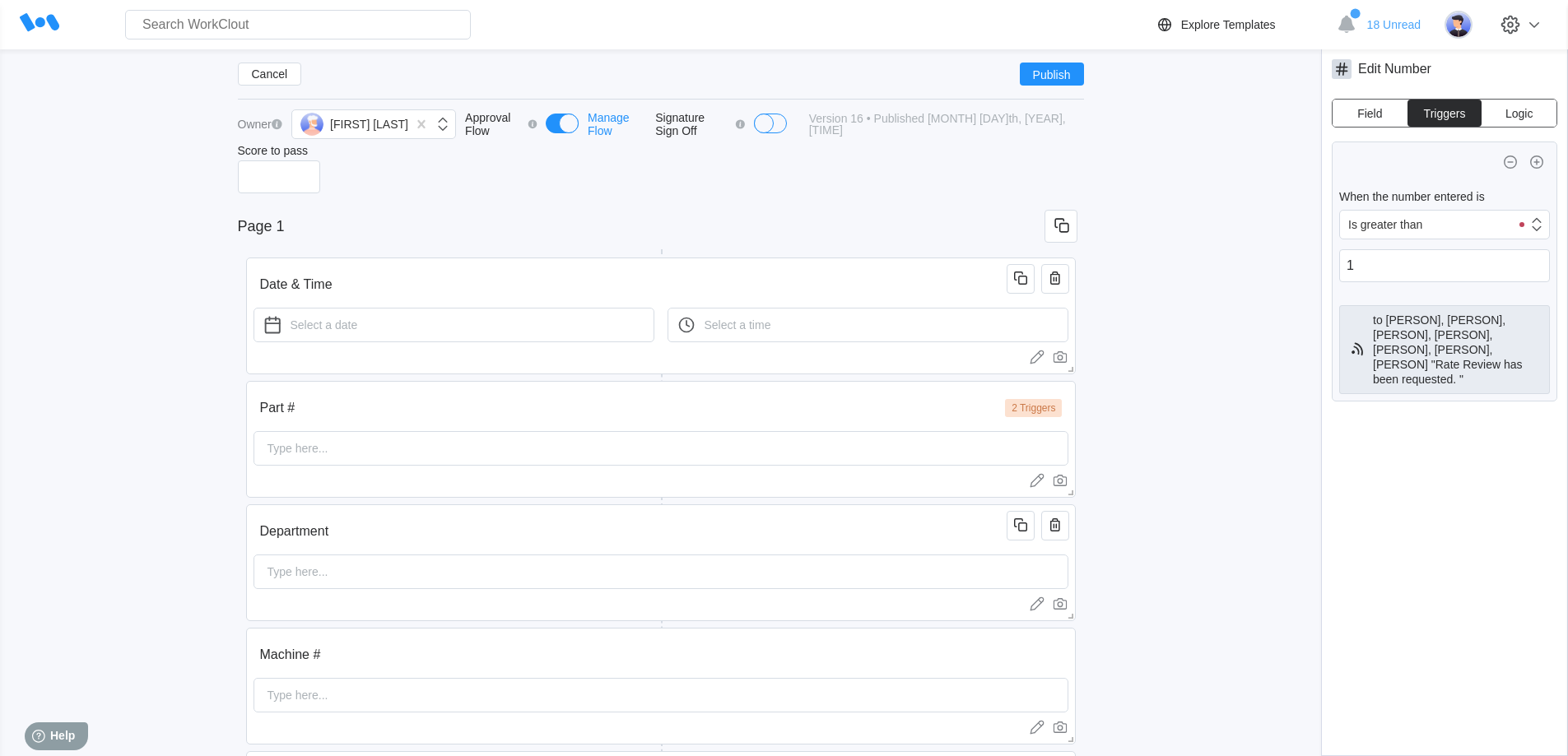 scroll, scrollTop: 0, scrollLeft: 0, axis: both 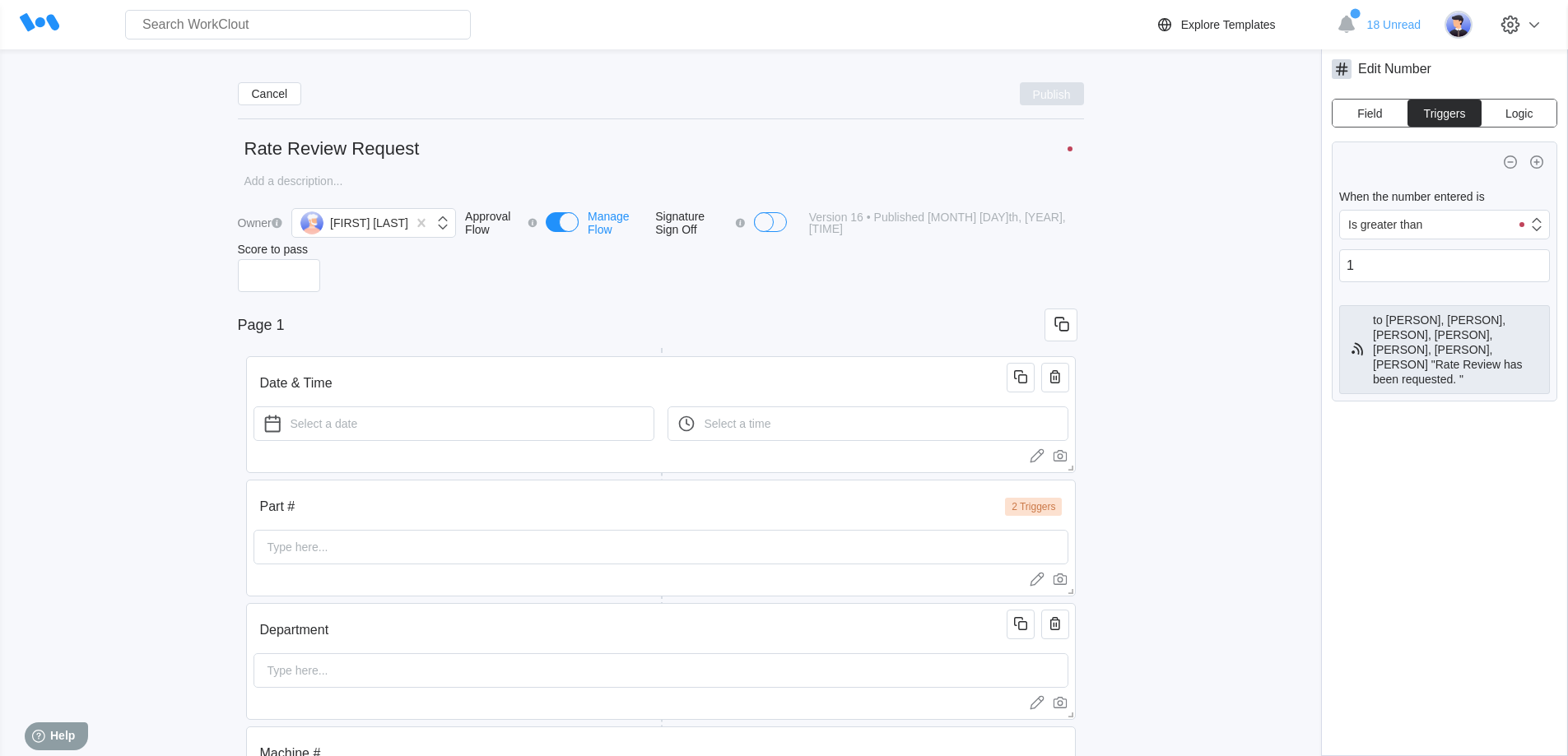 click on "Publish" at bounding box center [1052, 94] 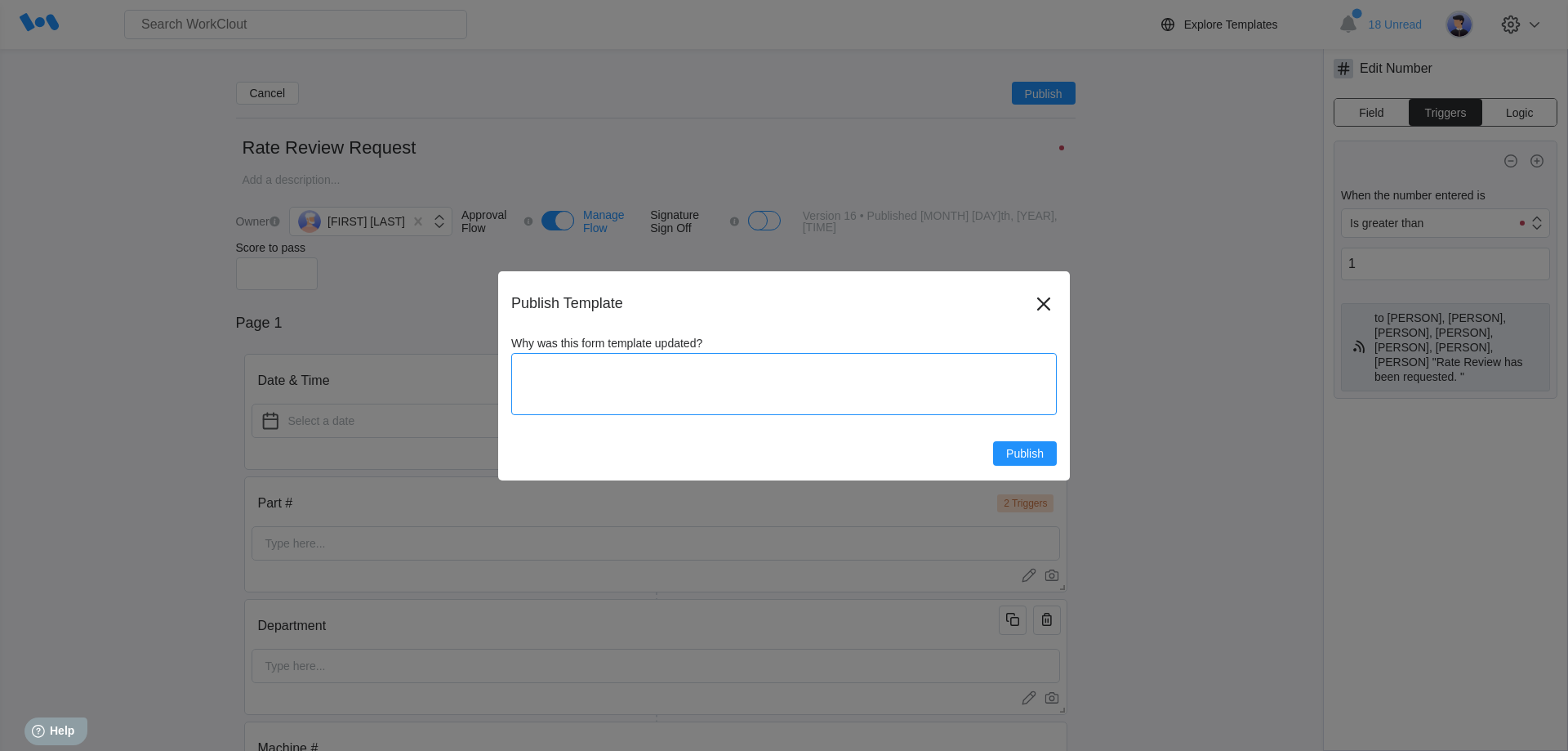 click on "Why was this form template updated?" at bounding box center (784, 384) 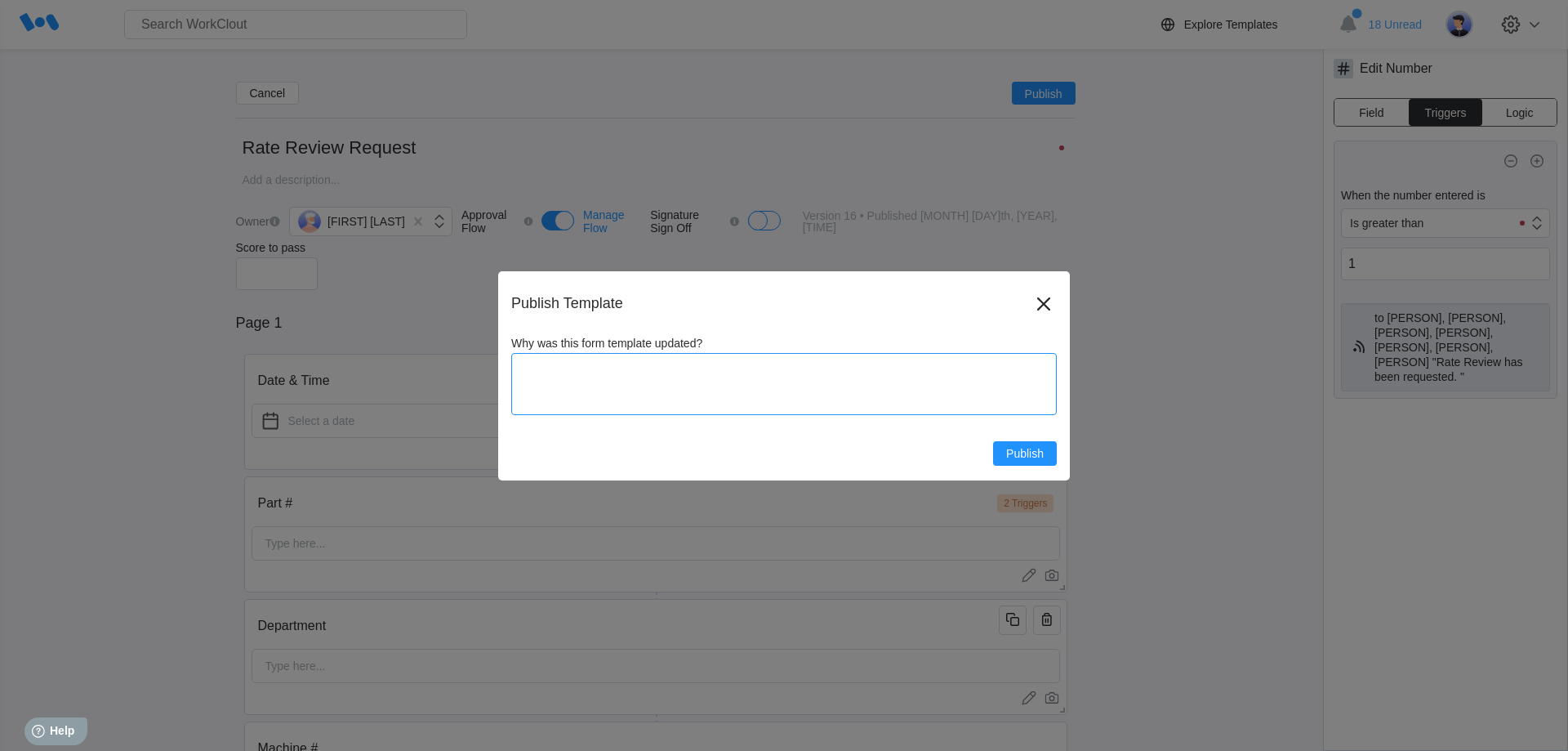 type on "S" 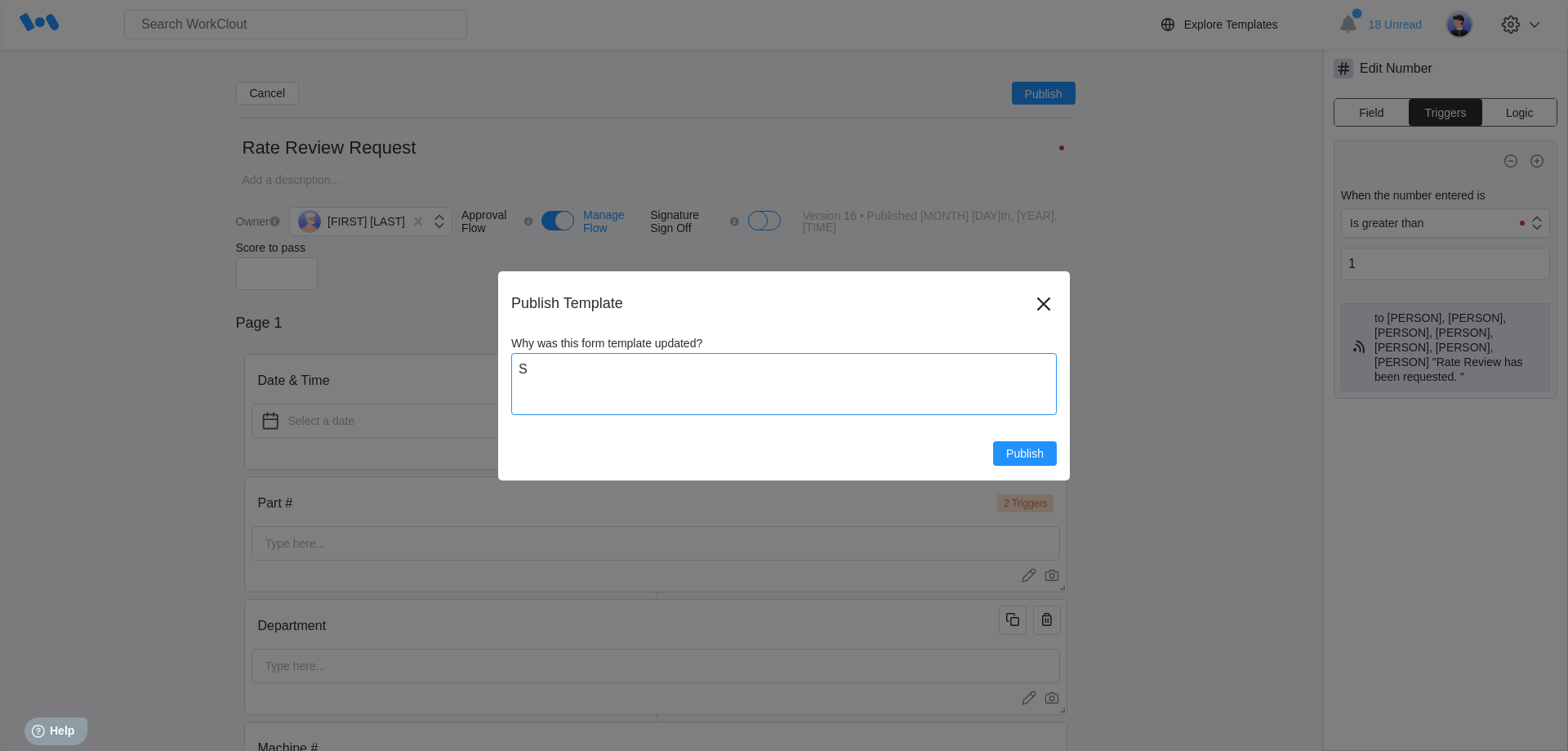 type on "x" 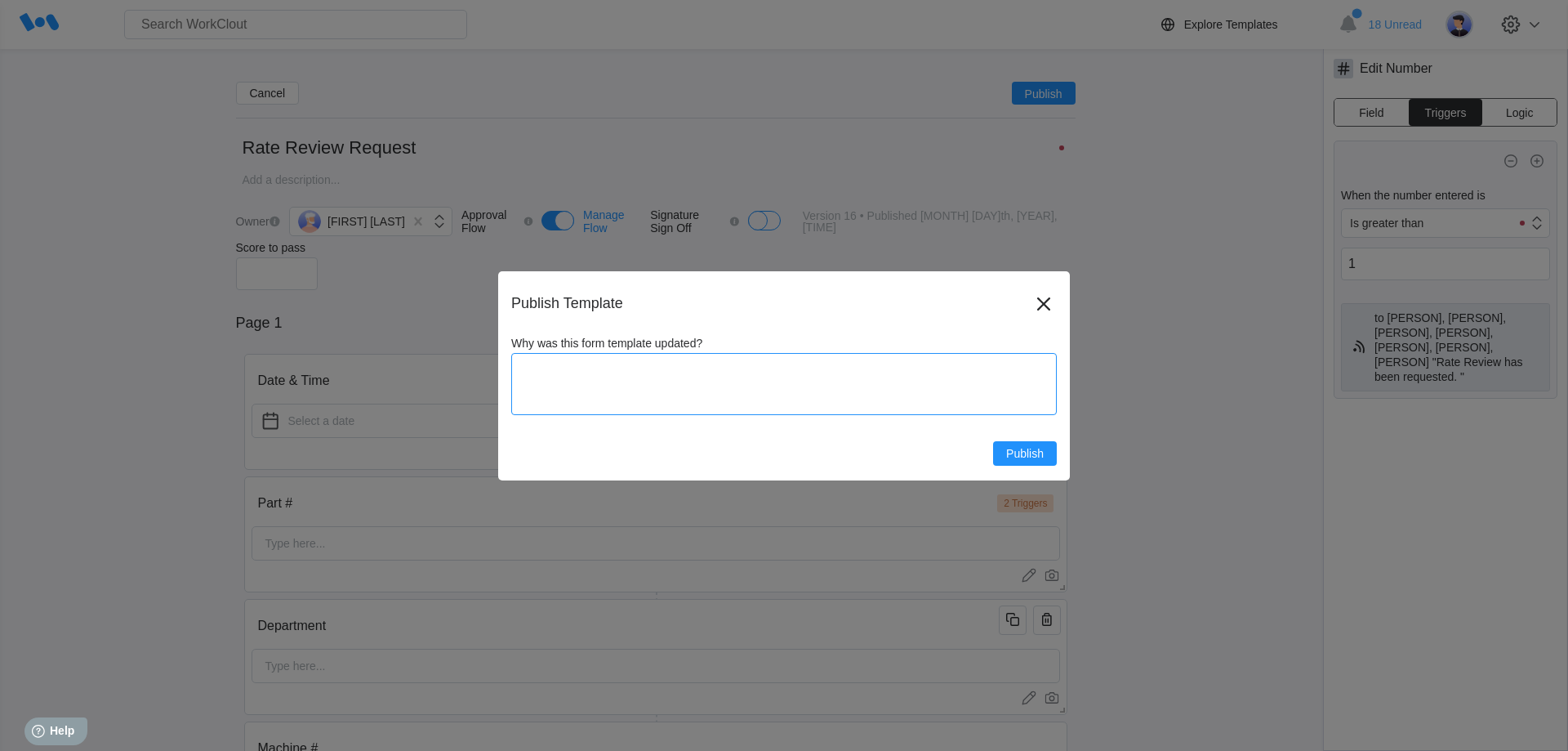 type on "A" 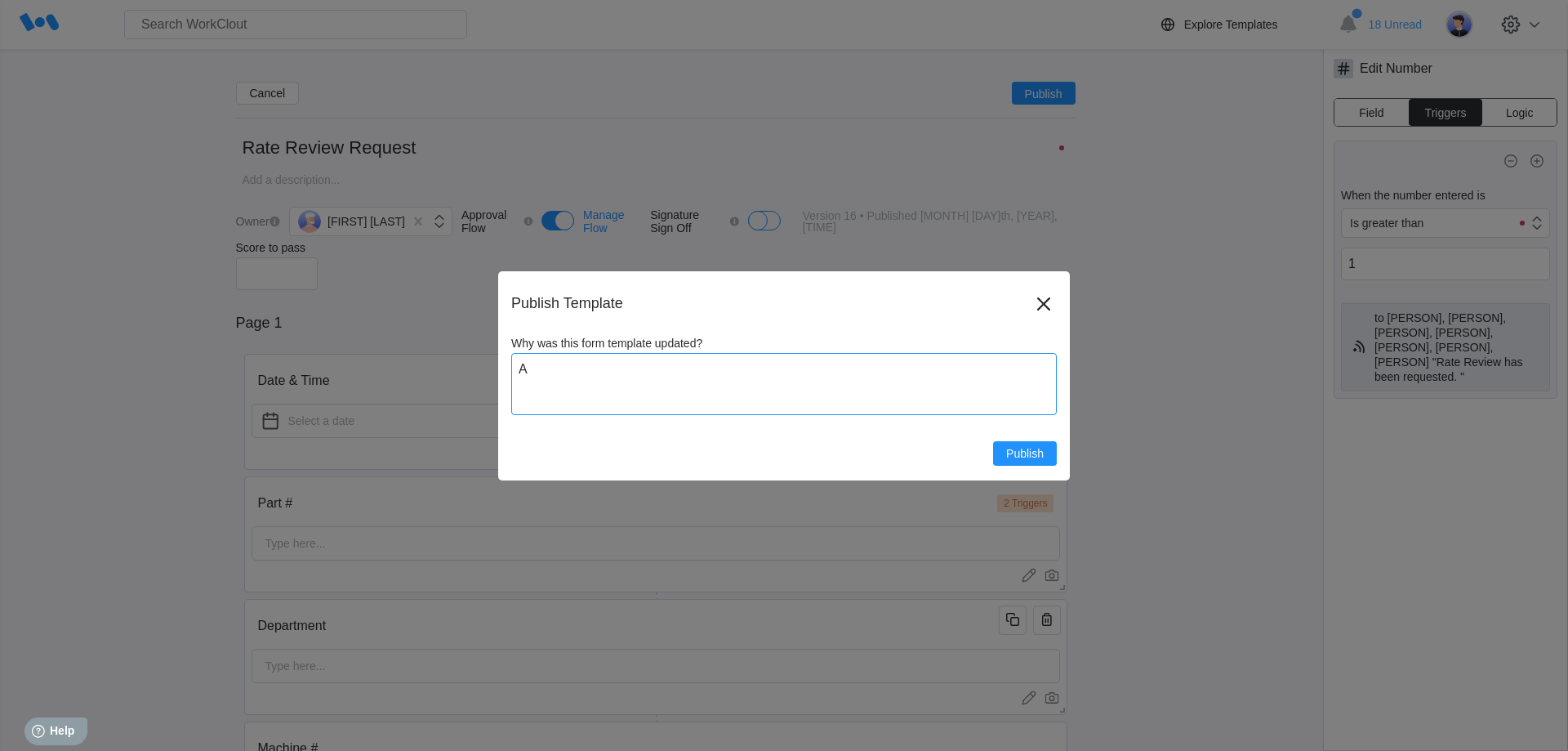 type on "Ad" 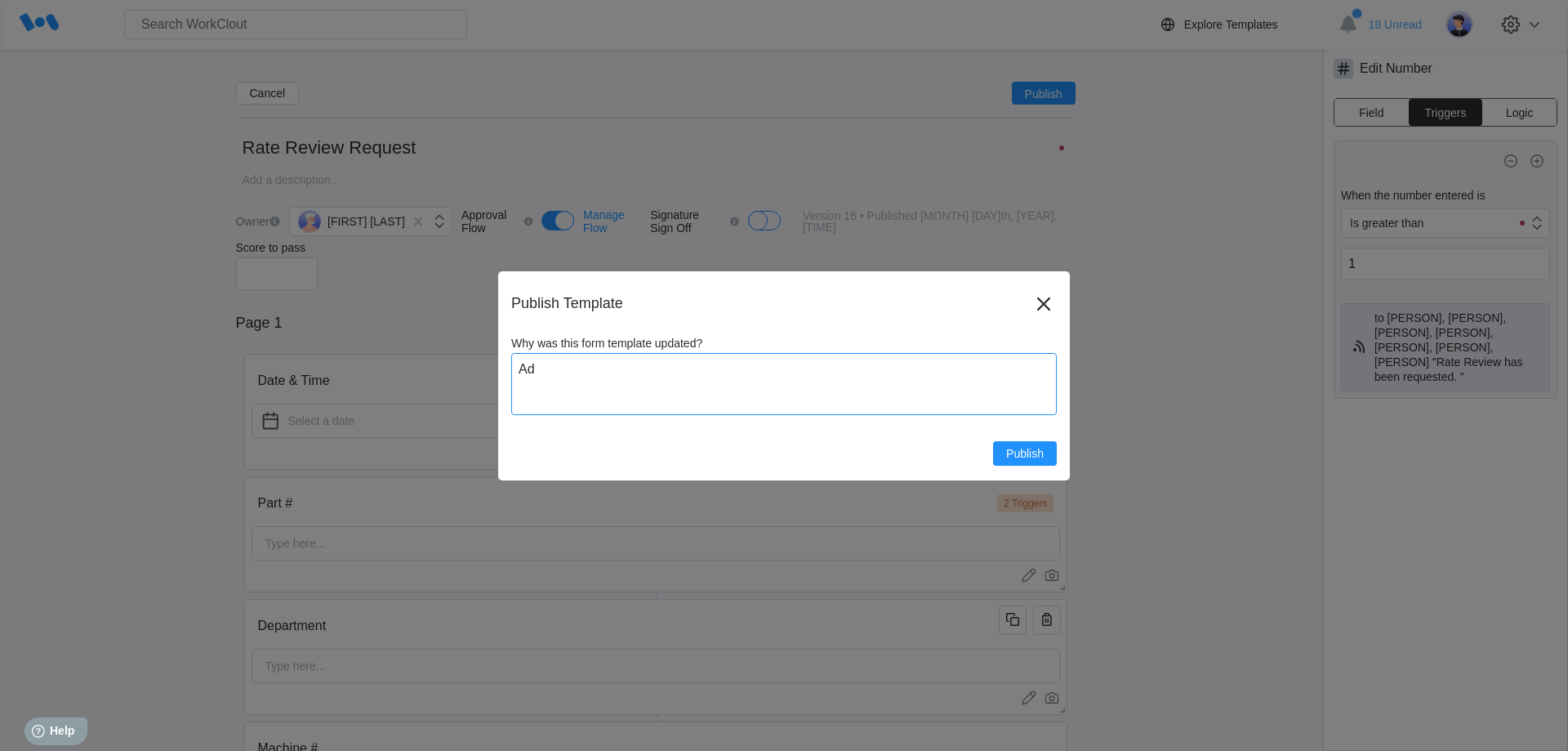 type on "Add" 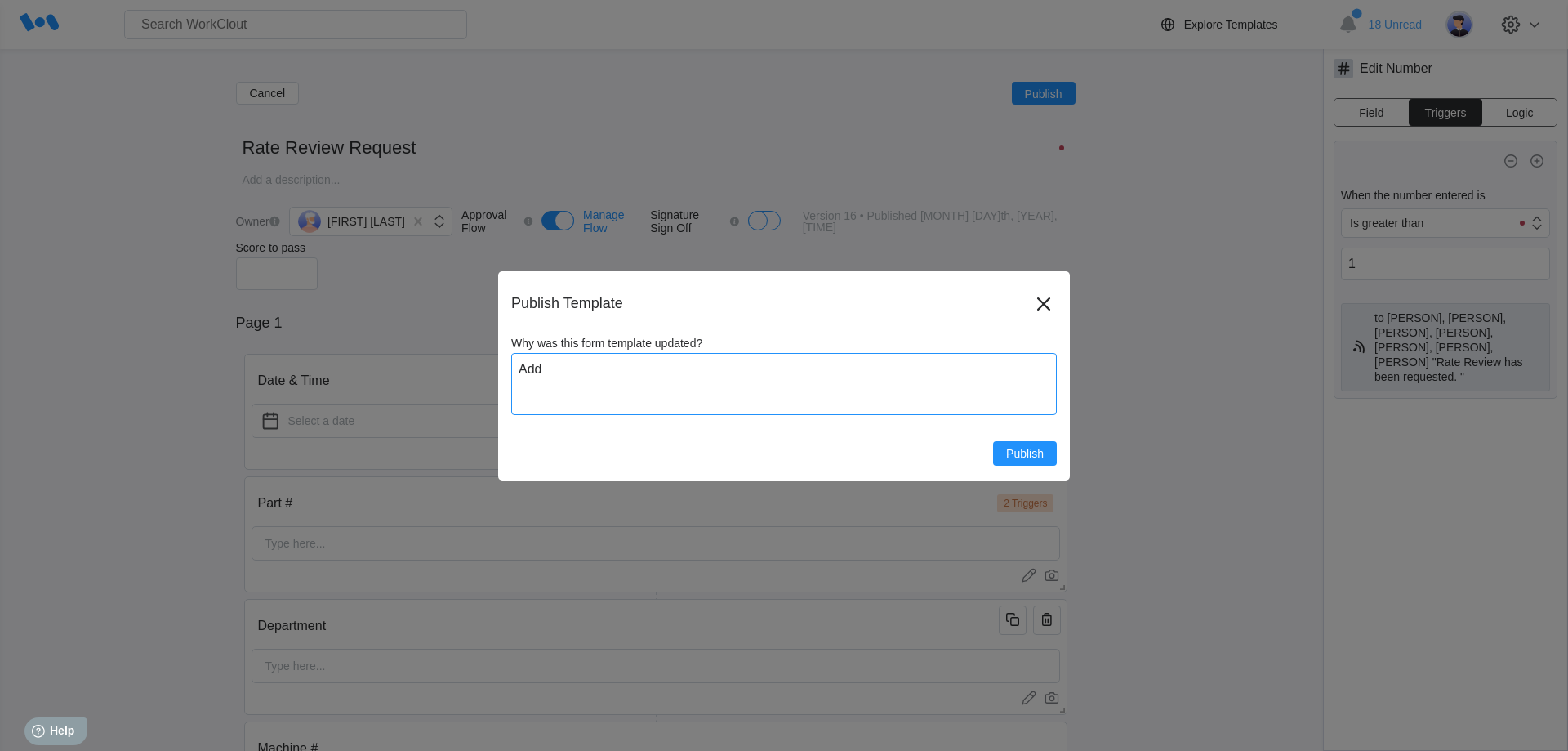 type on "Adde" 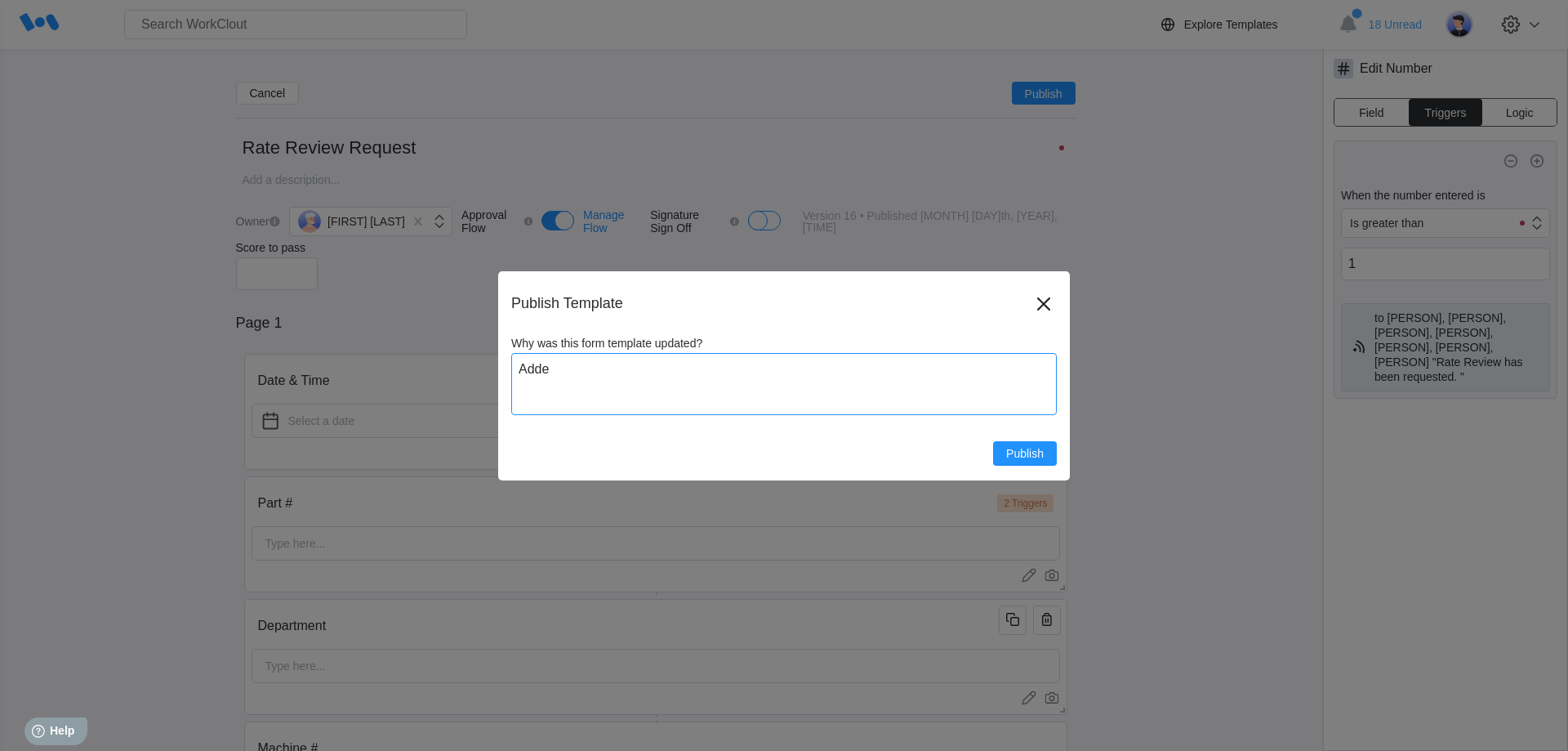 type on "Addes" 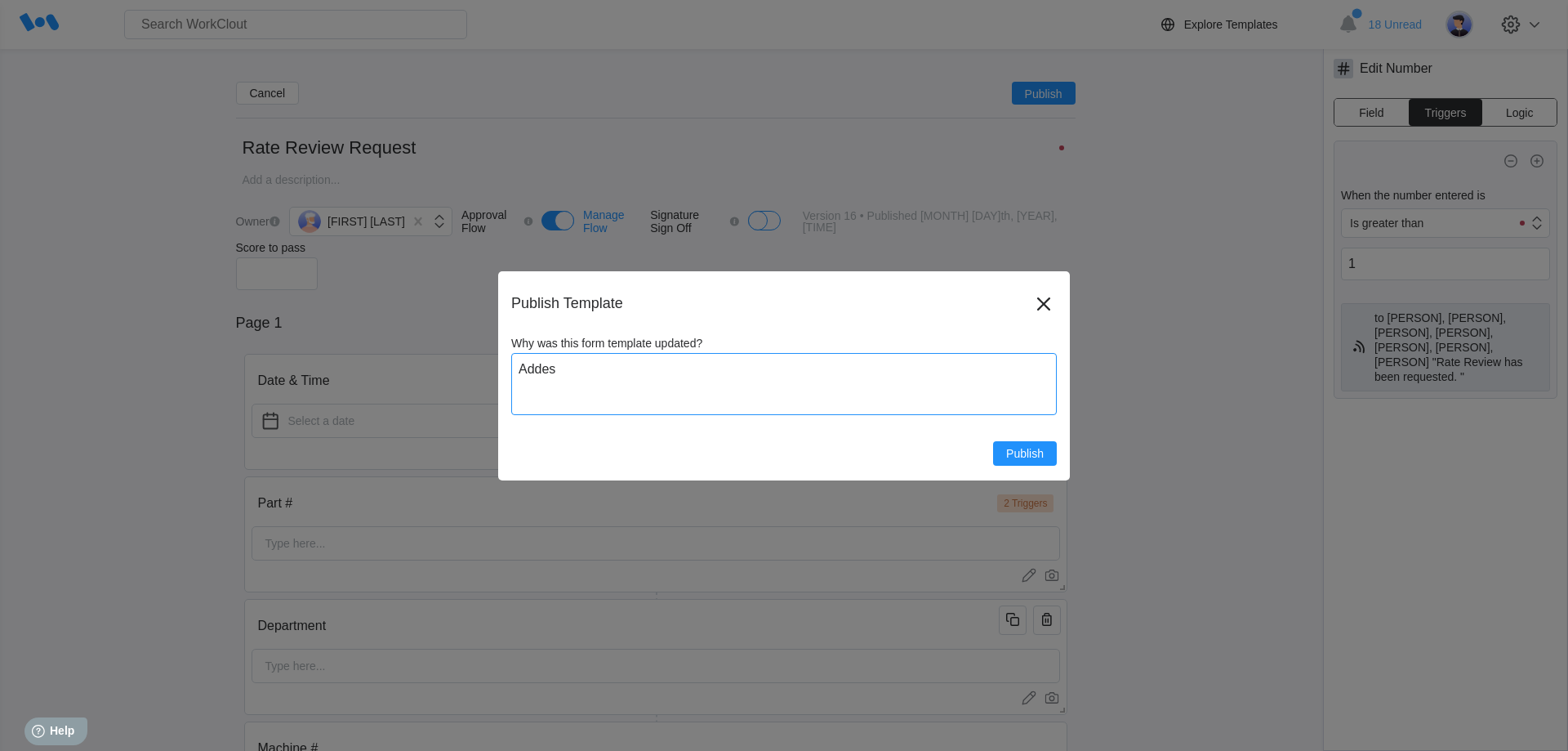 type on "Adde" 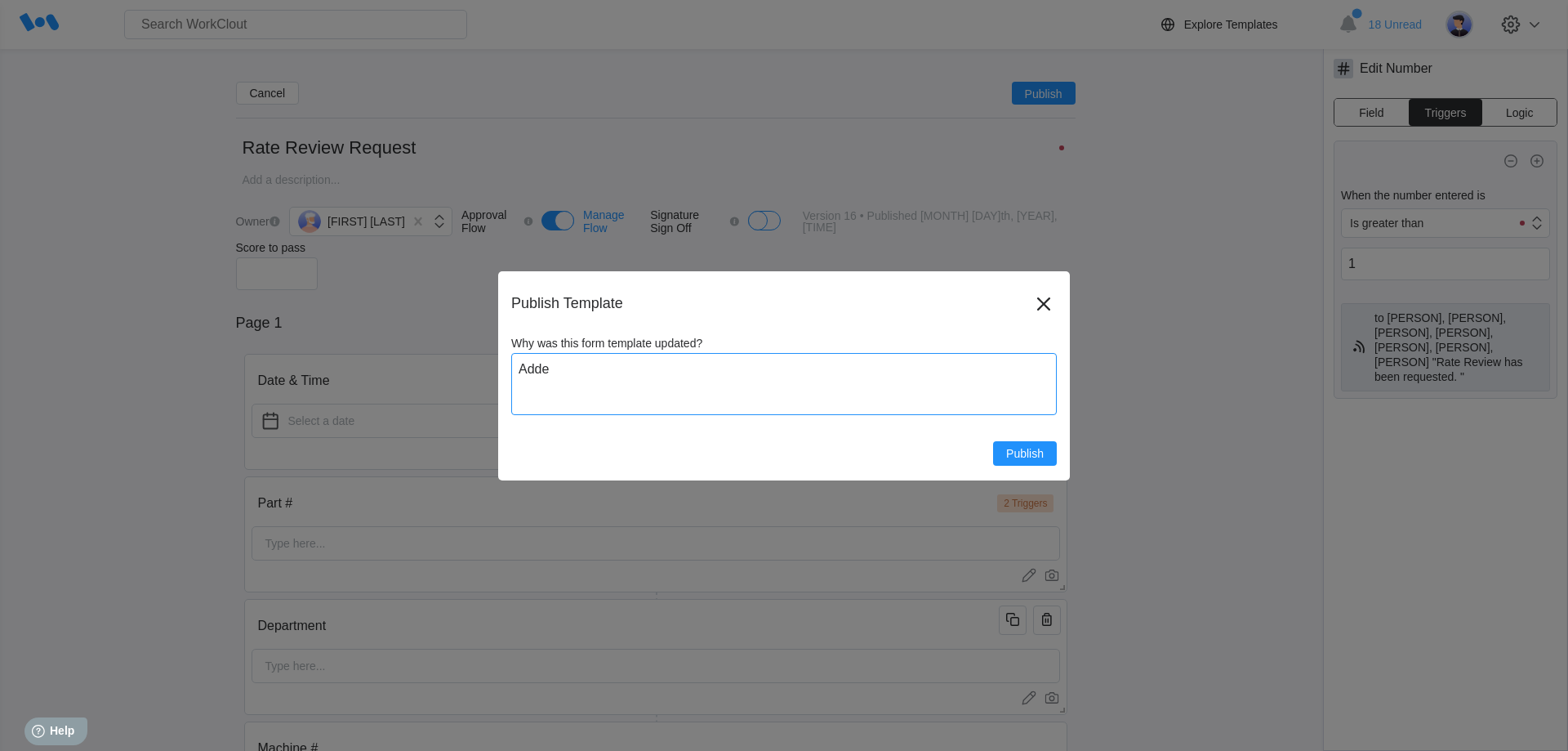 type on "Added" 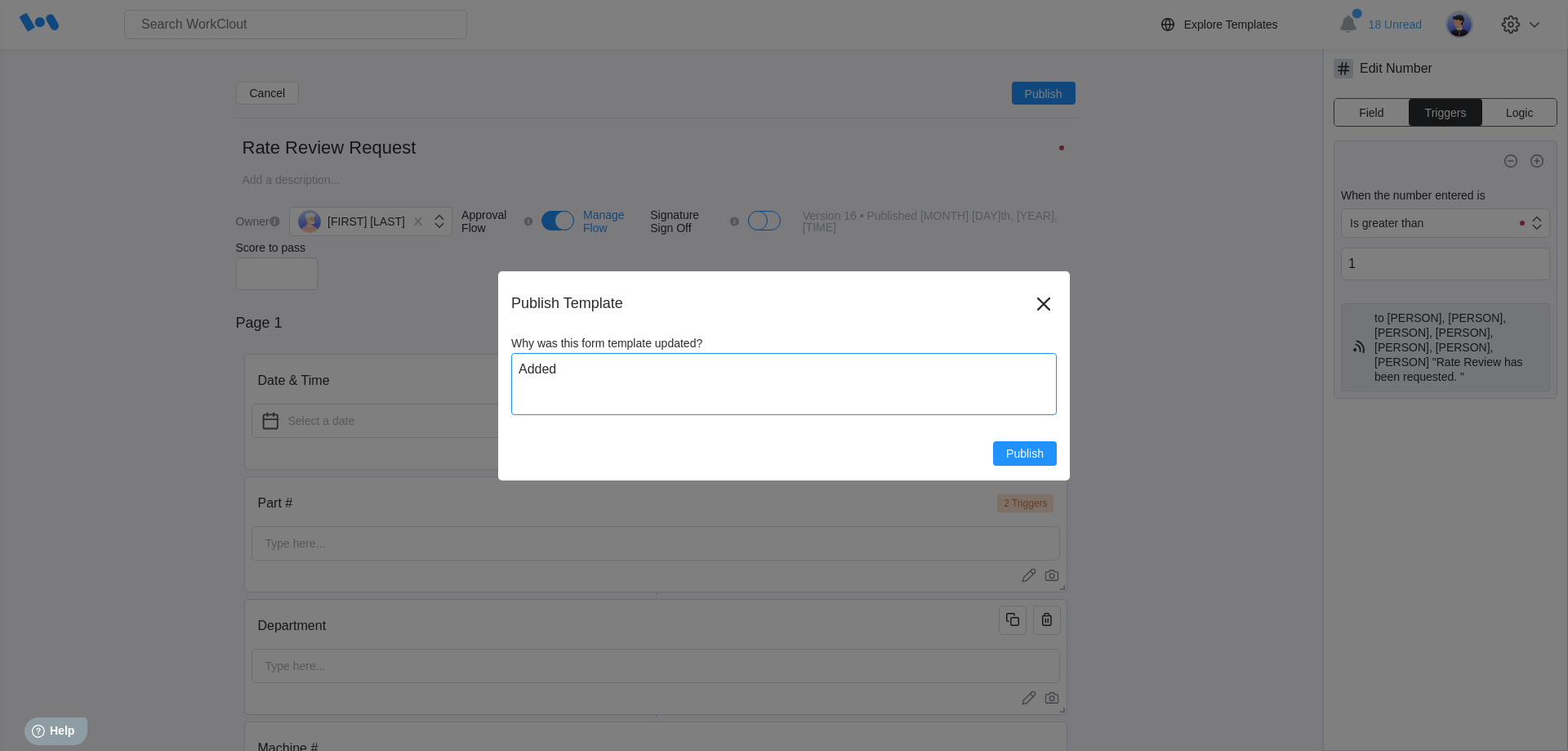 type on "Added" 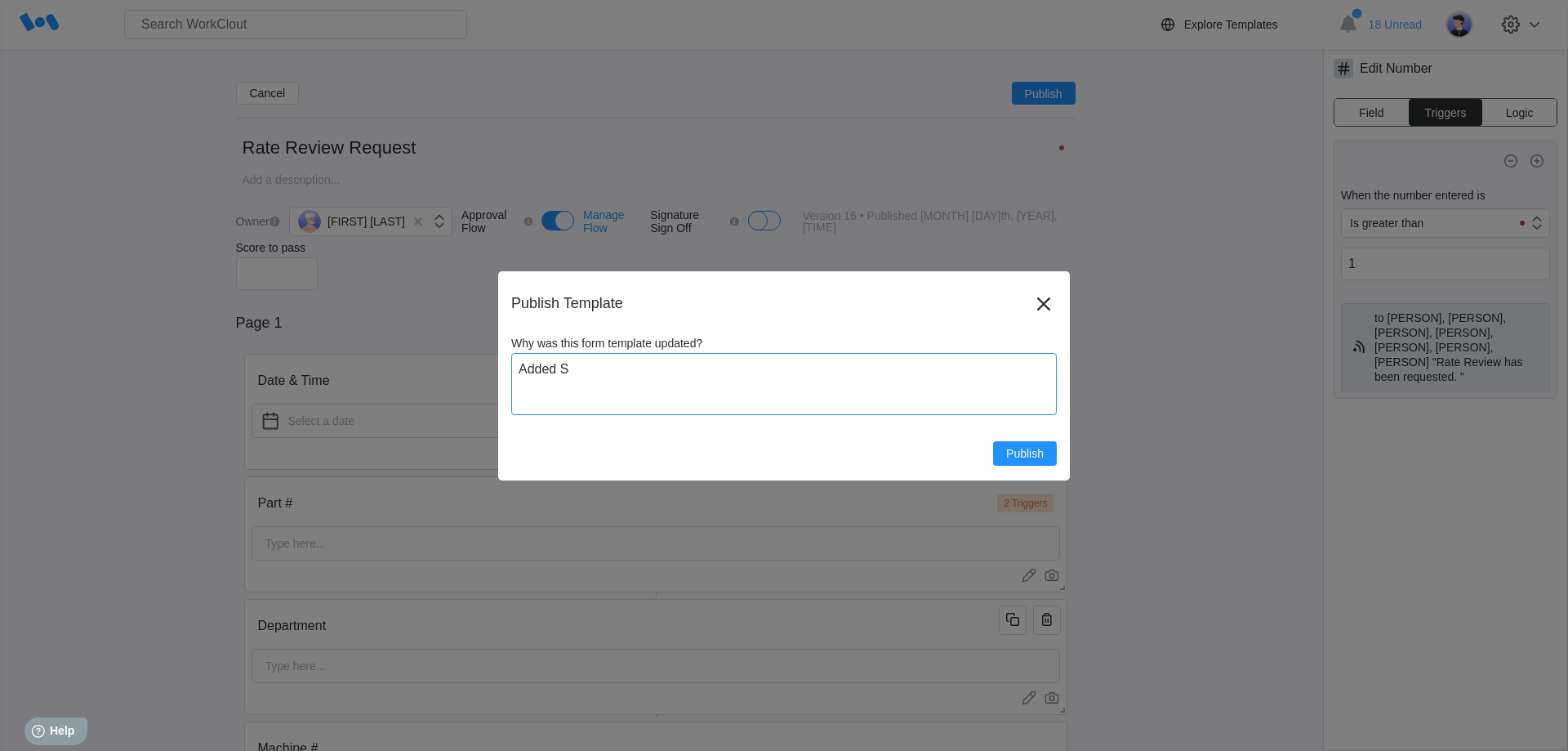 type on "x" 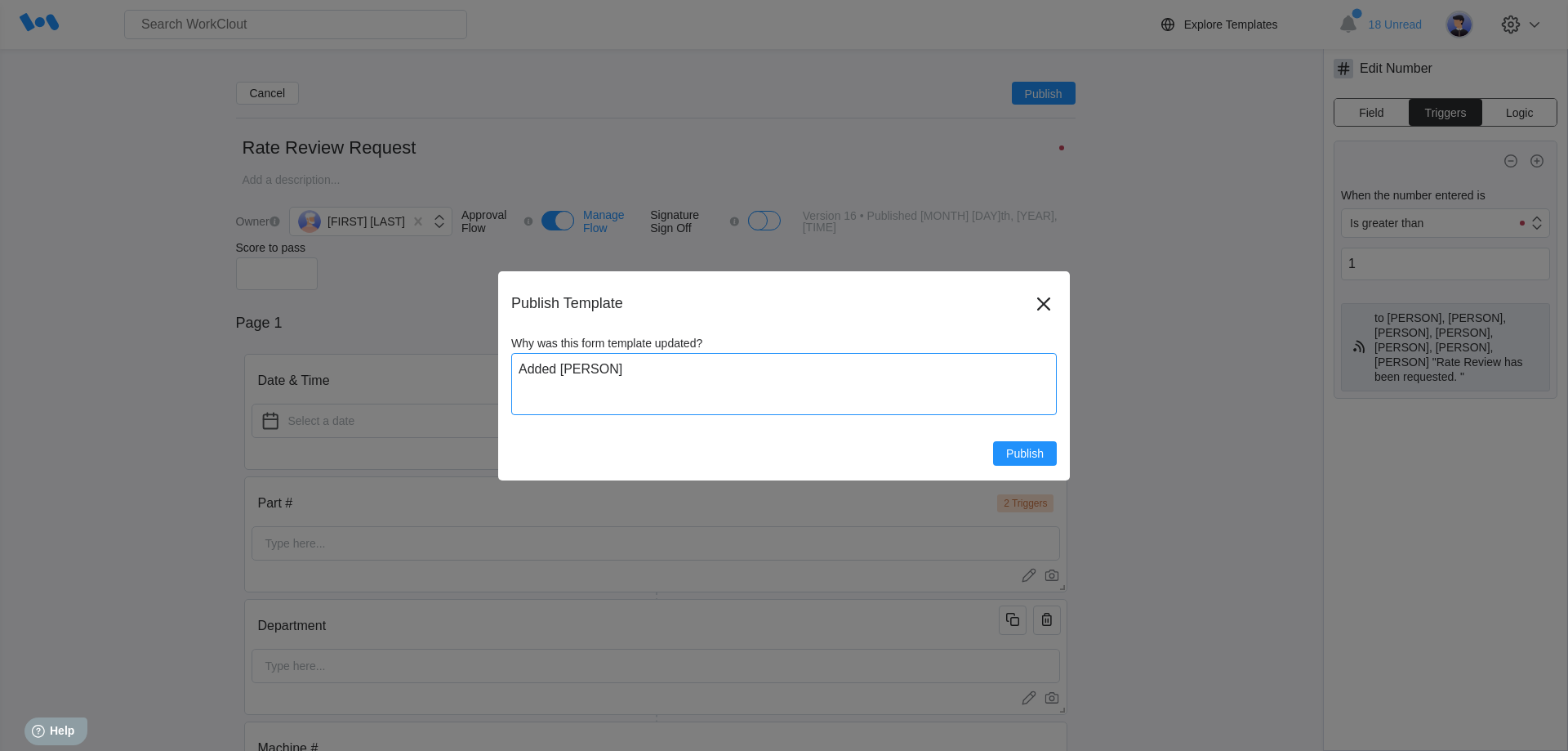 type on "Added [FIRST]" 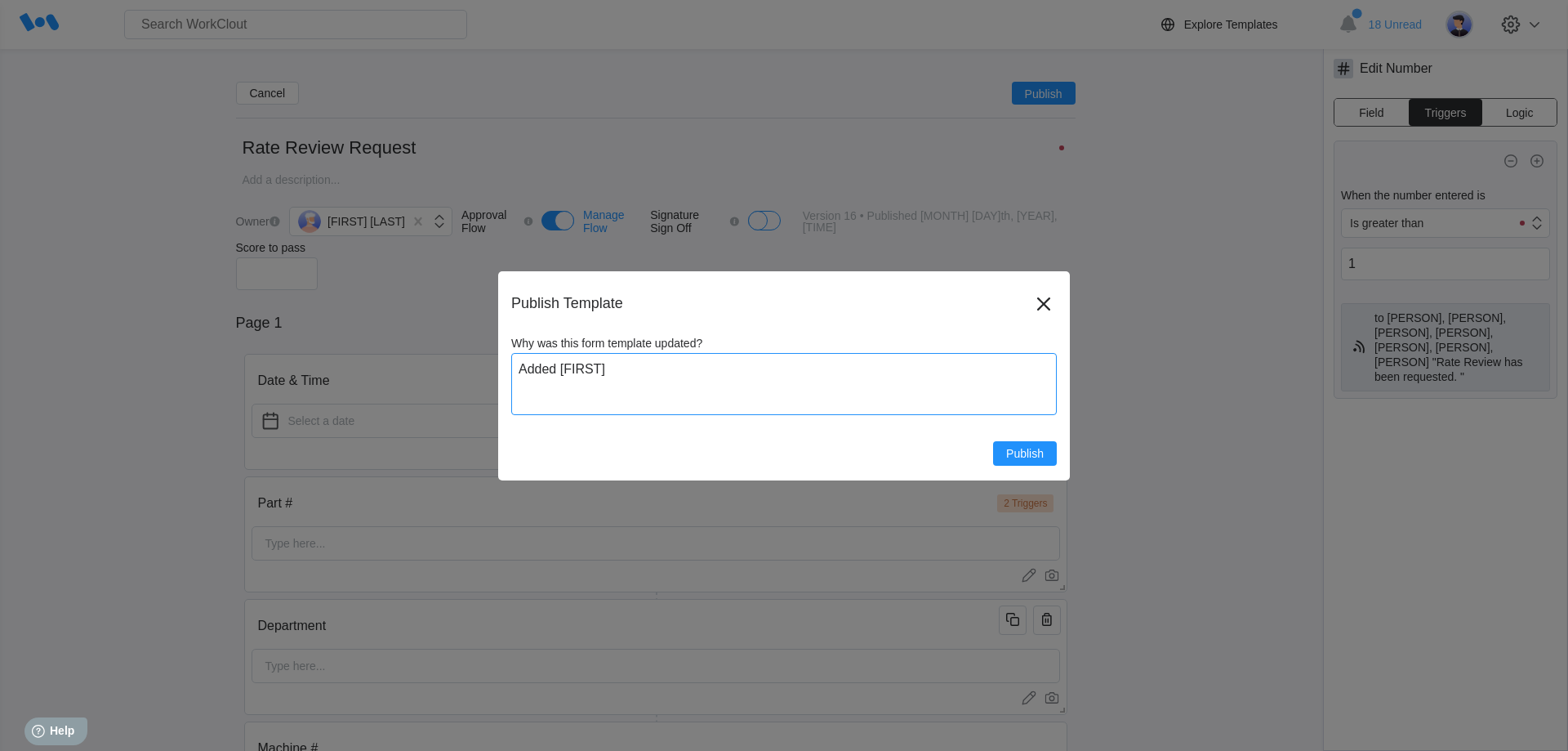 type on "Added [PERSON]" 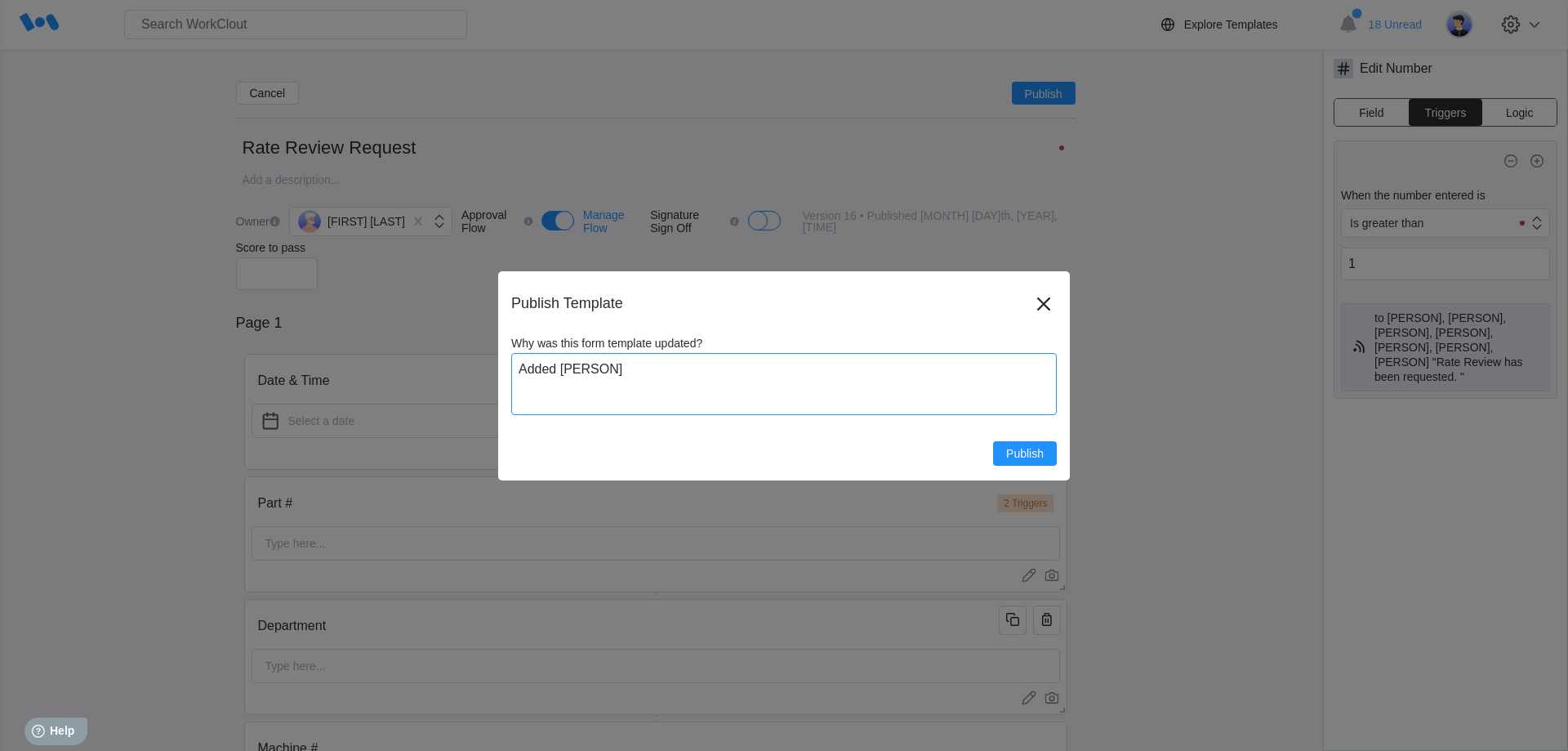 type on "Added [FIRST]" 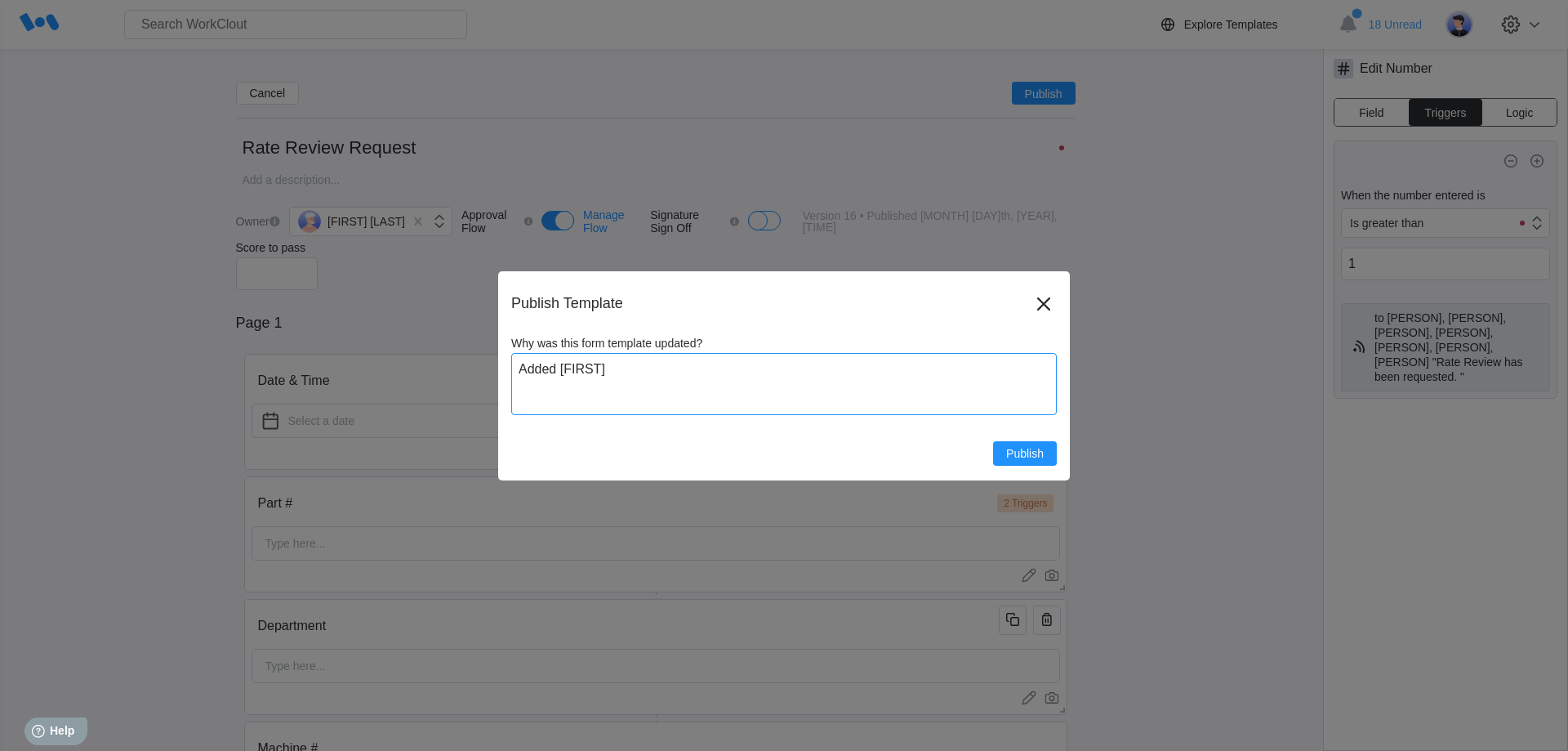 type on "Added [FIRST]" 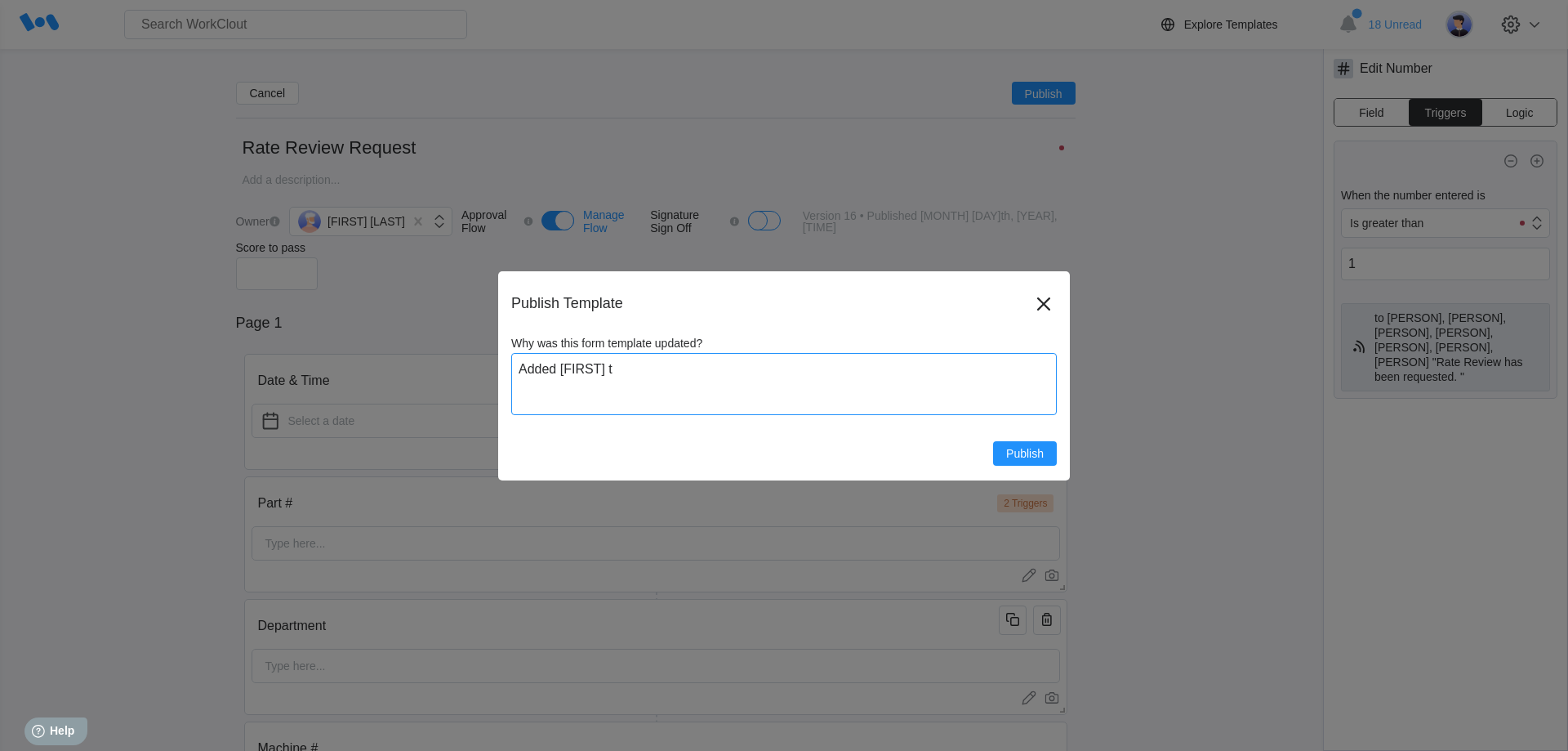 type on "Added [FIRST] to" 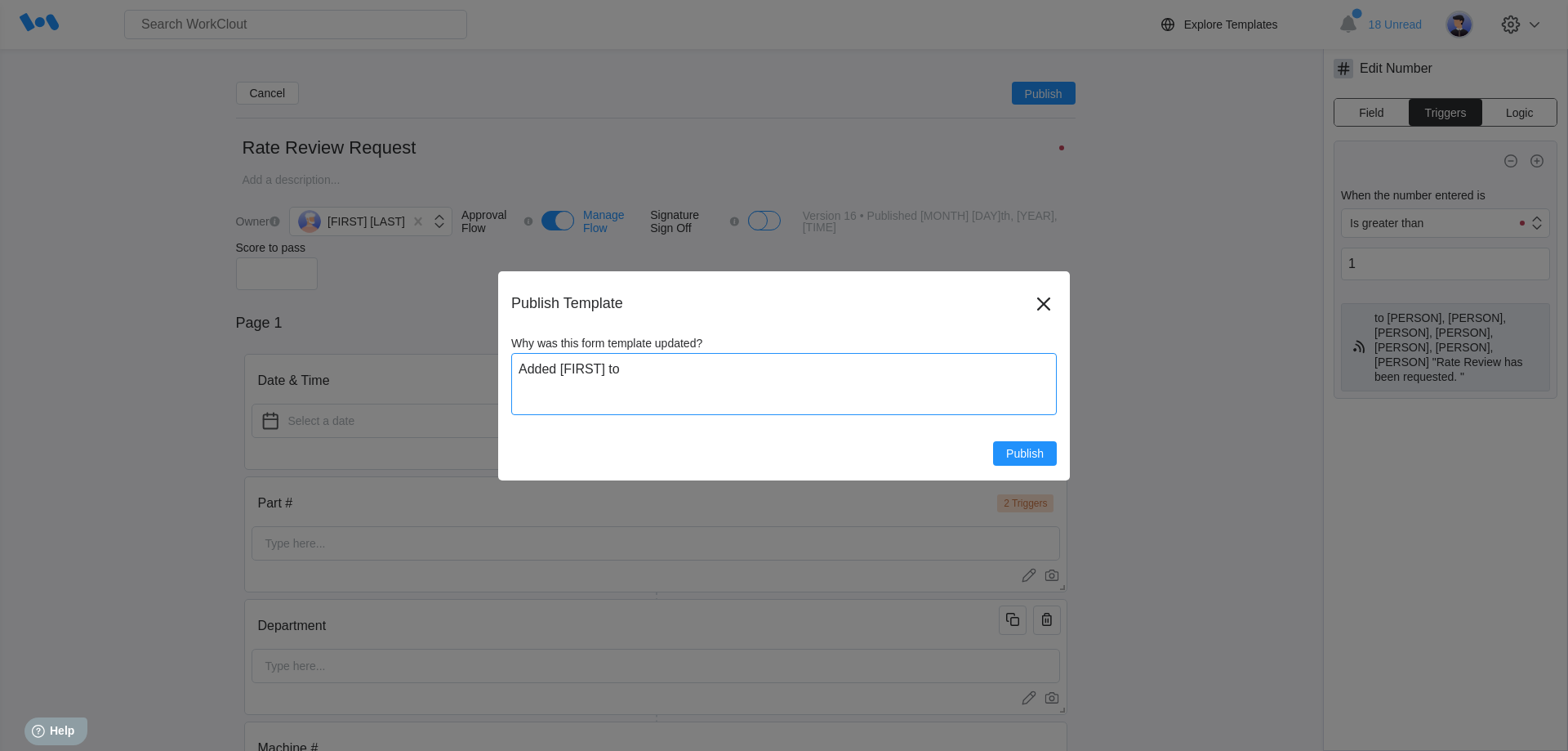 type on "x" 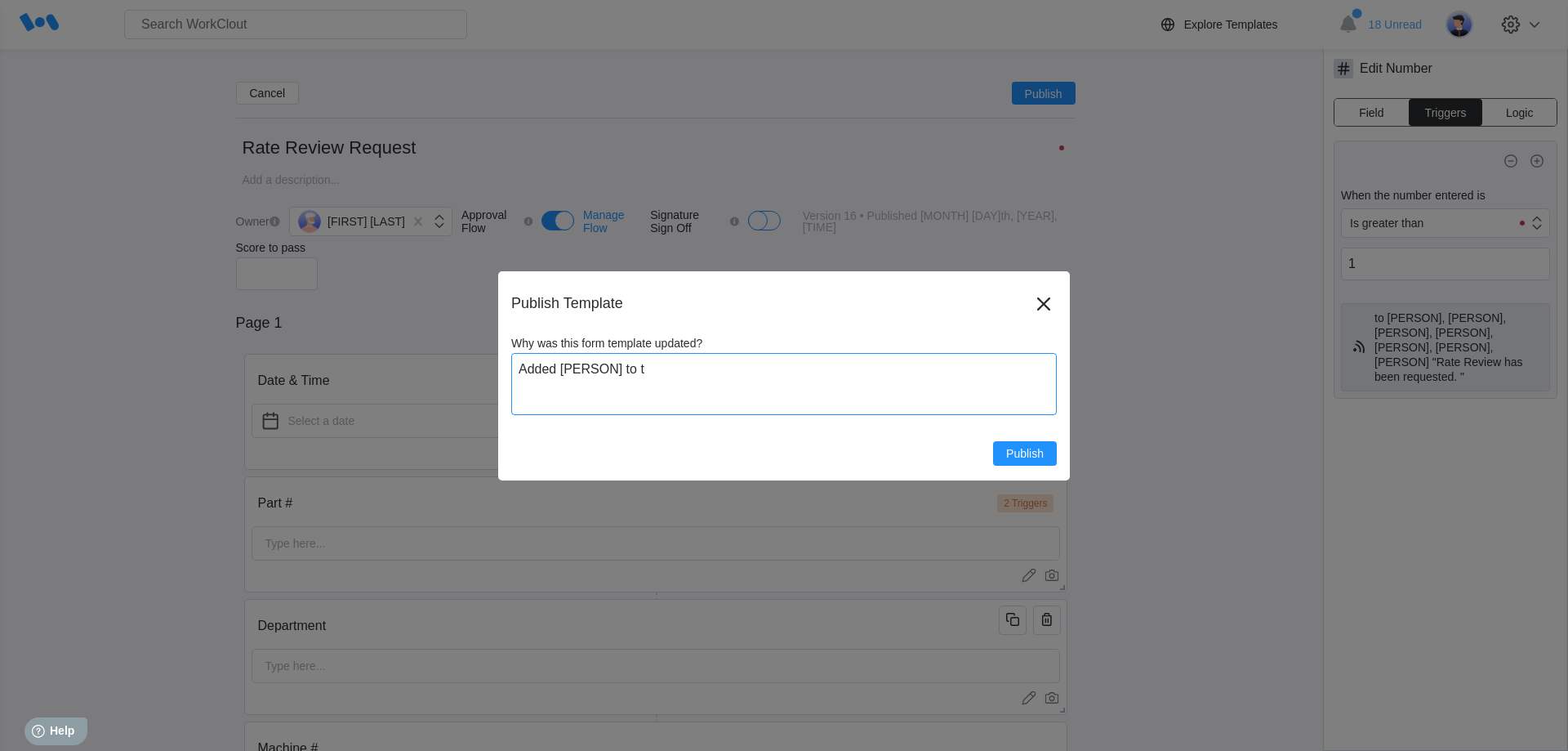 type on "Added [PERSON] to tr" 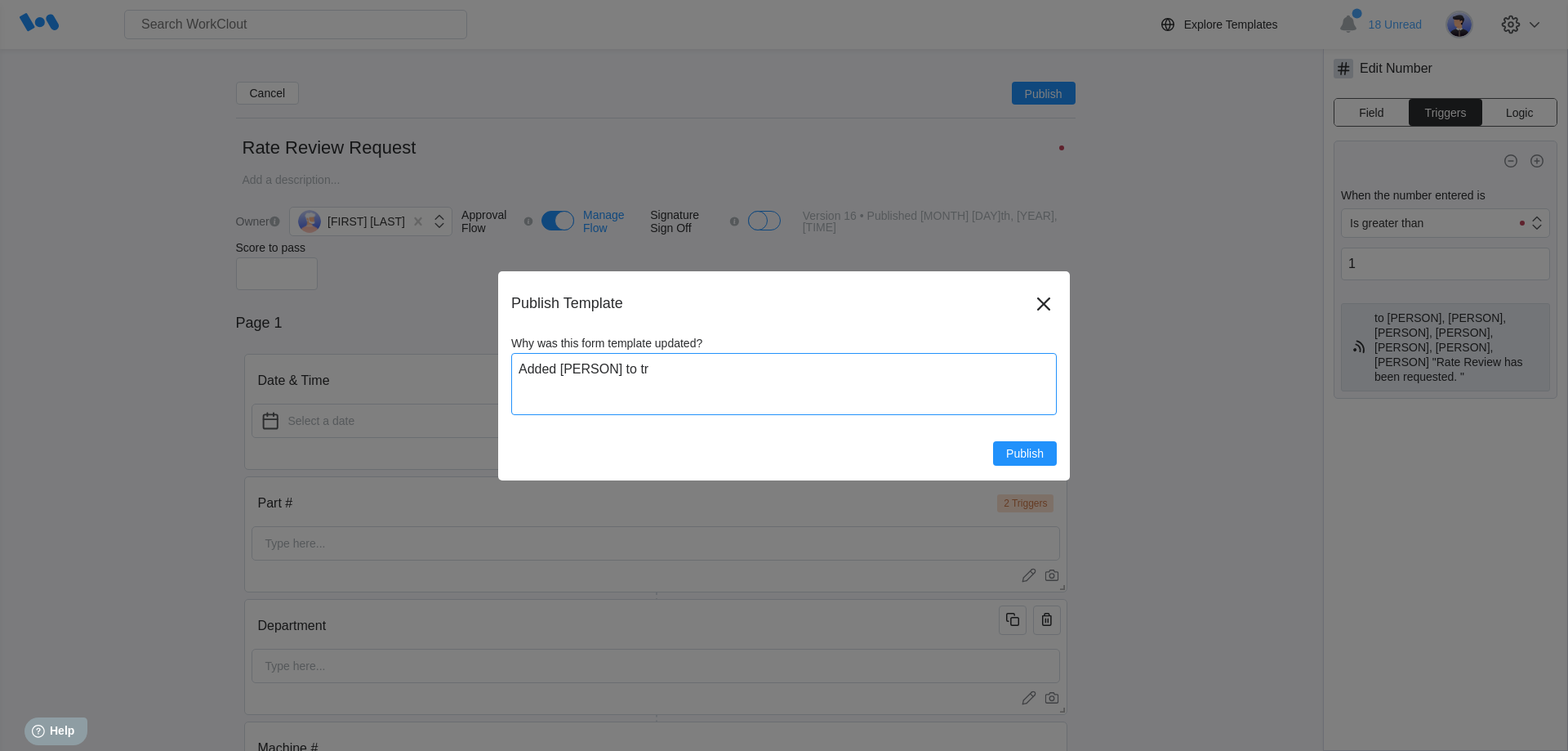 type on "Added [FIRST] to tri" 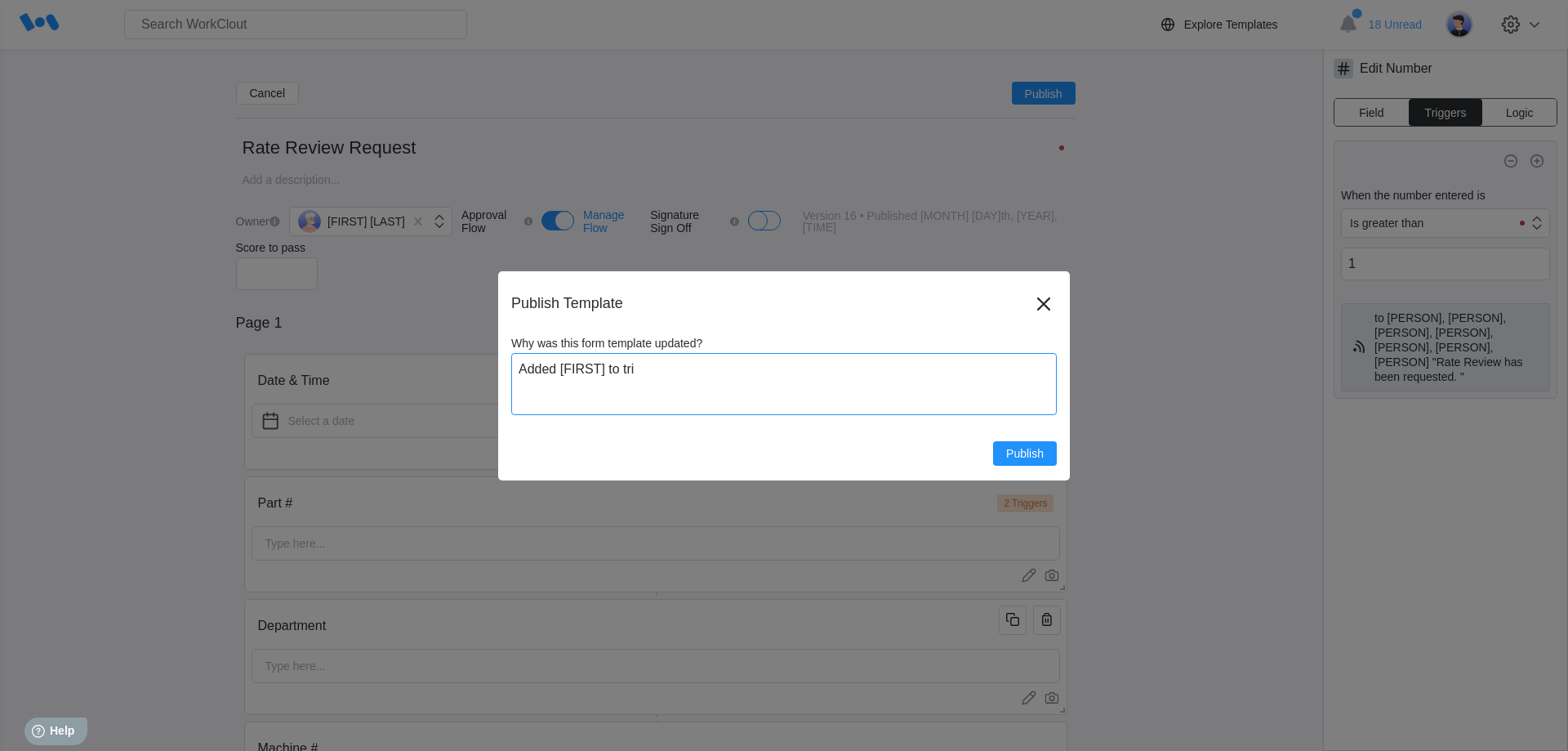type on "Added [FIRST] to trig" 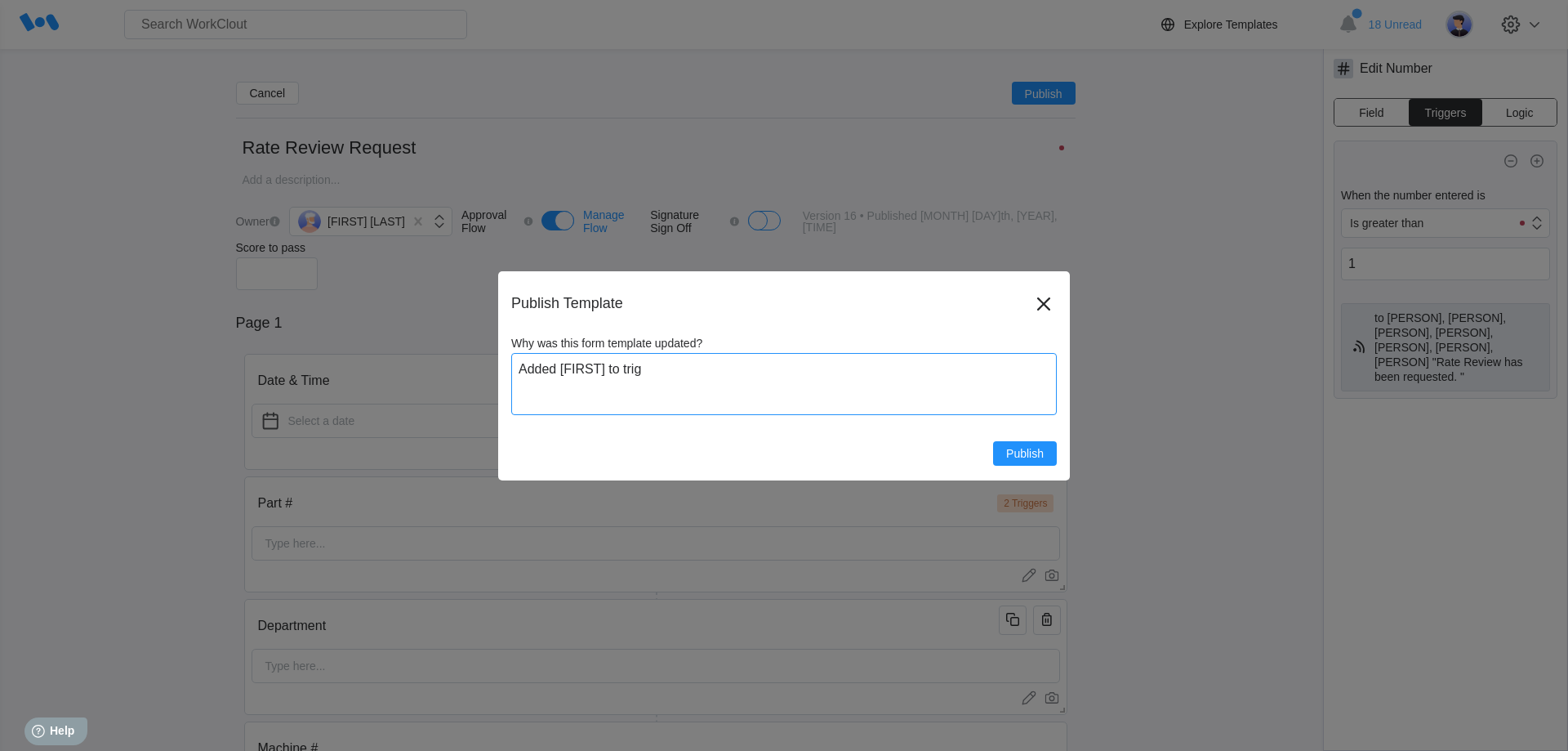 type on "Added [PERSON] to trigg" 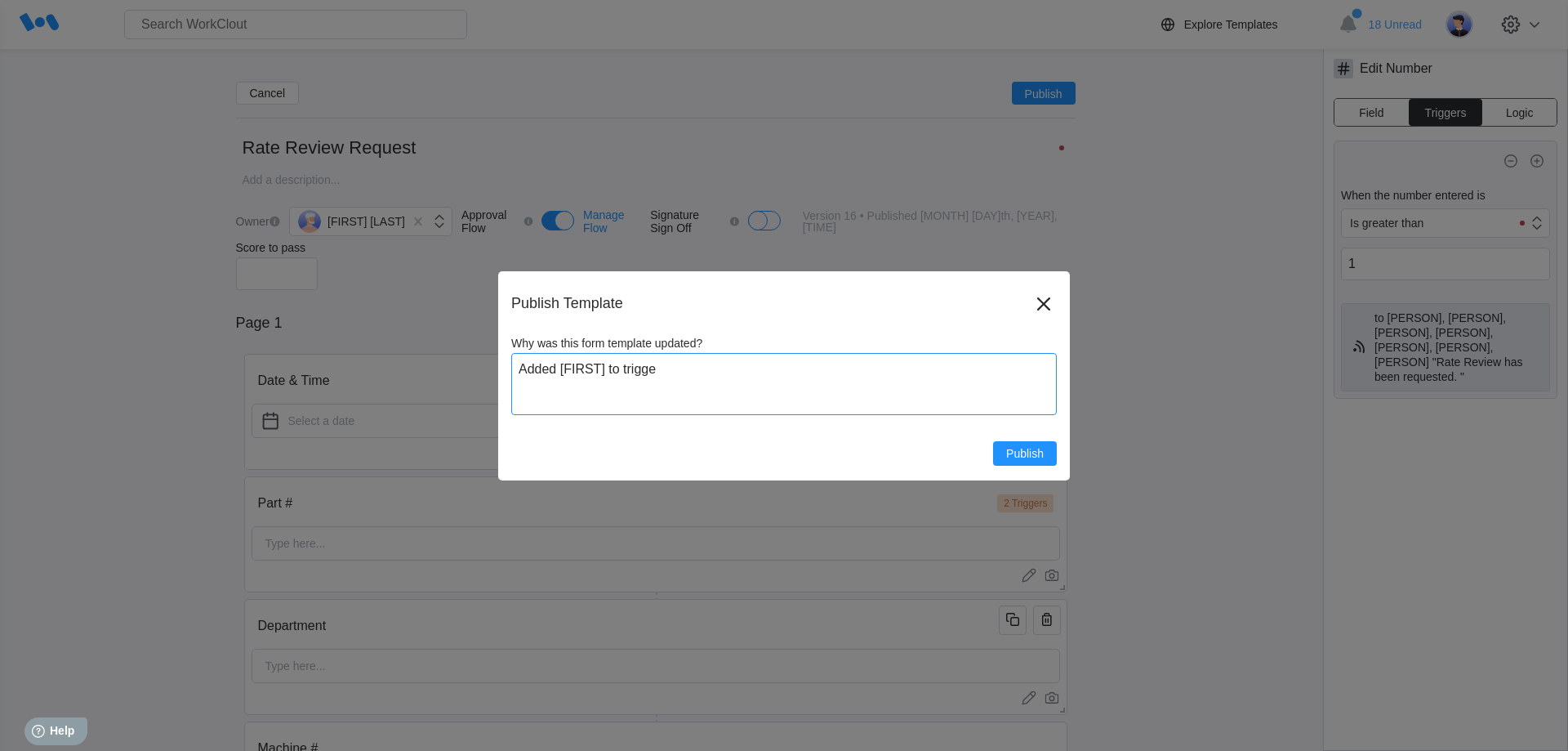 type on "Added [PERSON] to trigger" 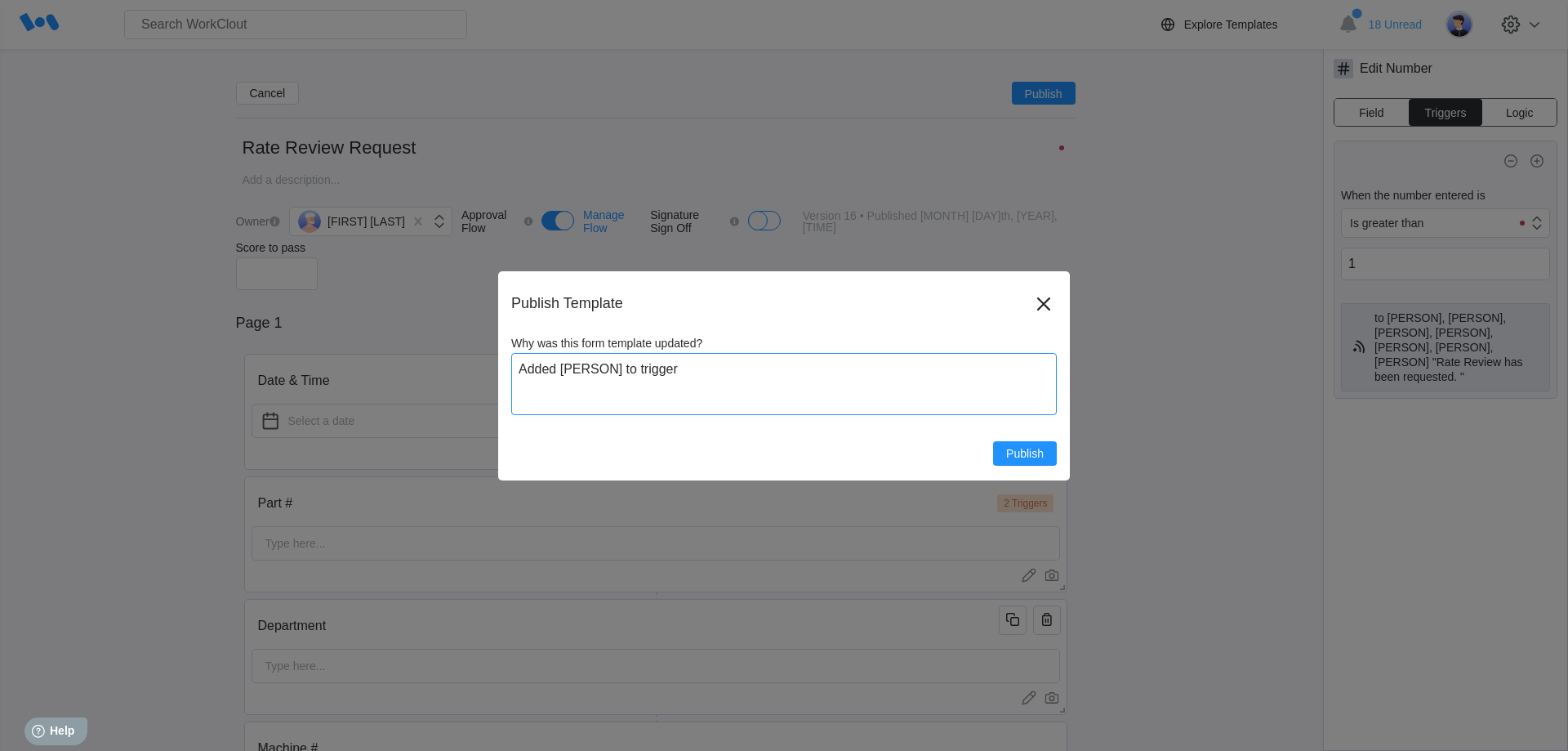 type on "Added [PERSON] to trigger" 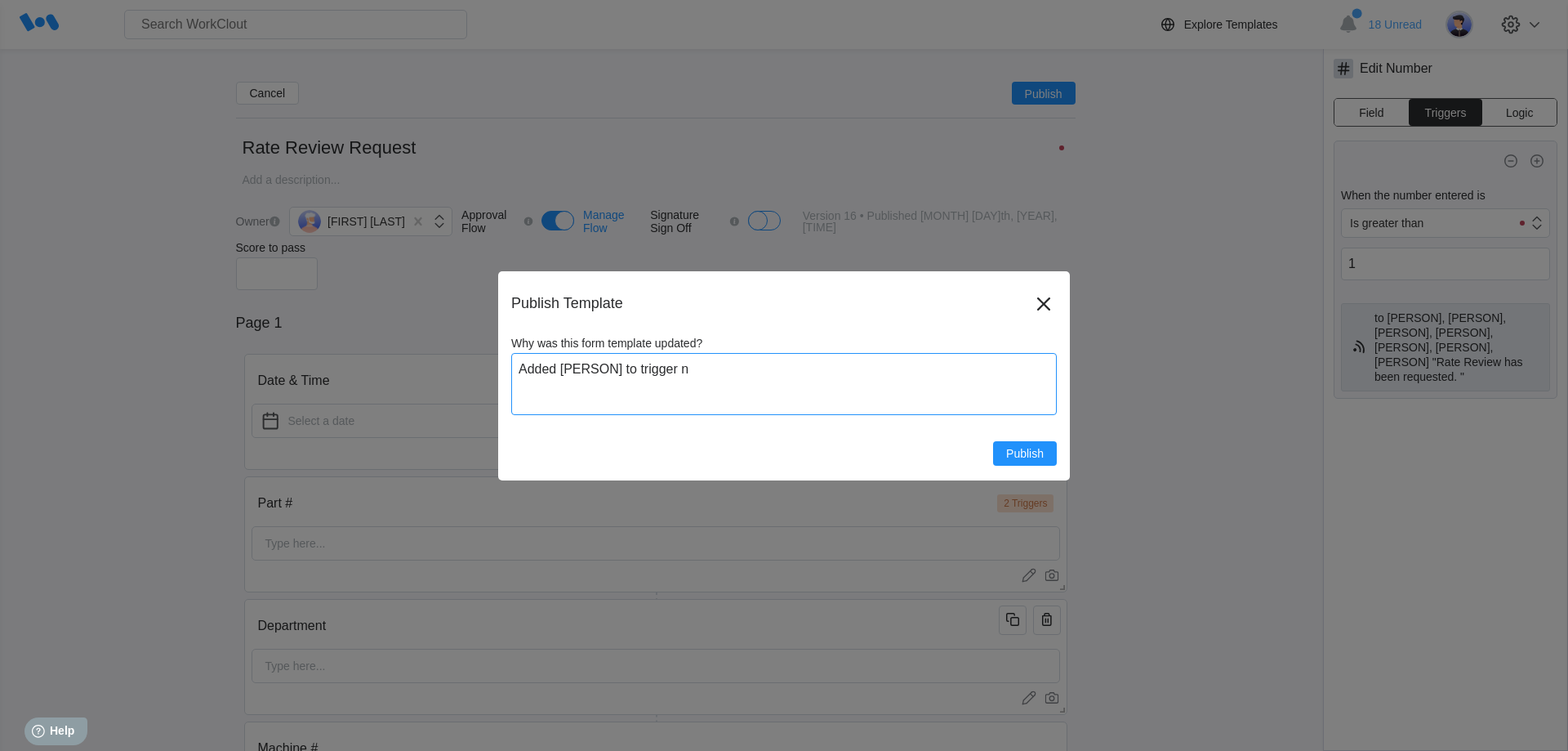 type on "Added [FIRST] to trigger no" 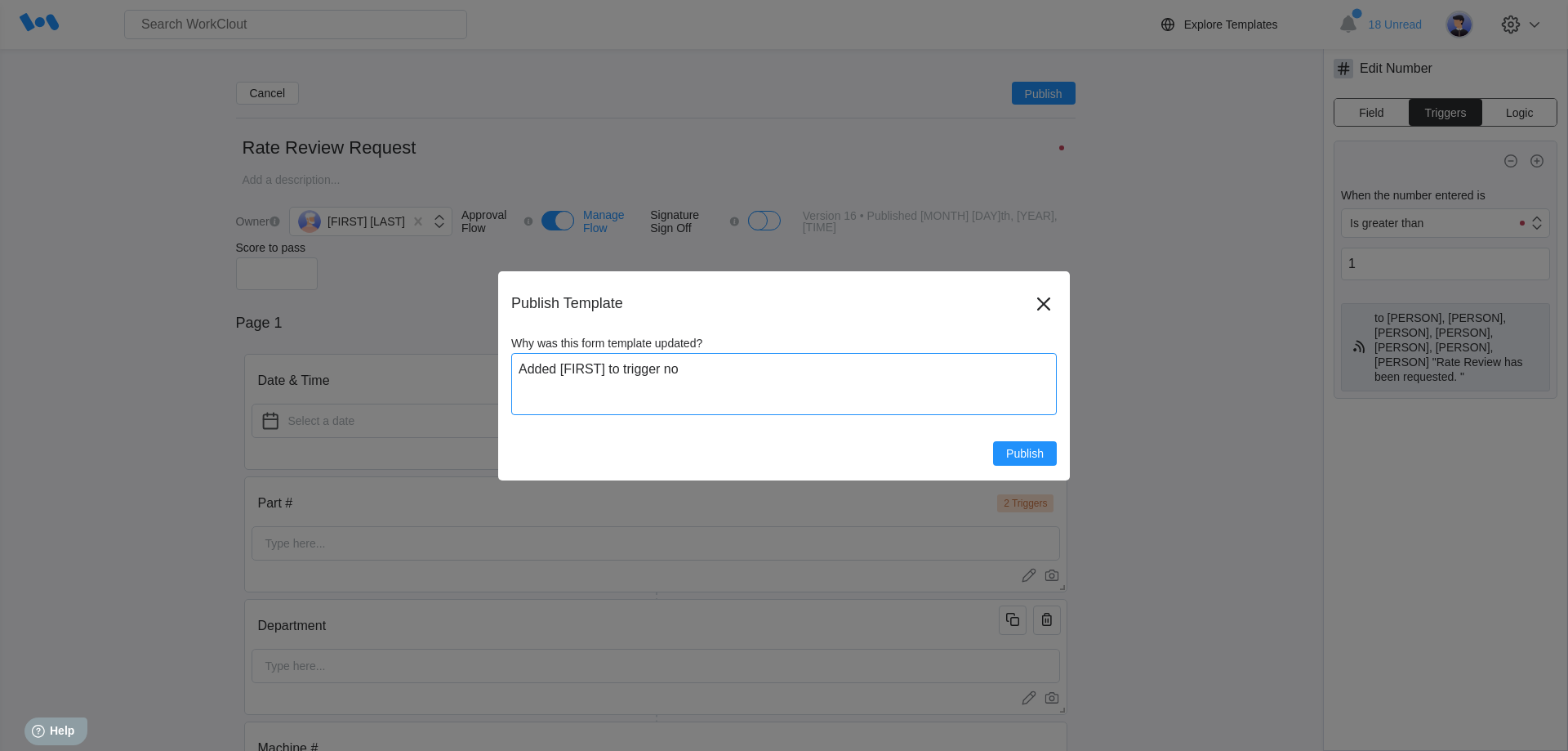 type on "Added [FIRST] to trigger not" 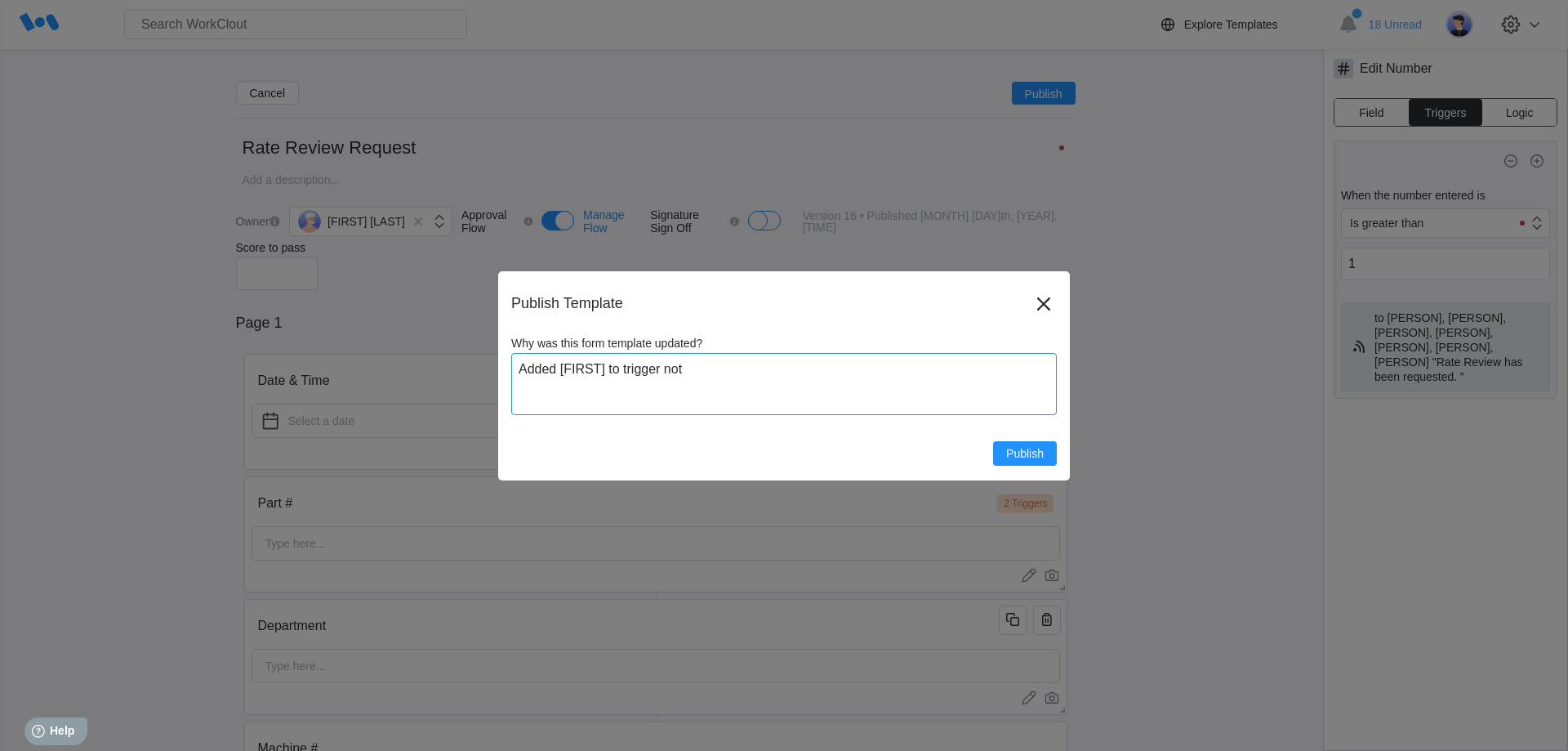 type on "x" 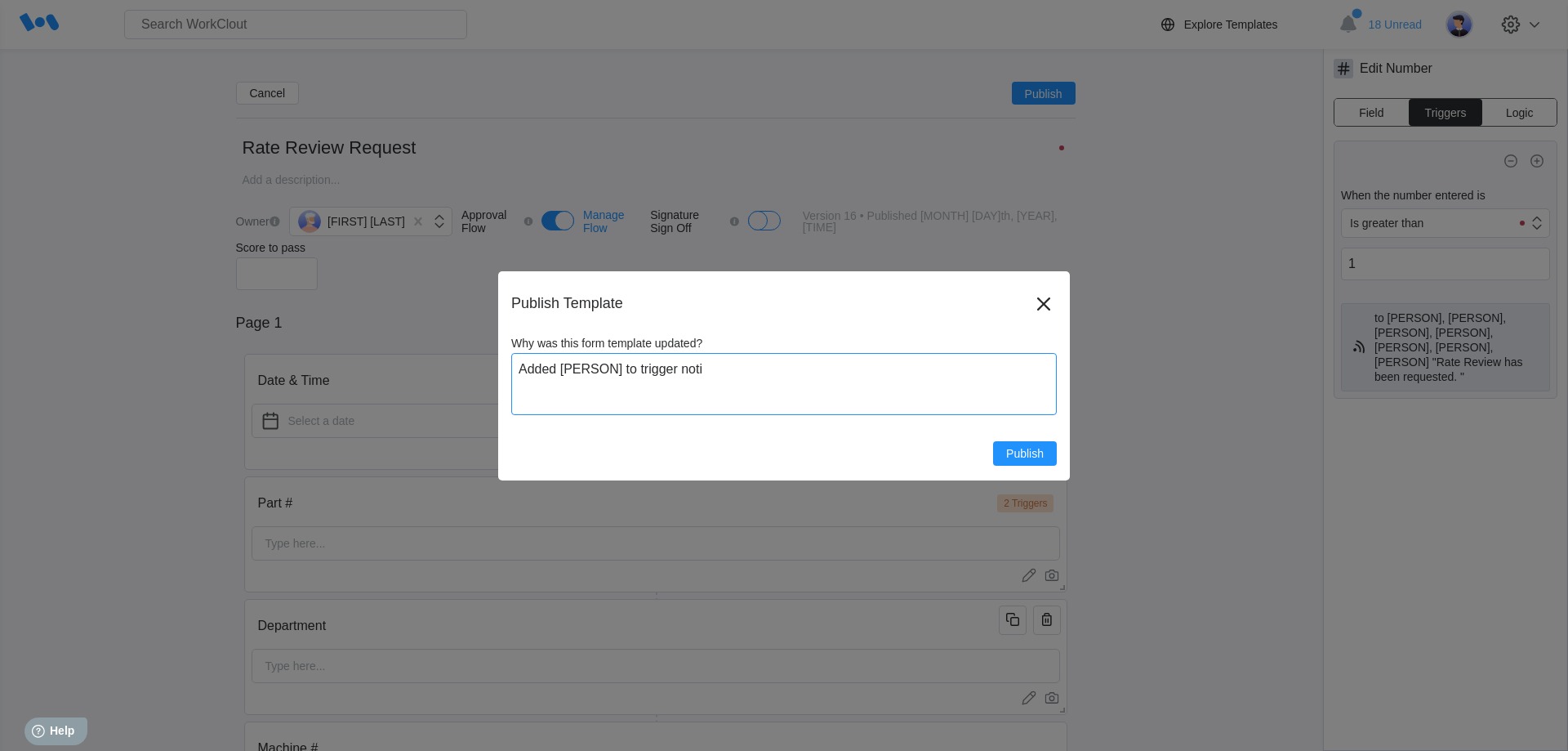 type on "Added [PERSON] to trigger notif" 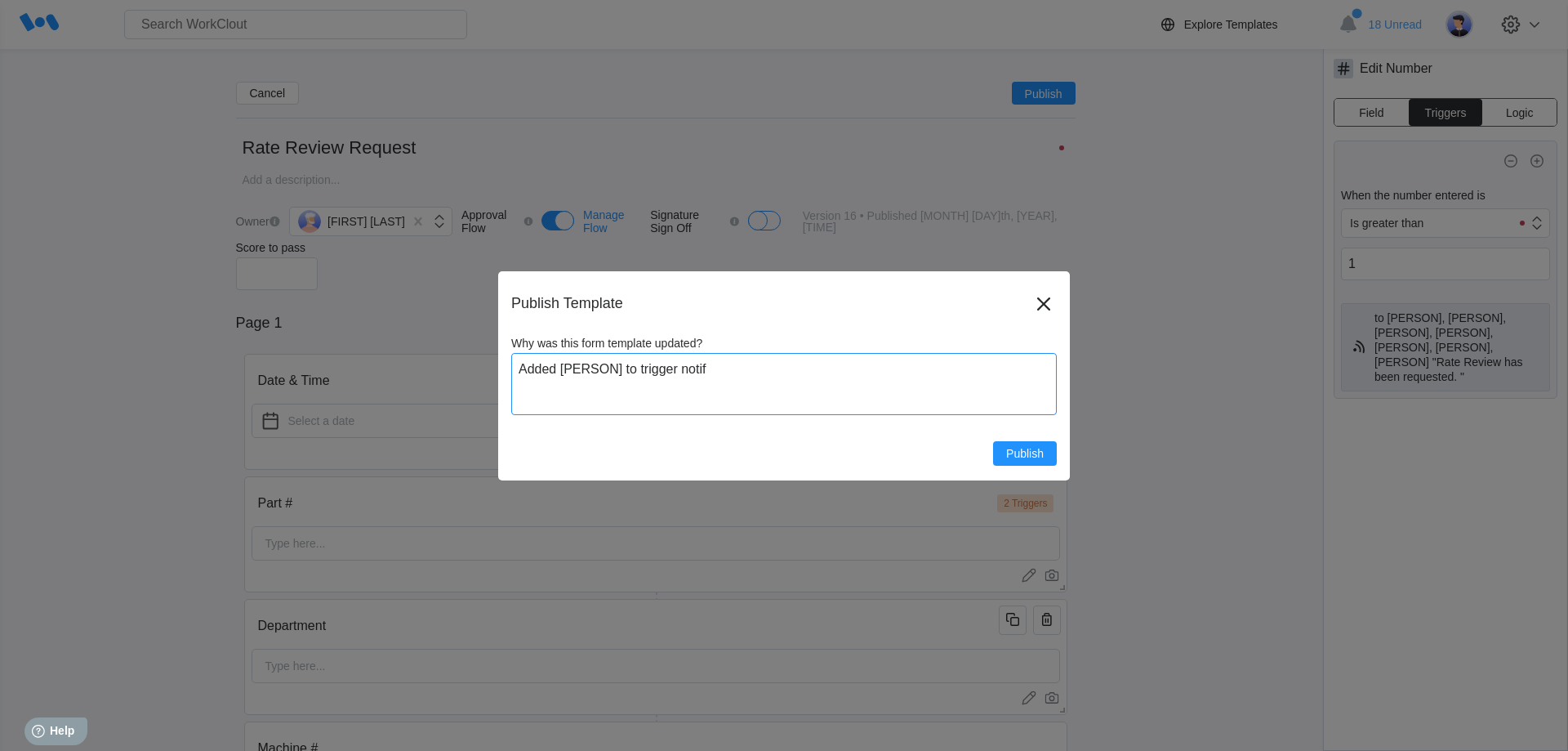 type on "Added [FIRST] to trigger notifi" 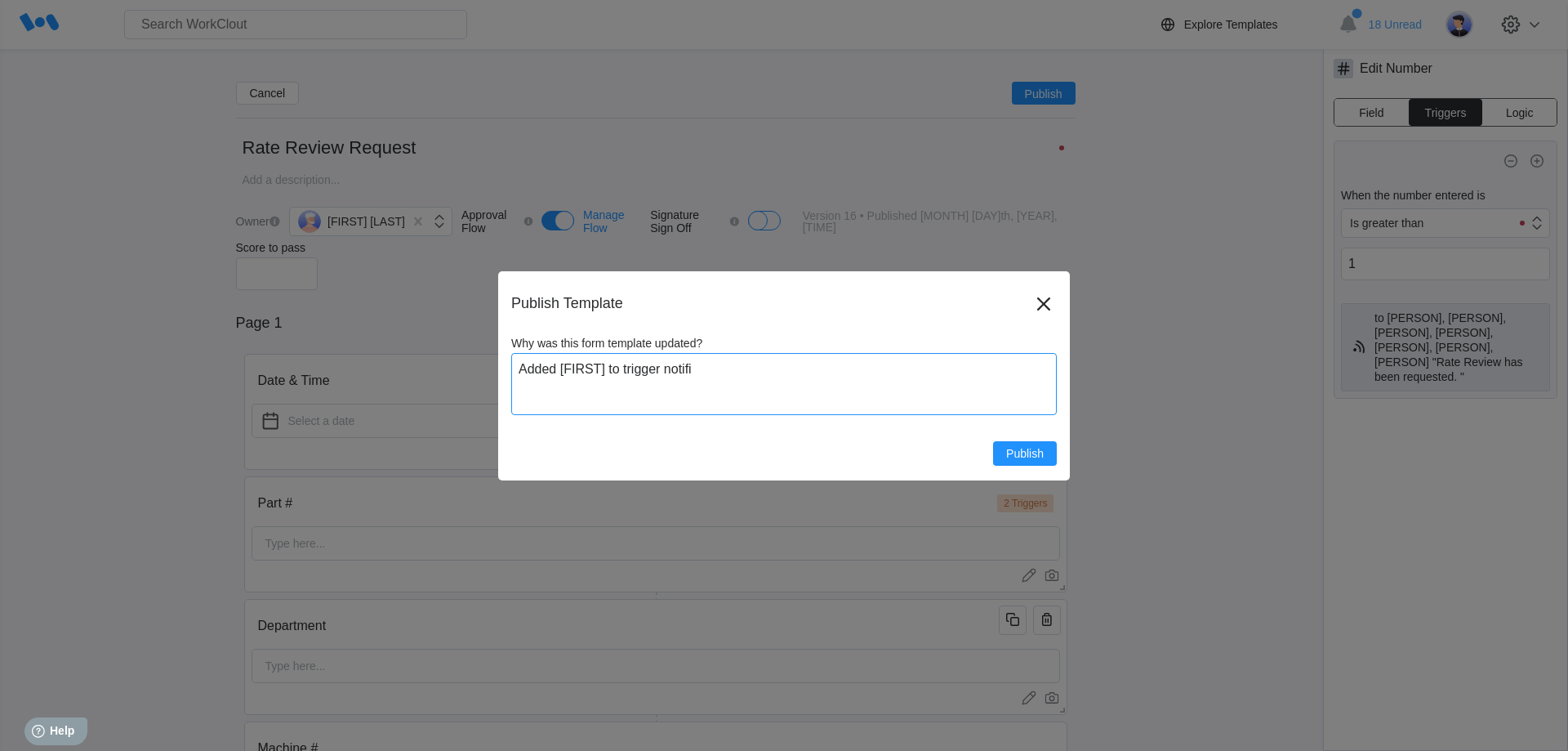 type on "Added [PERSON] to trigger notific" 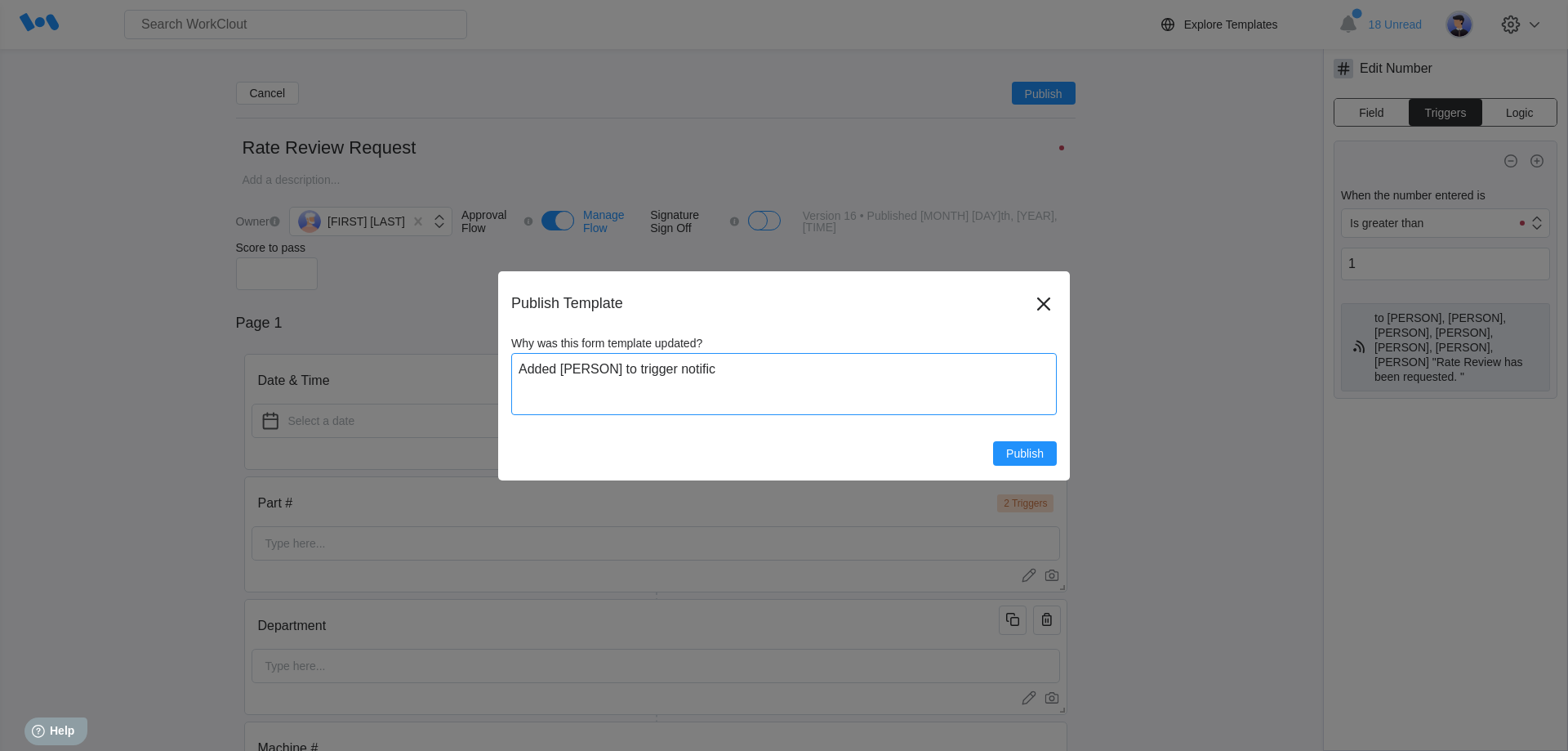 type on "Added [PERSON] to trigger notifica" 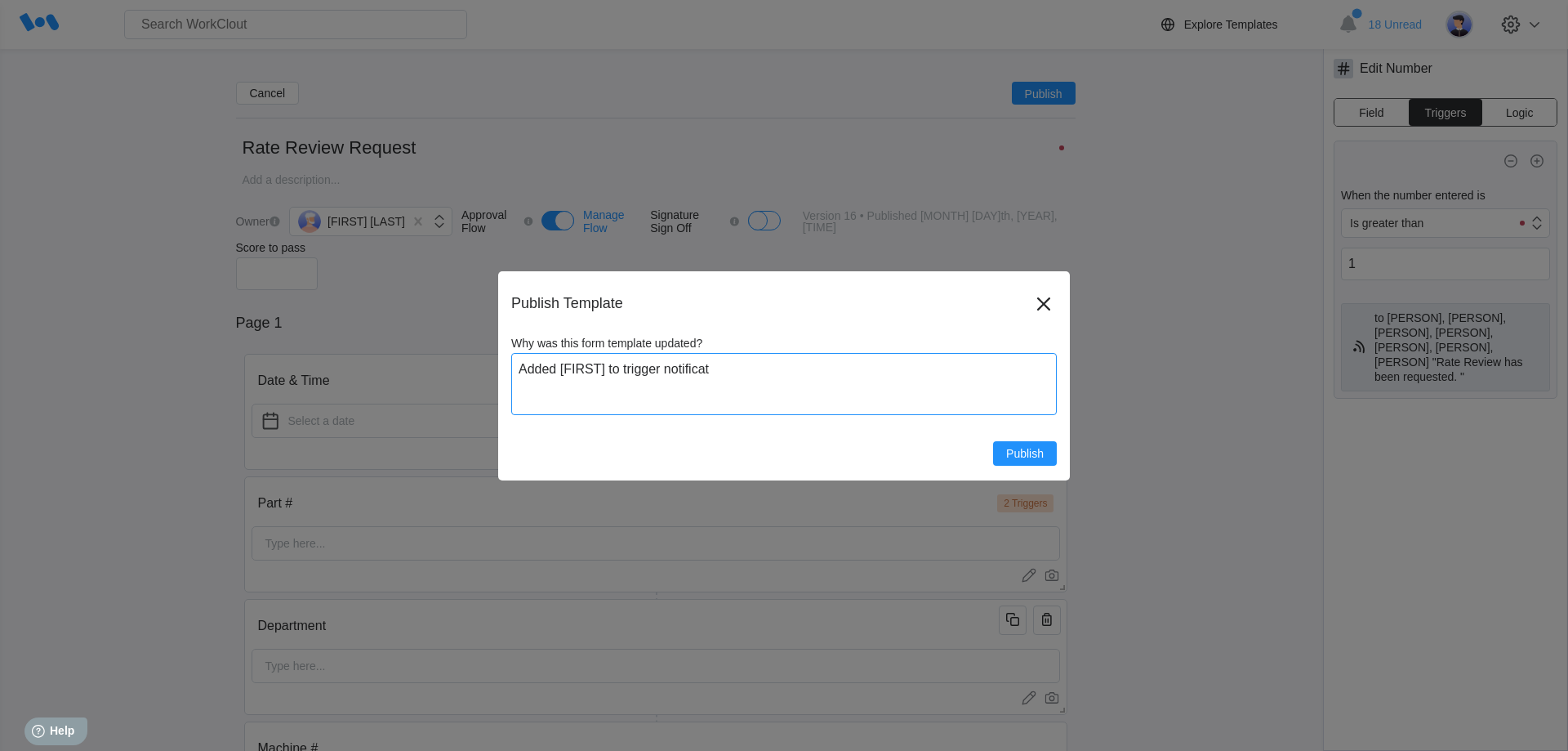 type on "Added [FIRST] to trigger notificati" 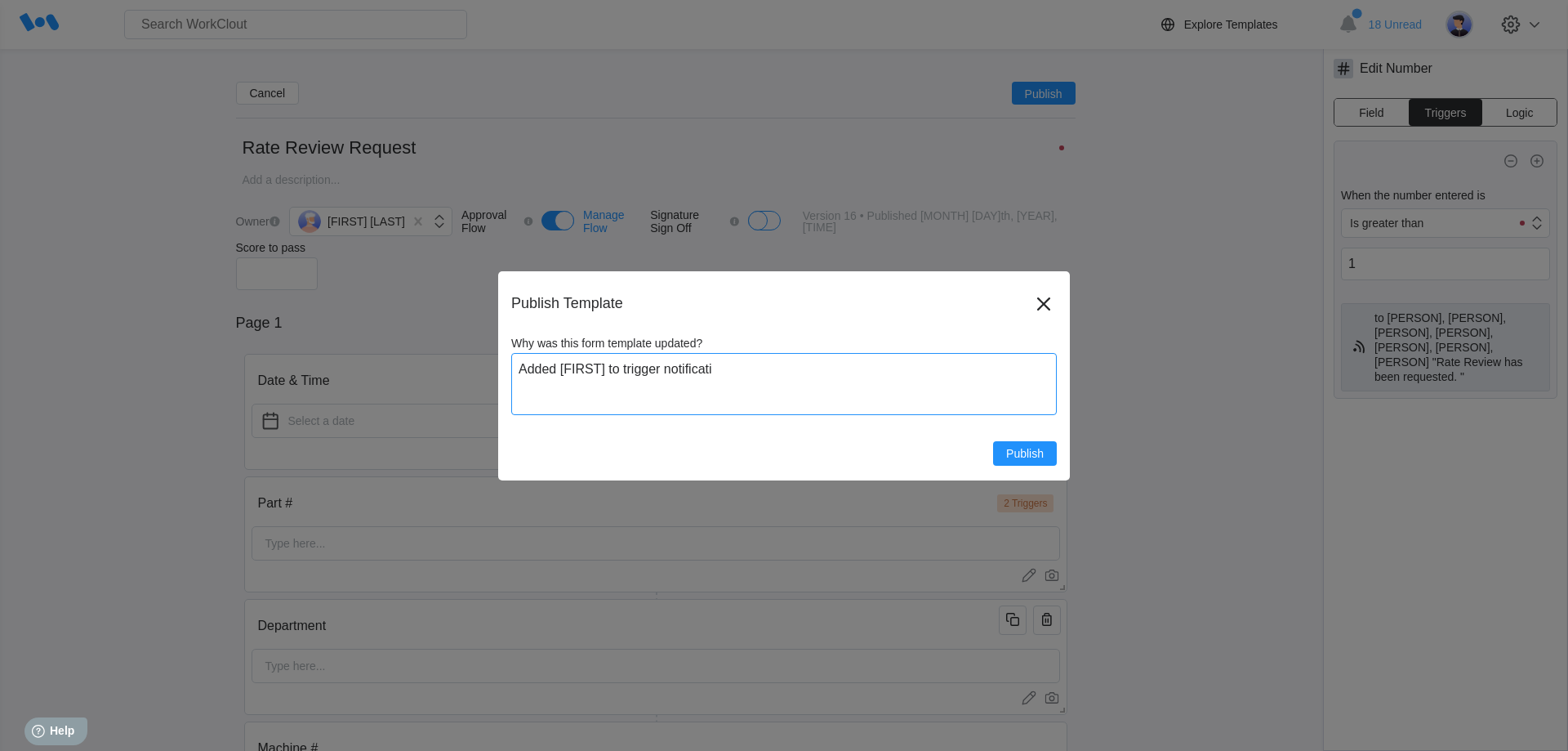 type on "Added [PERSON] to trigger notificatio" 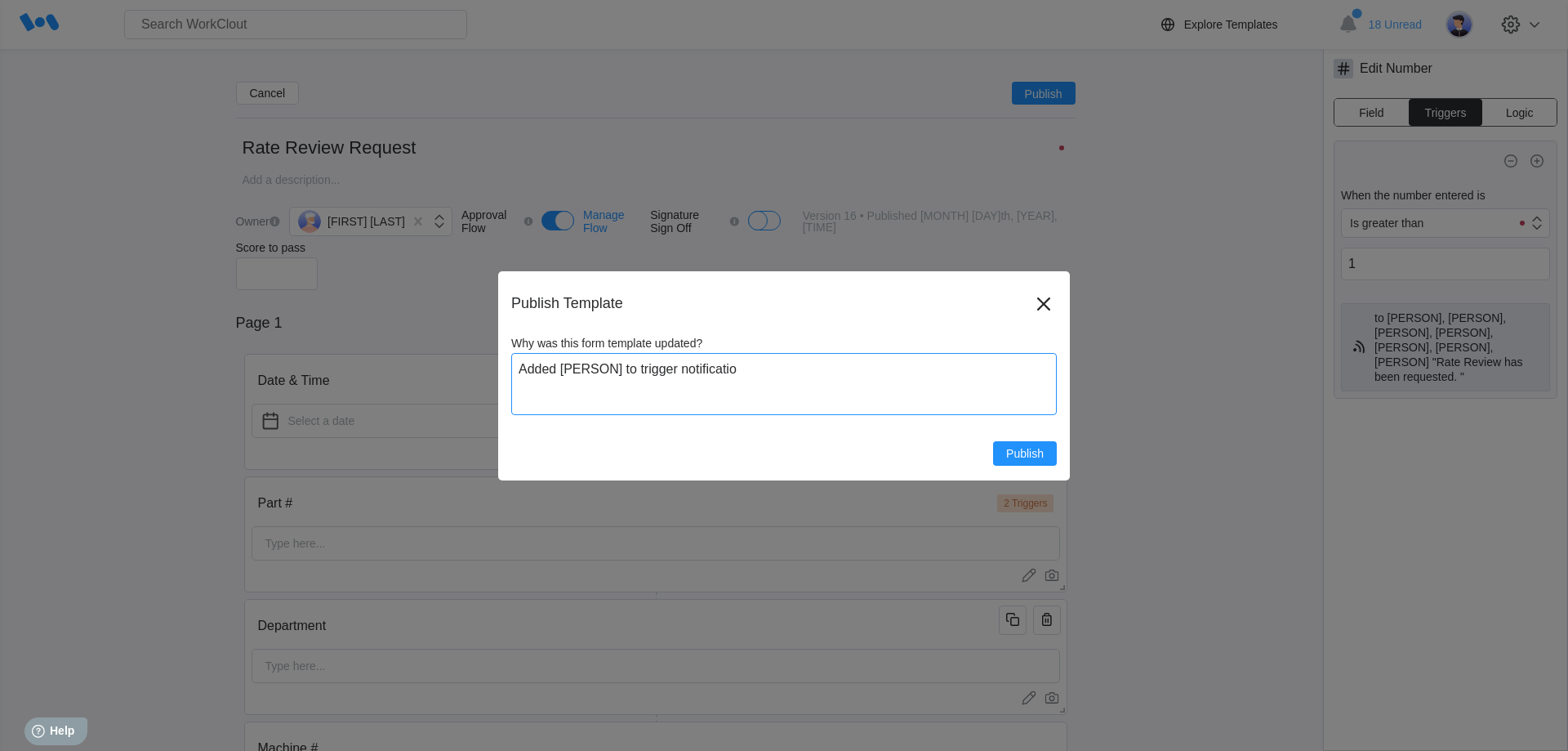 type on "Added [PERSON] to trigger notification" 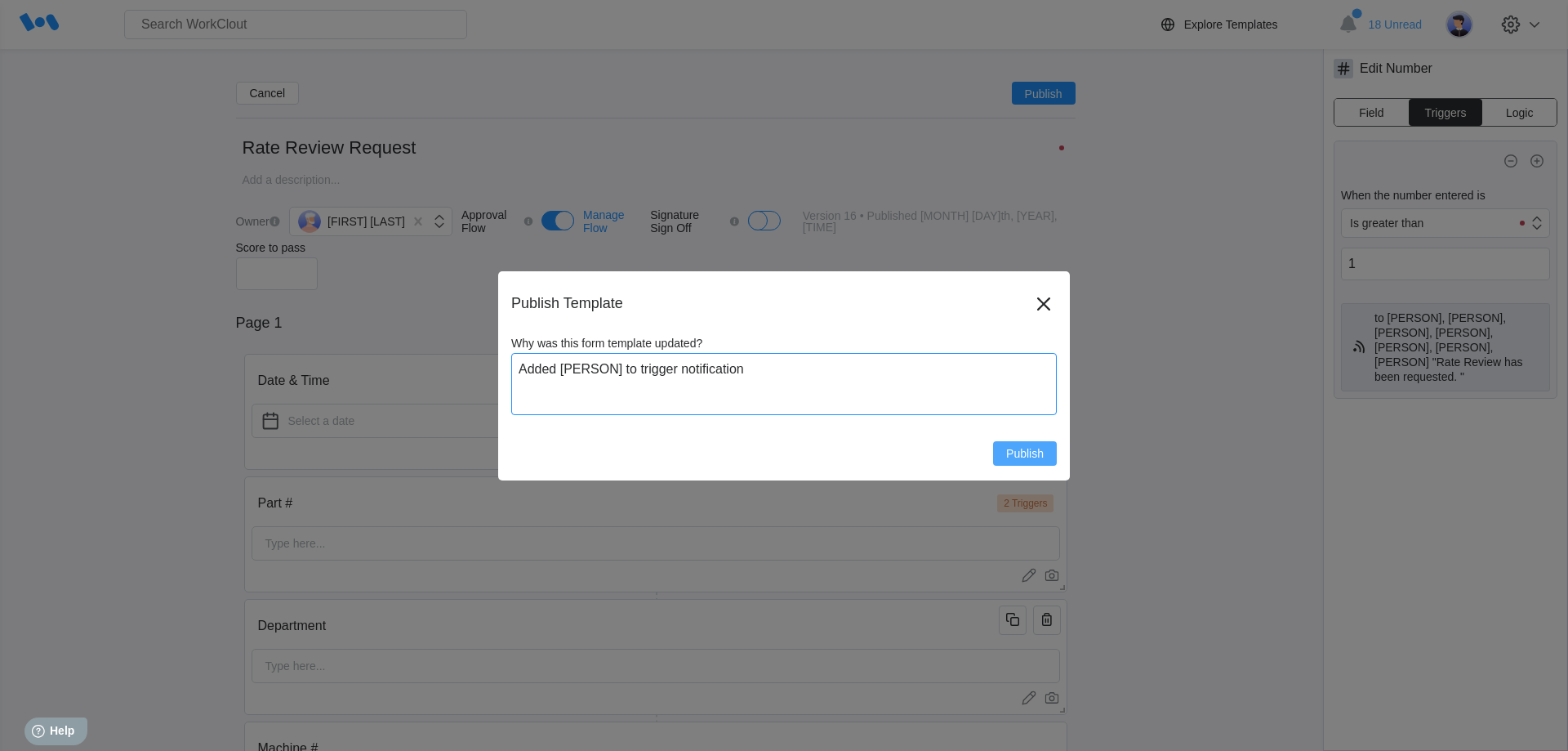 type on "Added [PERSON] to trigger notification" 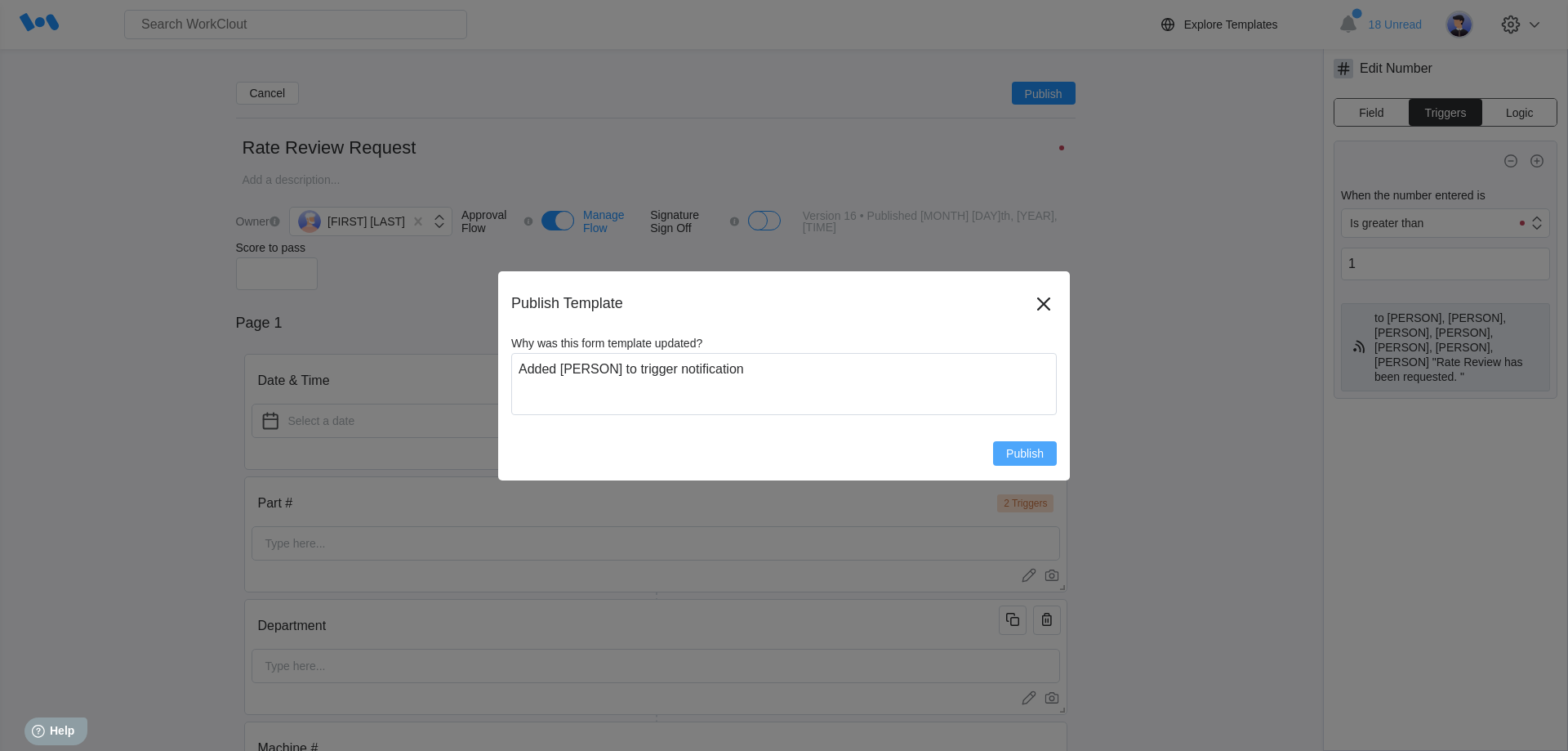 click on "Publish" at bounding box center [1025, 454] 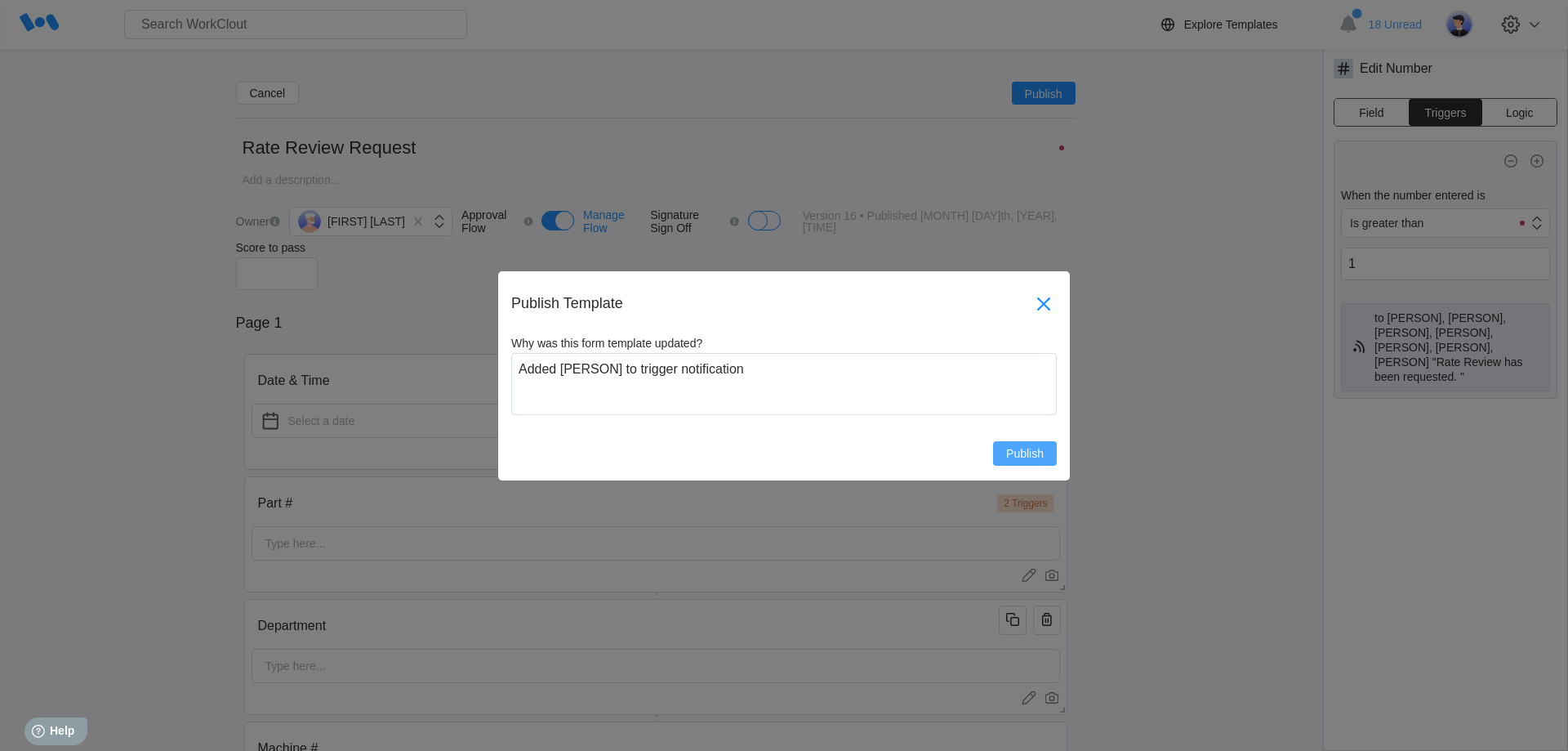 click 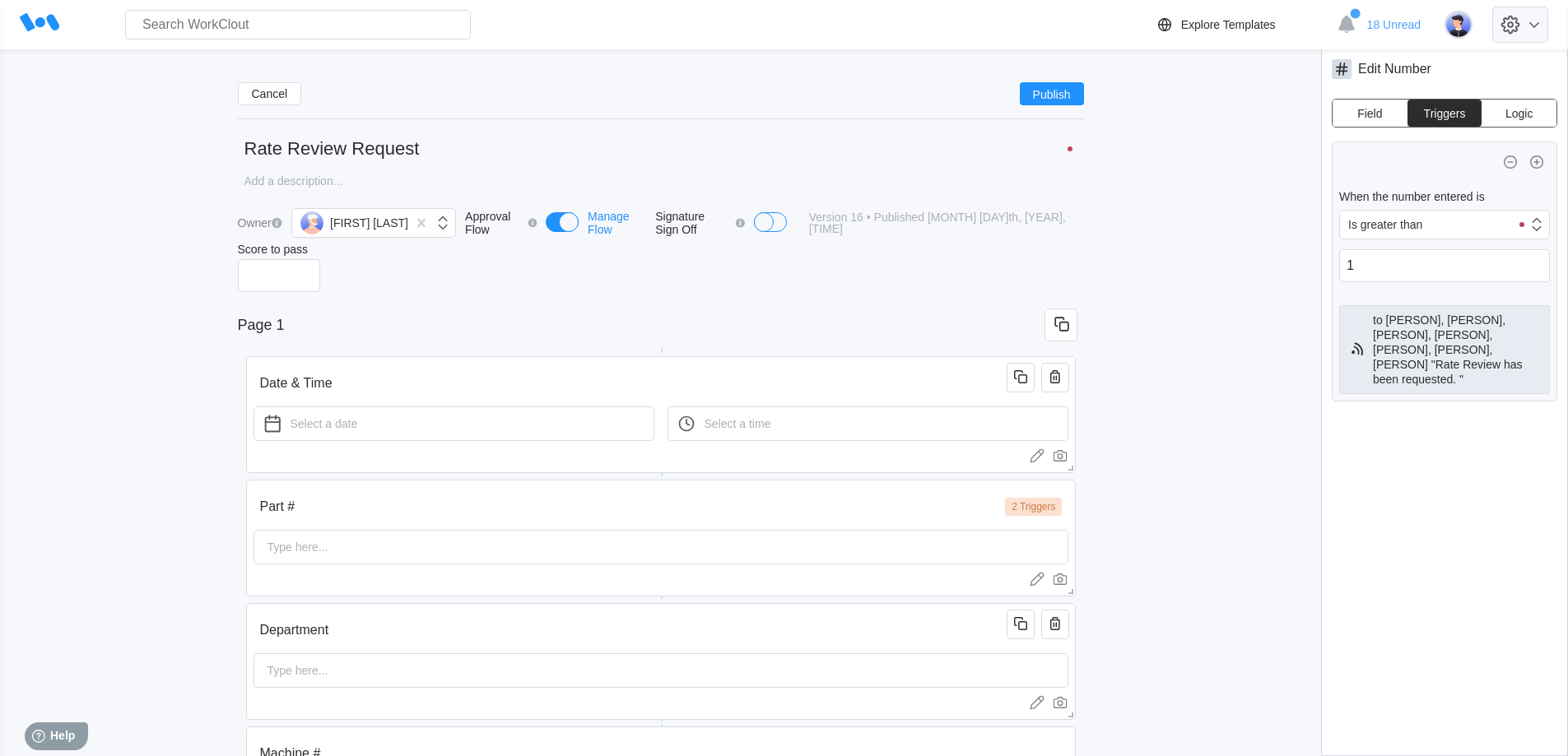 click 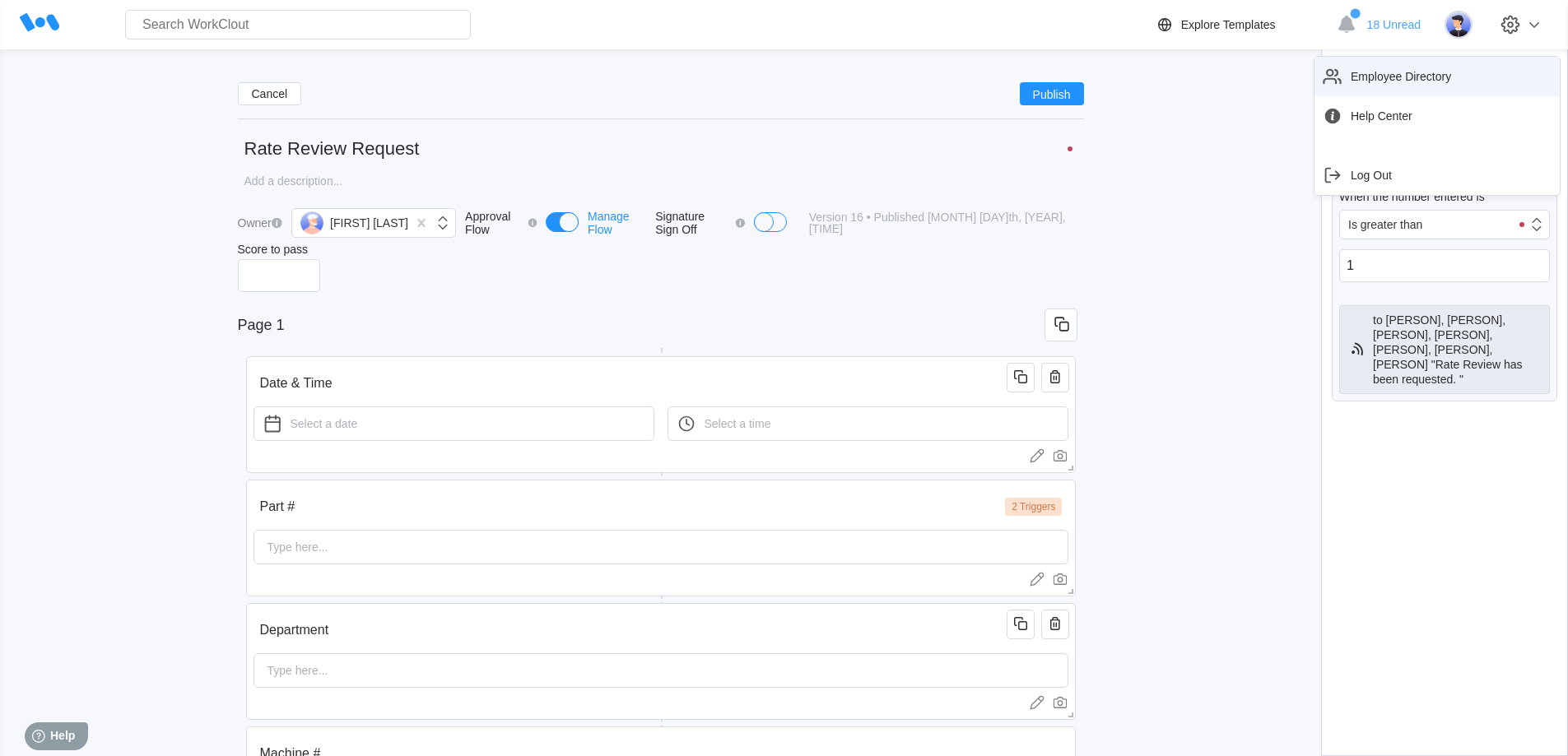 click on "Employee Directory" at bounding box center (1401, 77) 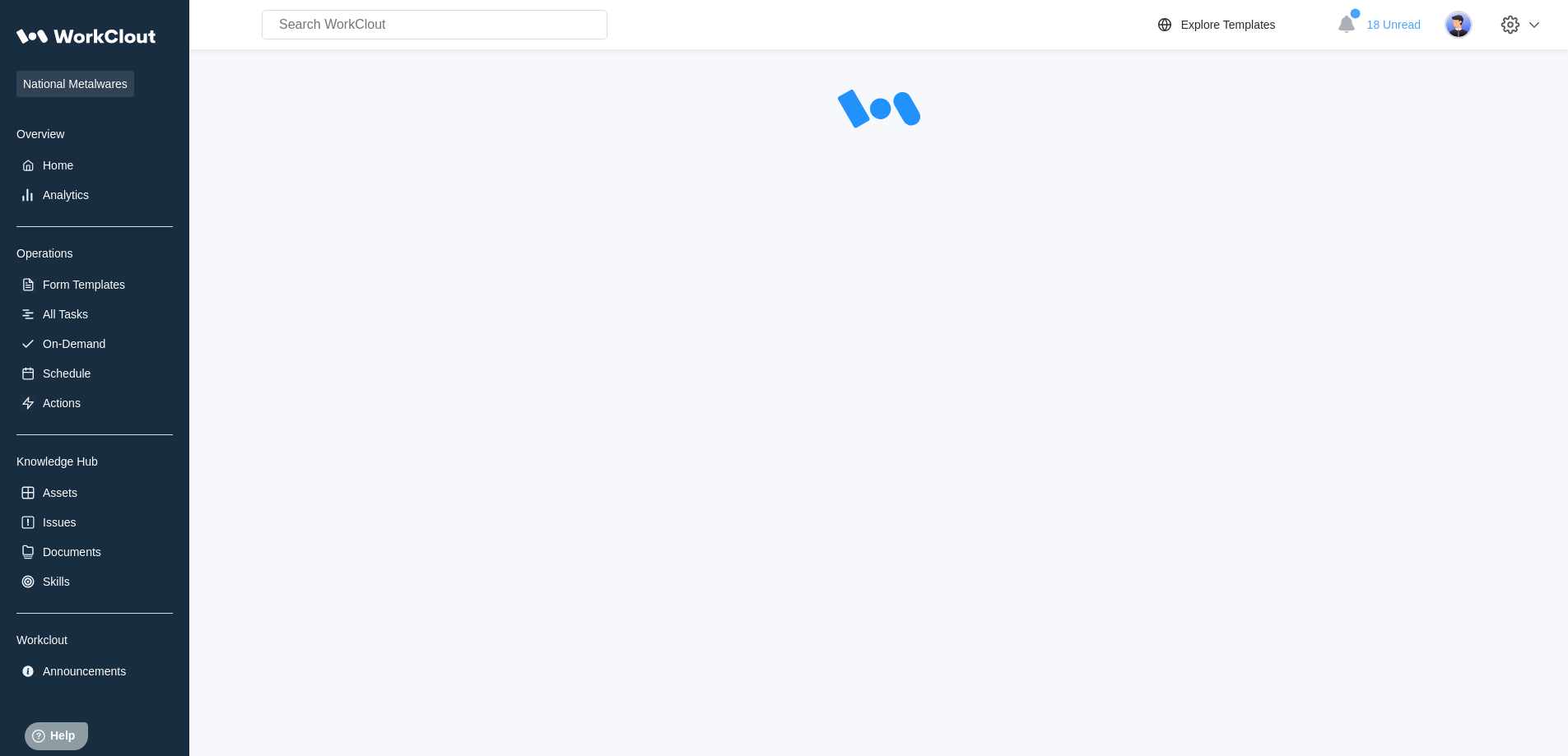 select on "20" 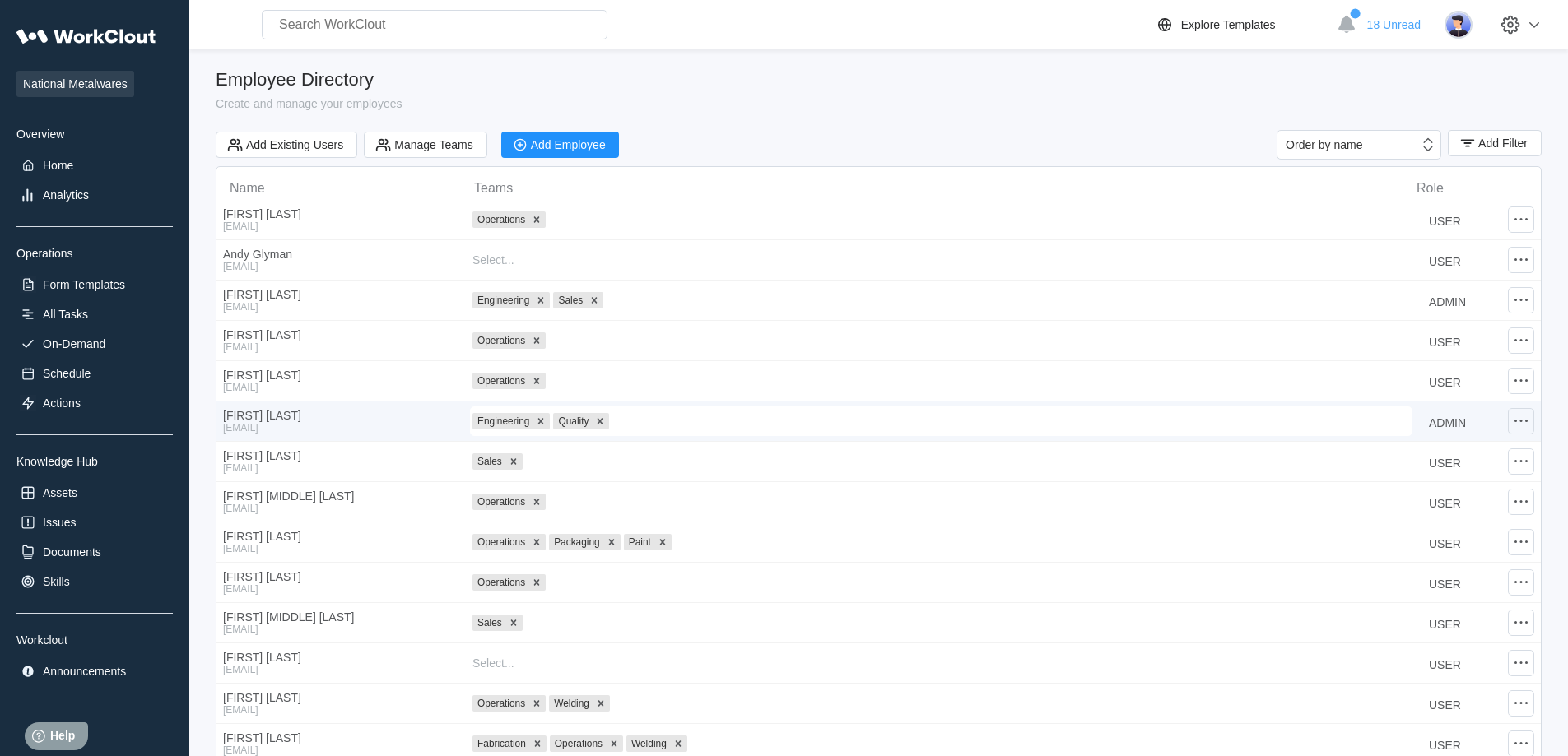 click 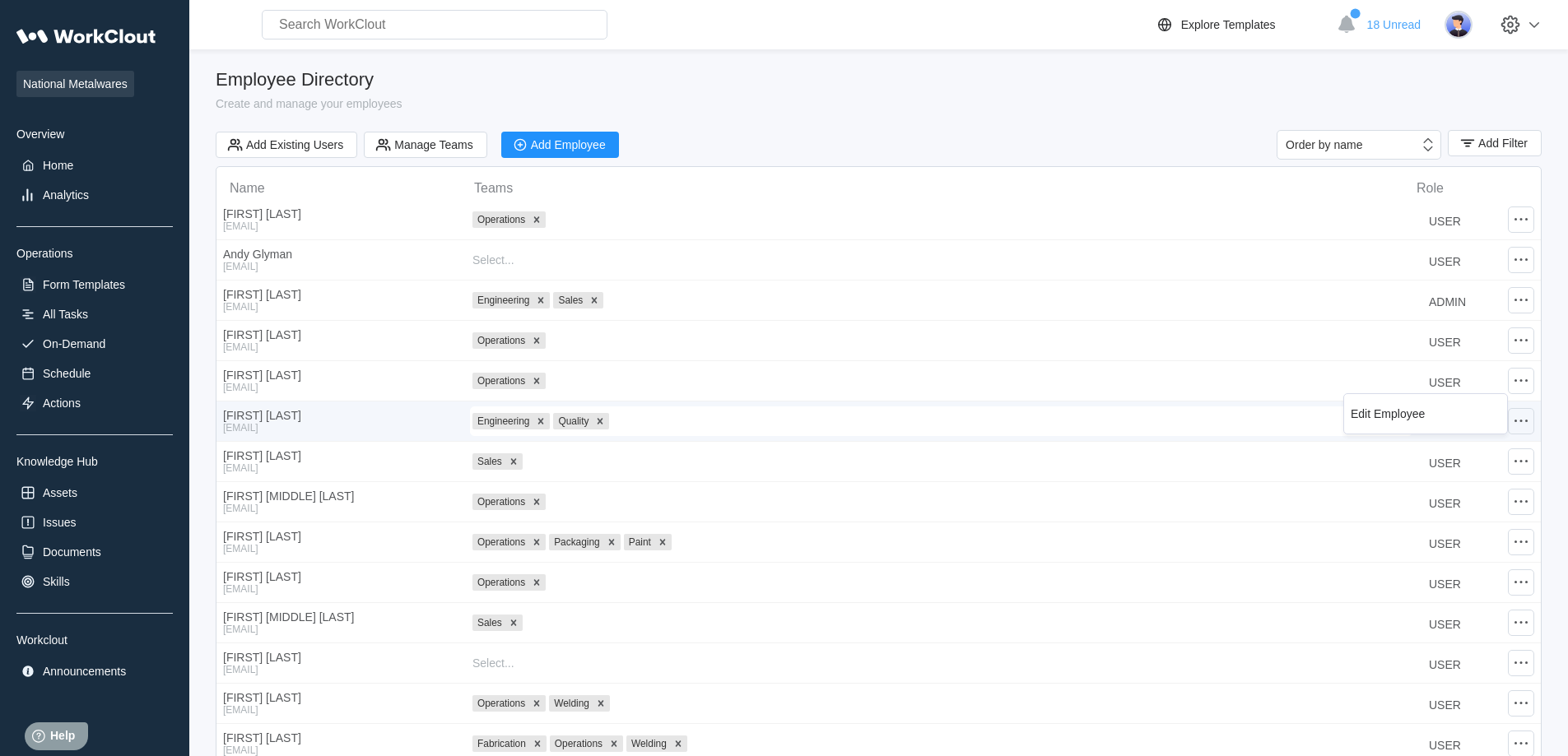 click 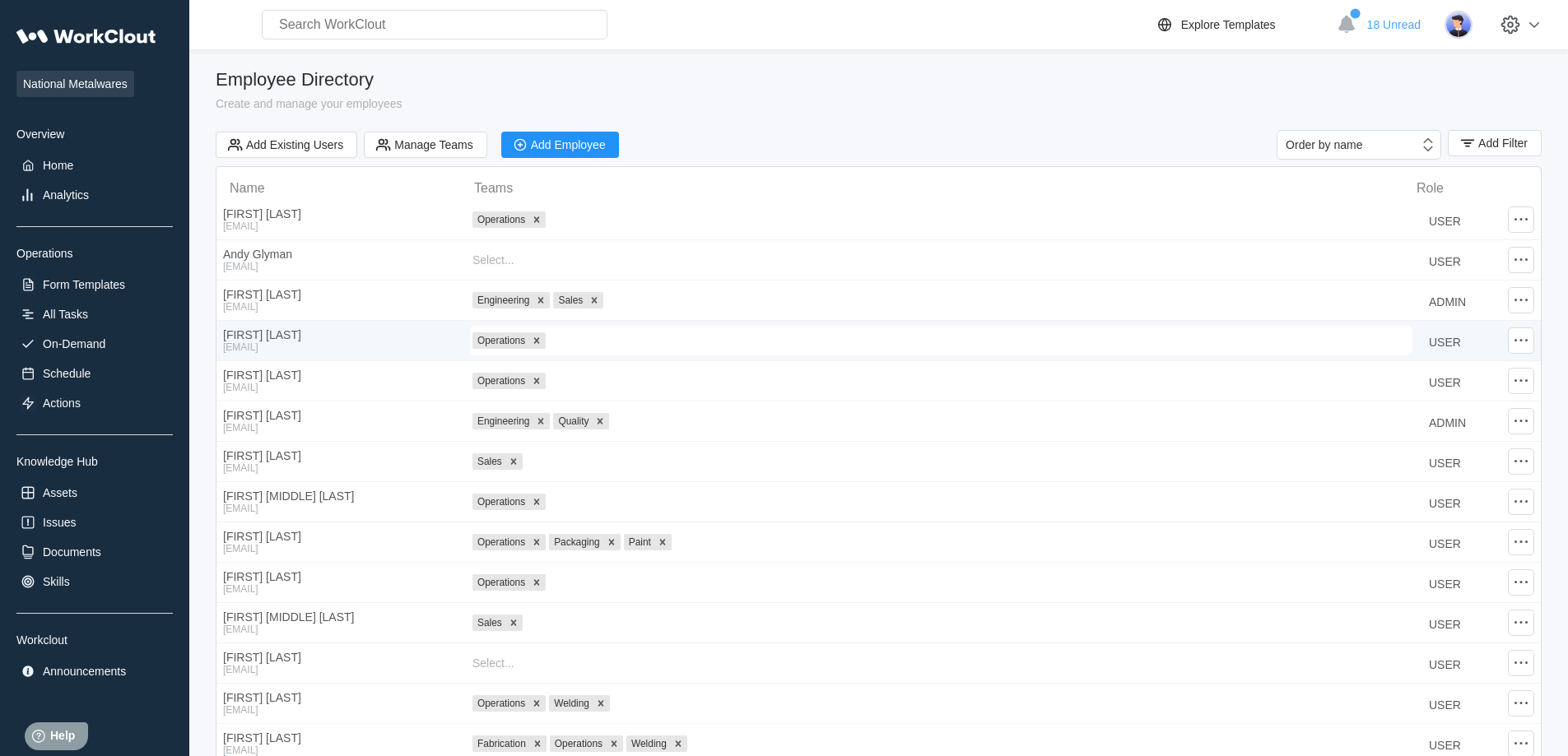 scroll, scrollTop: 329, scrollLeft: 0, axis: vertical 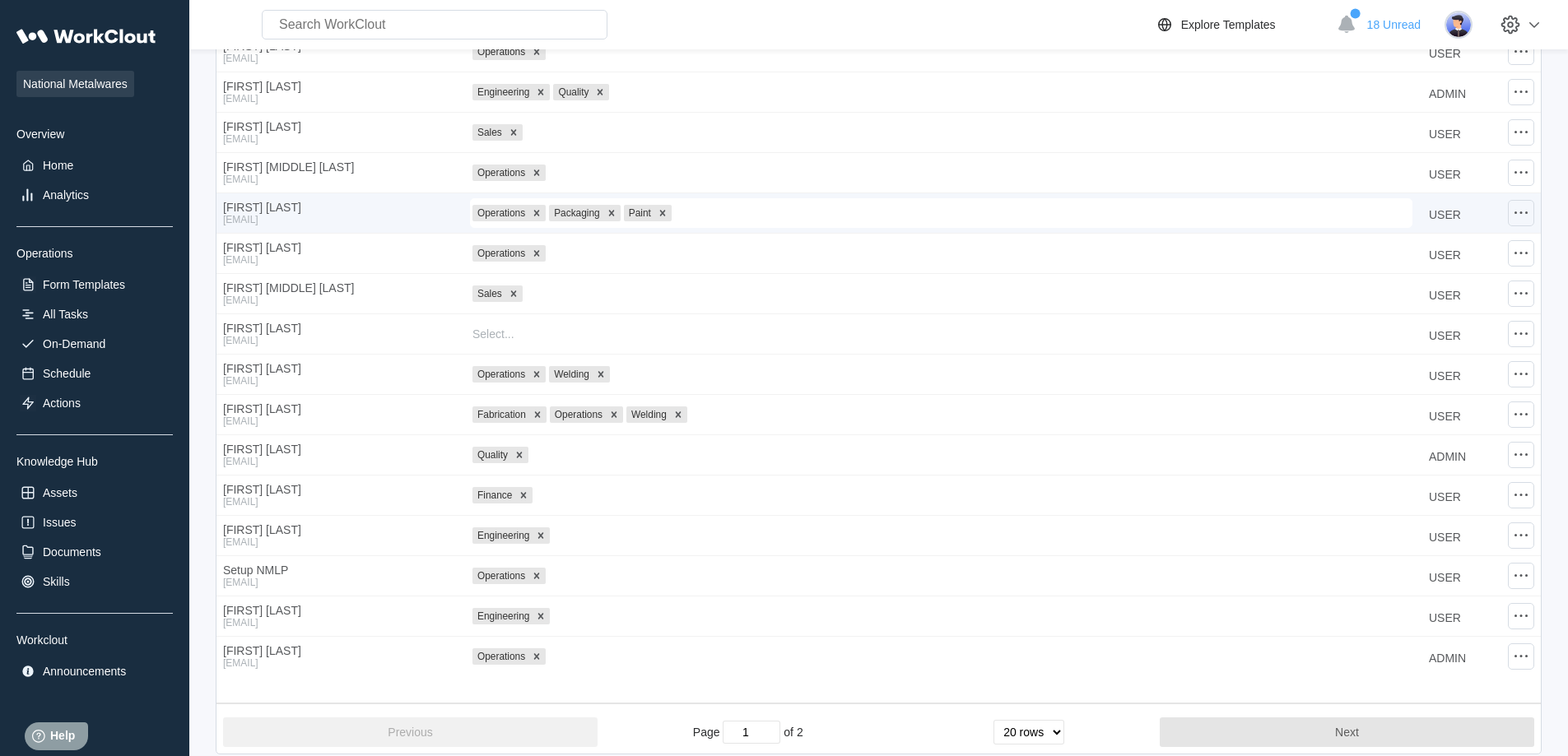 click 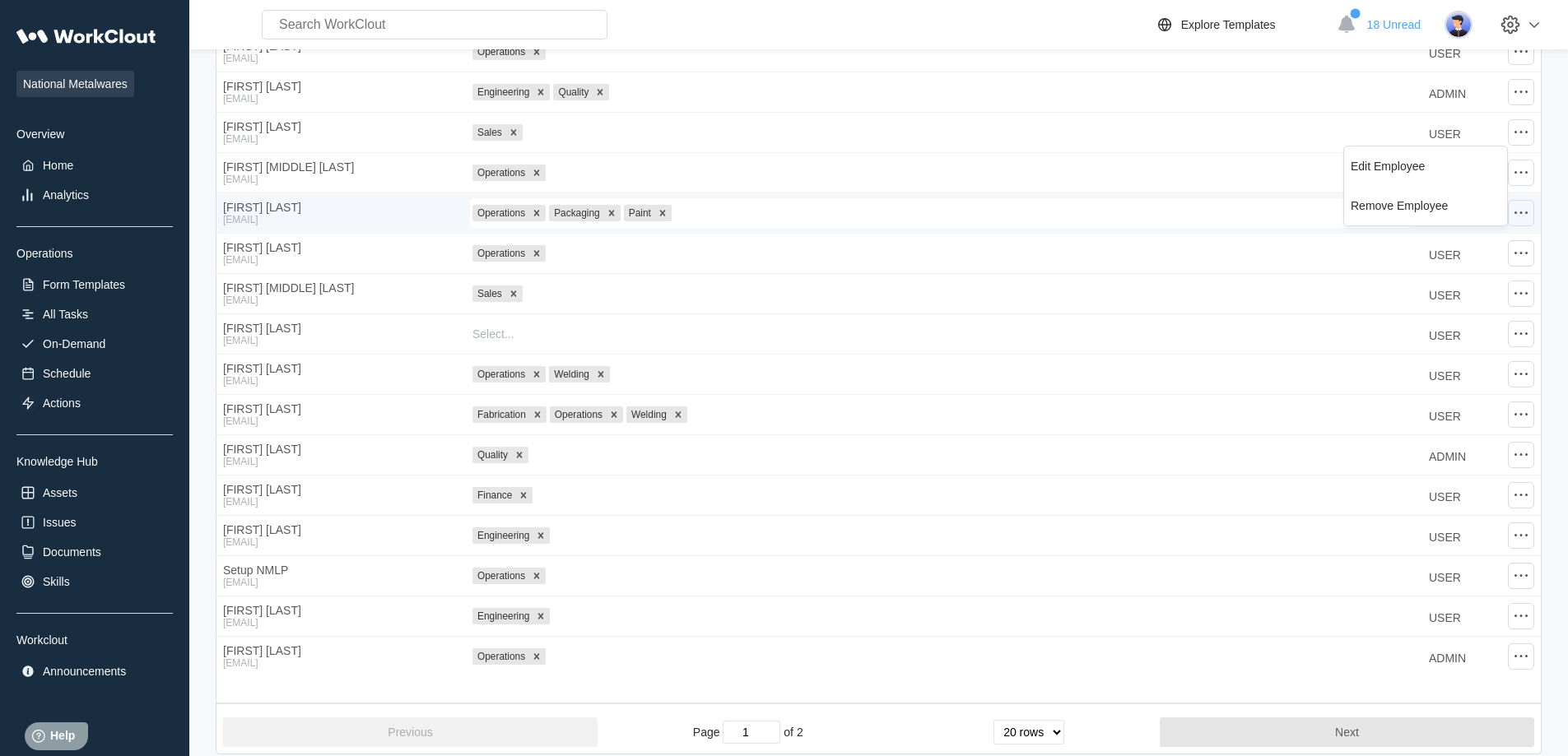 click 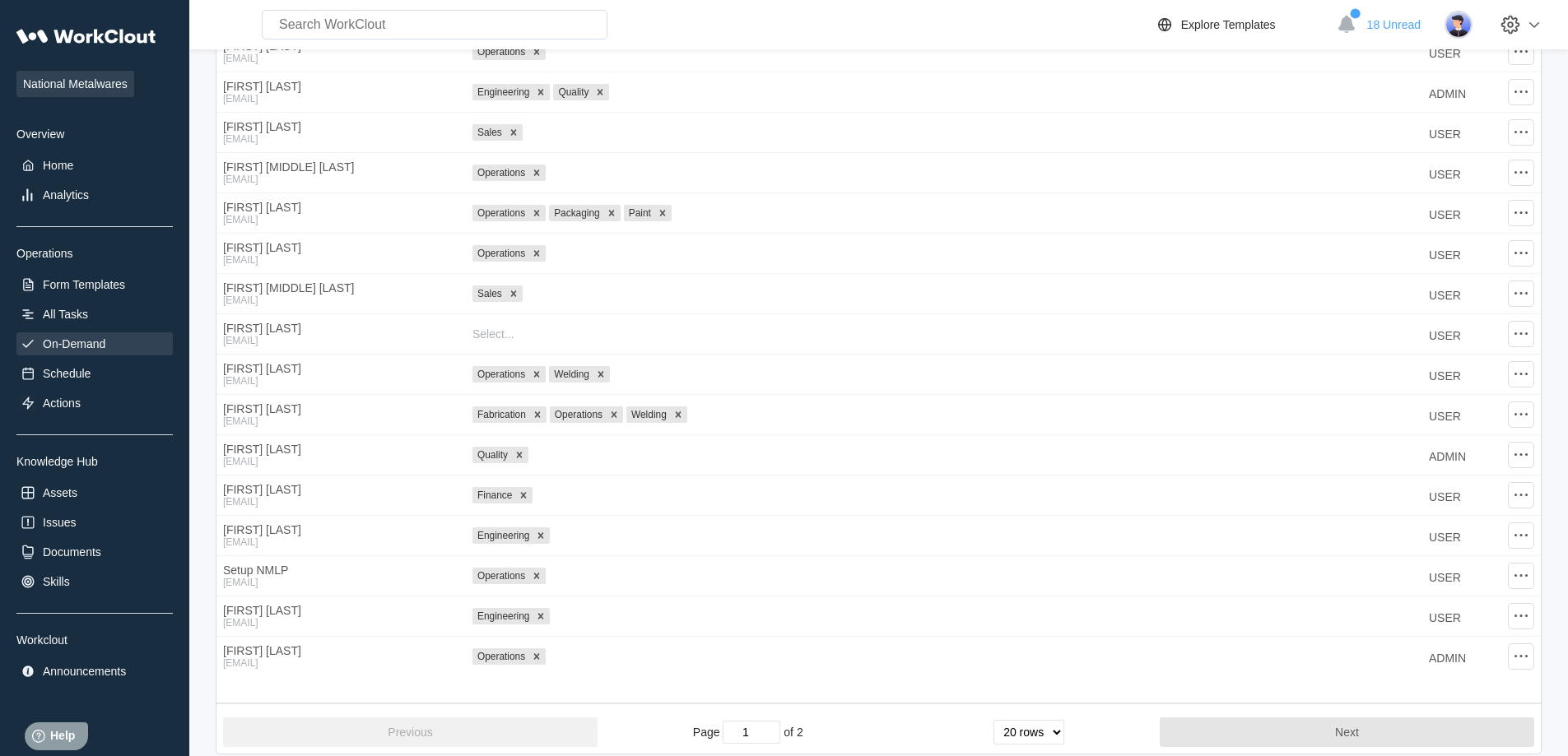 click on "On-Demand" at bounding box center (95, 344) 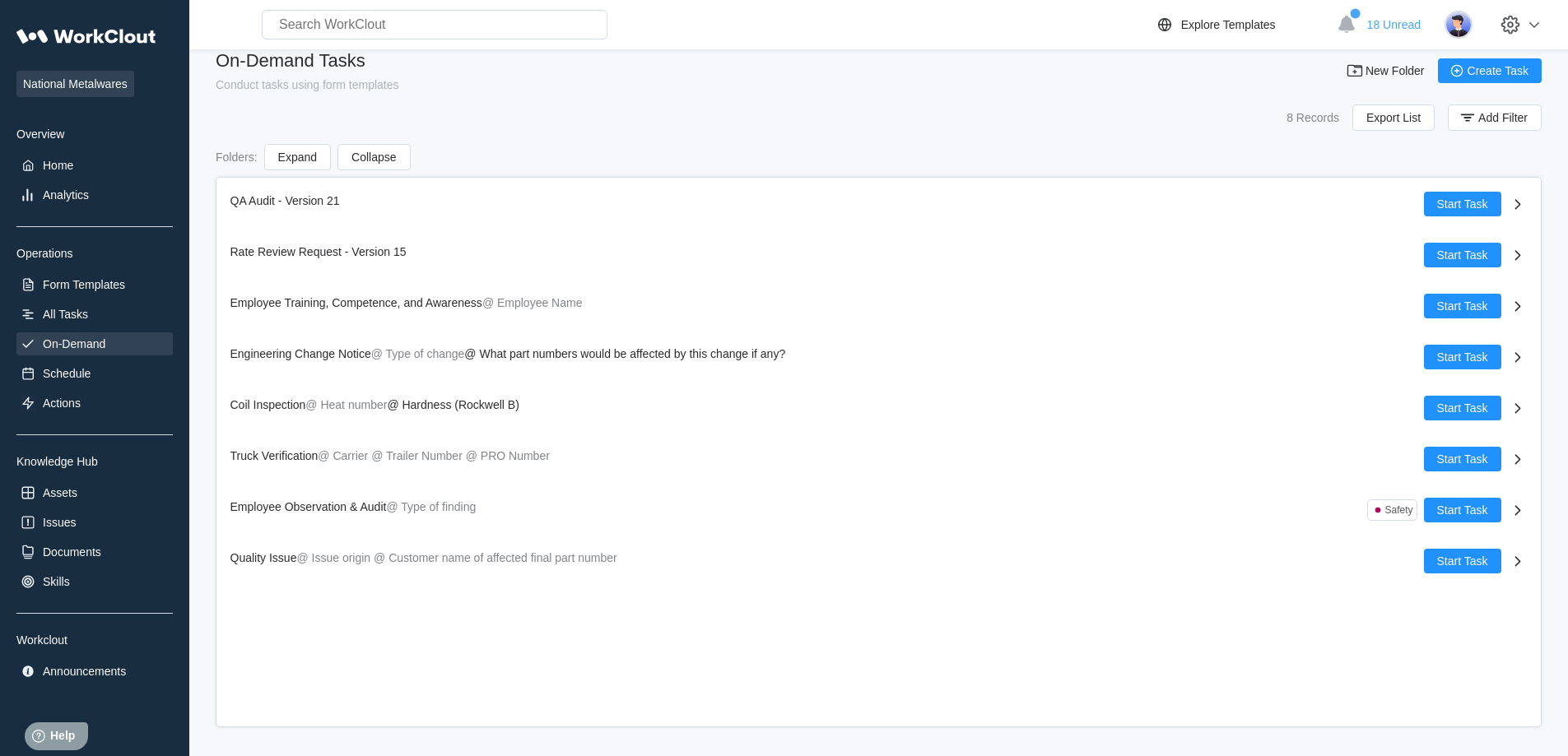 scroll, scrollTop: 0, scrollLeft: 0, axis: both 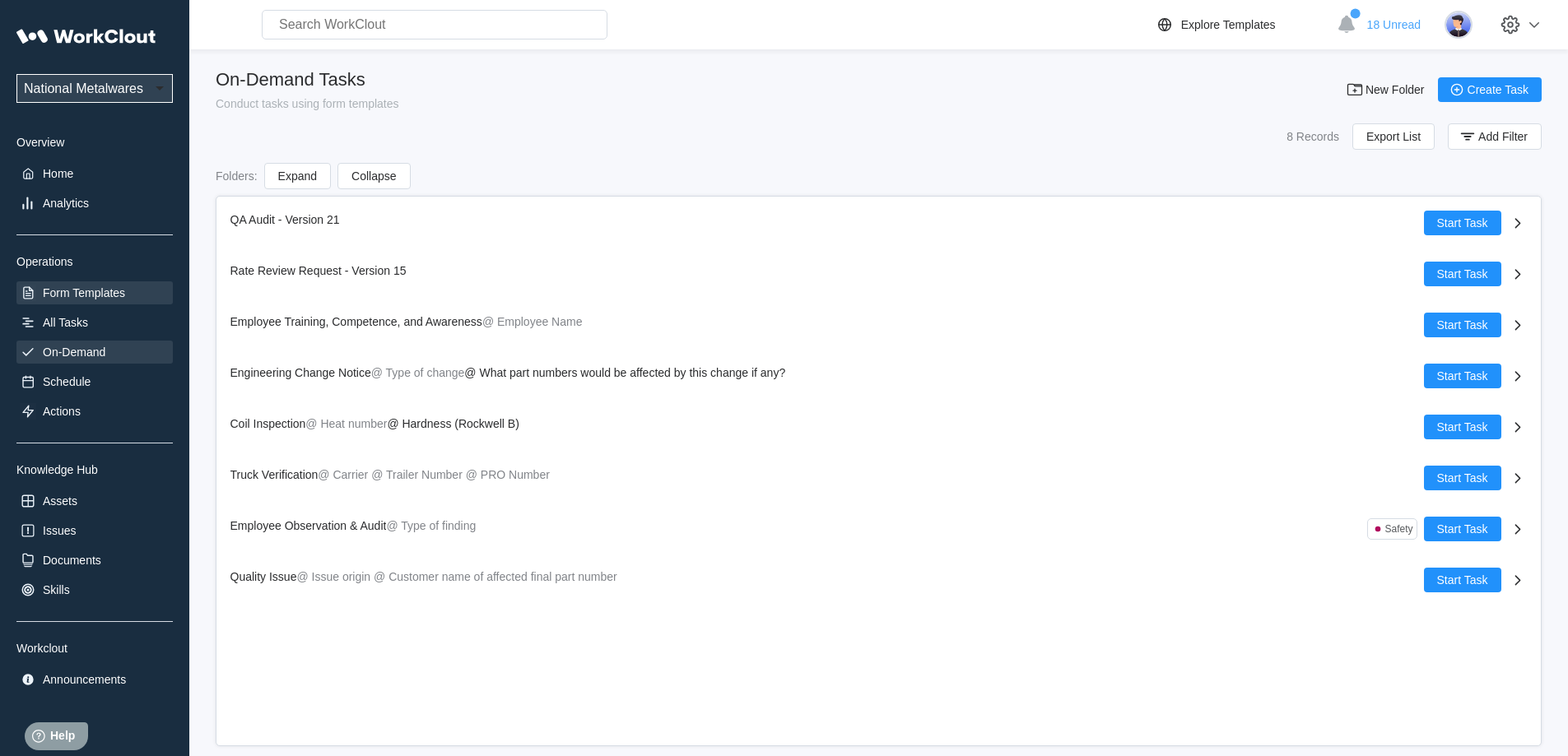 click on "Form Templates" at bounding box center (84, 293) 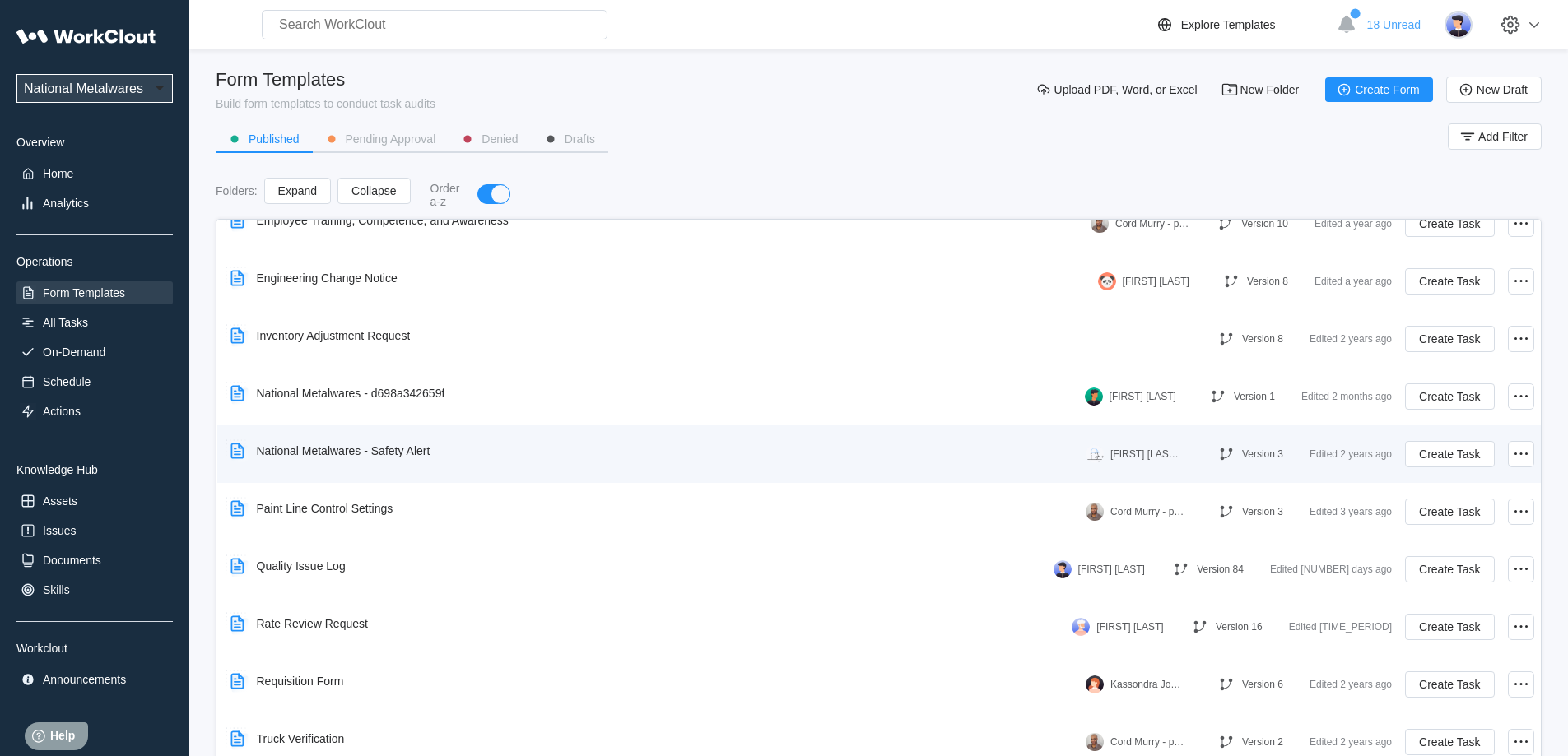 scroll, scrollTop: 316, scrollLeft: 0, axis: vertical 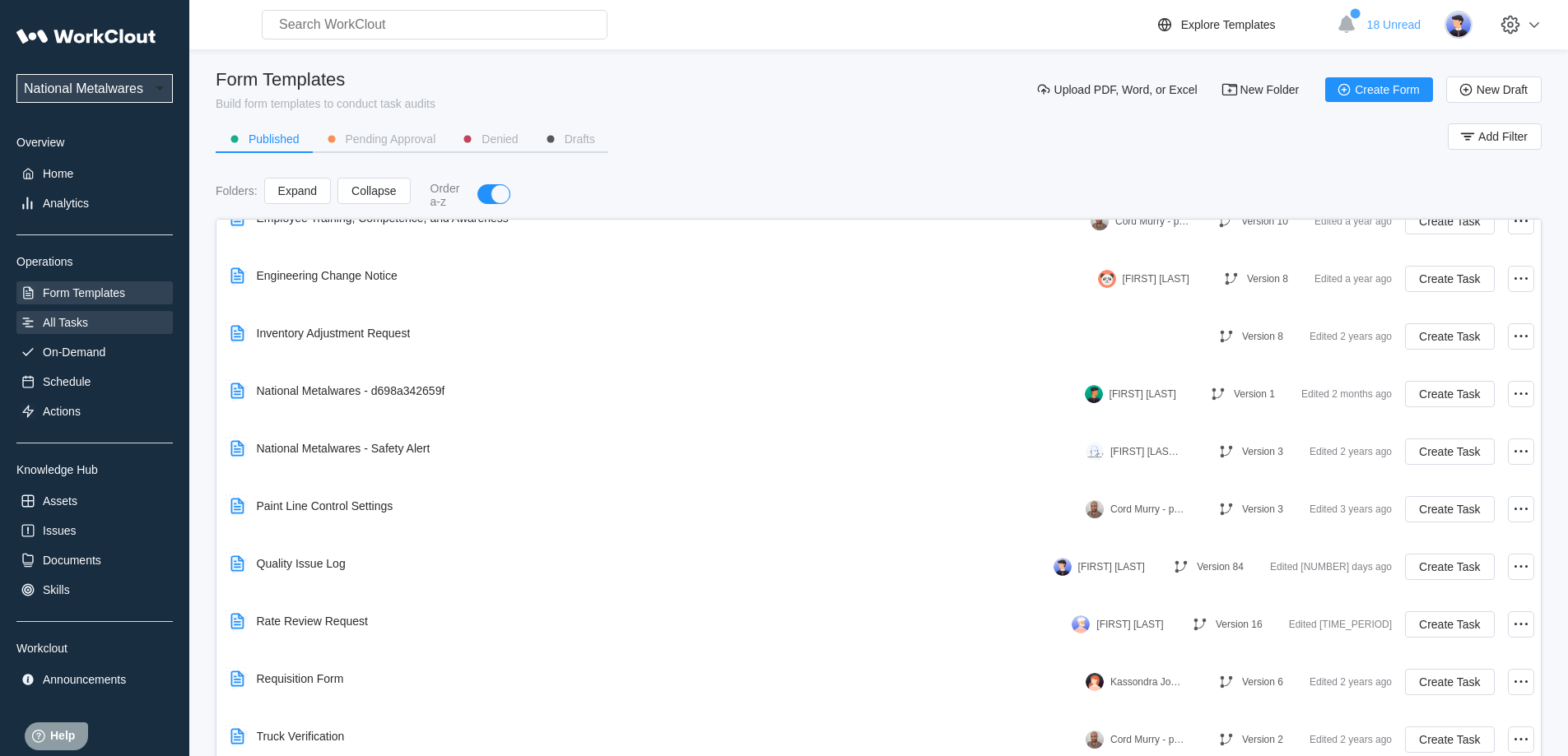 click on "All Tasks" at bounding box center (65, 322) 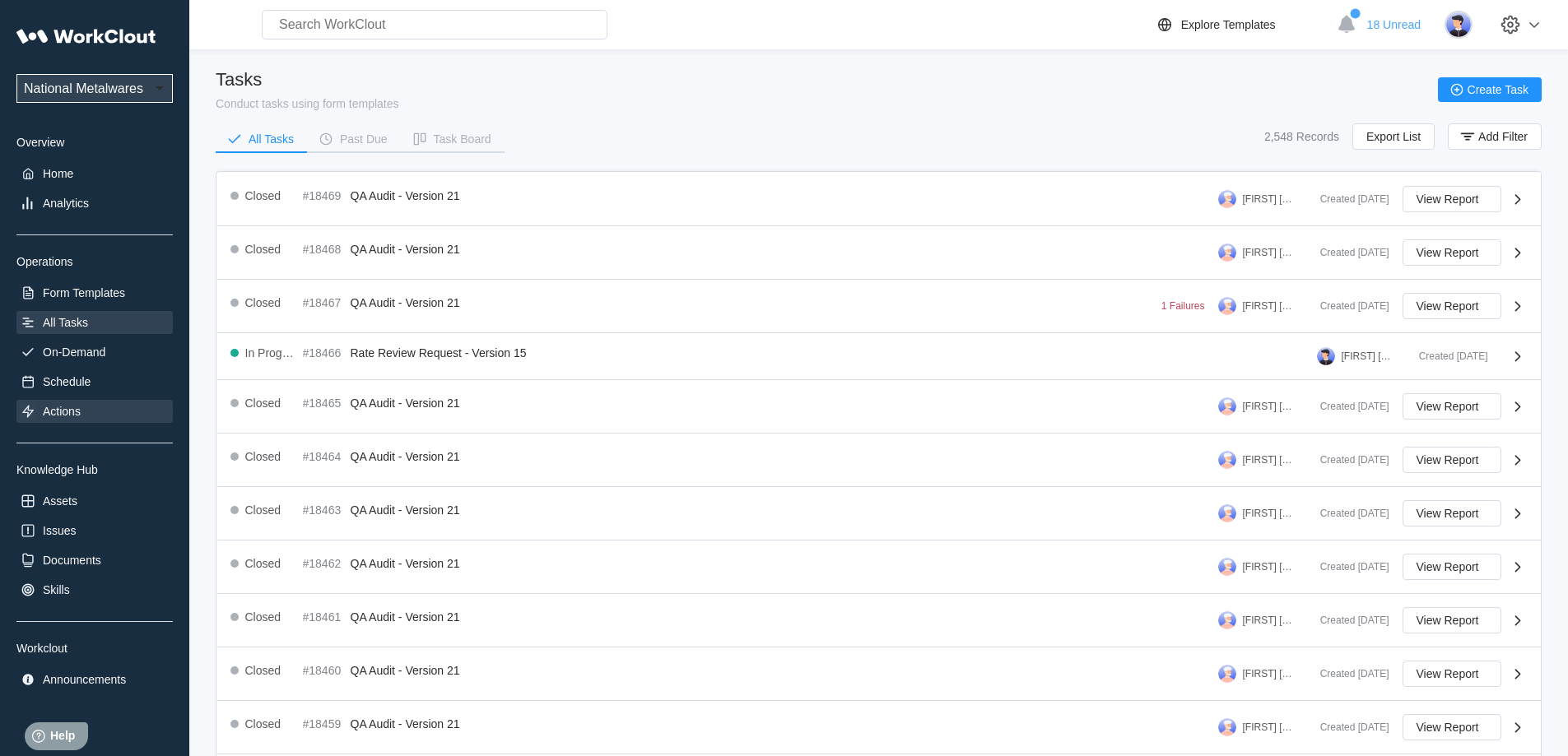 click on "Actions" at bounding box center (62, 411) 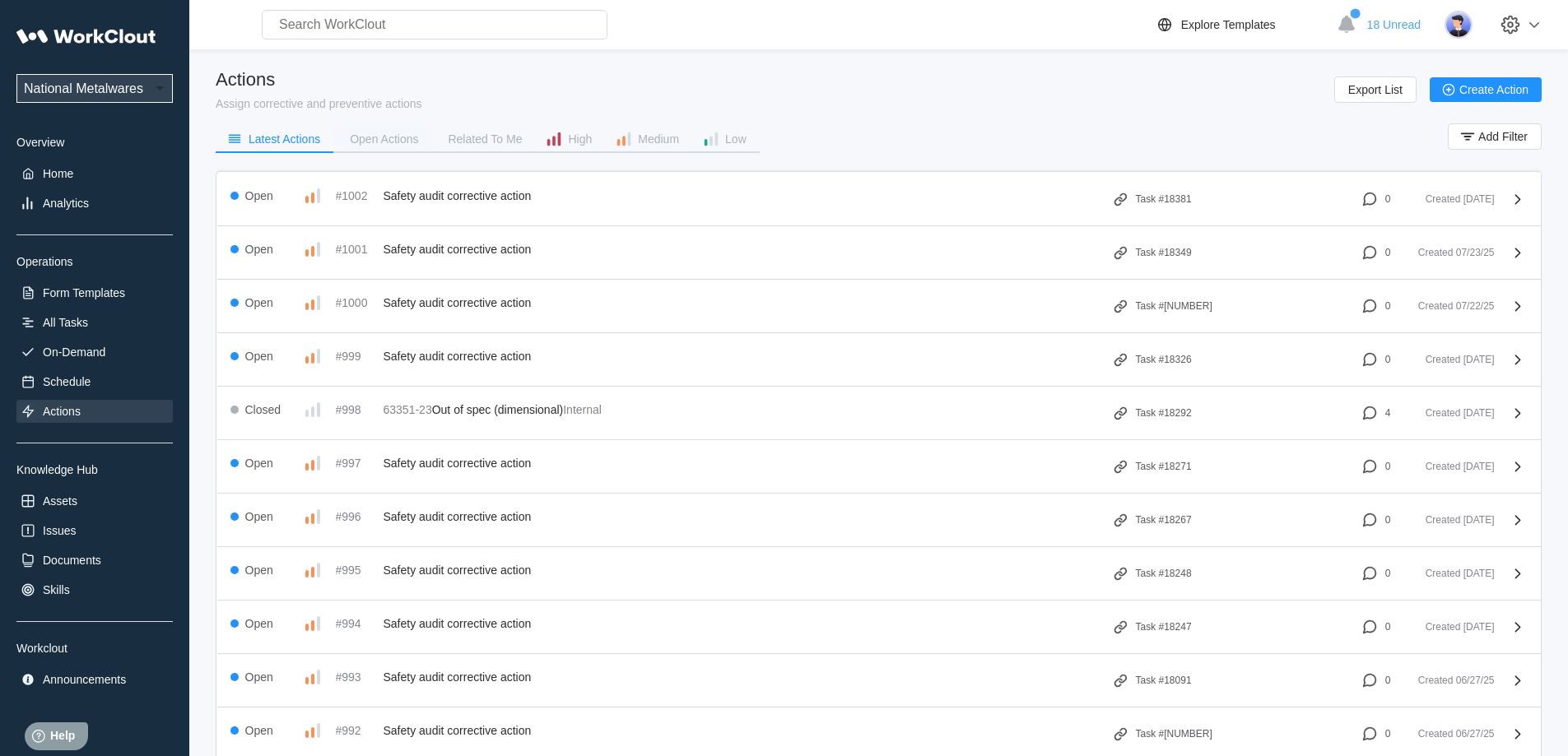 click on "Open Actions" at bounding box center (384, 139) 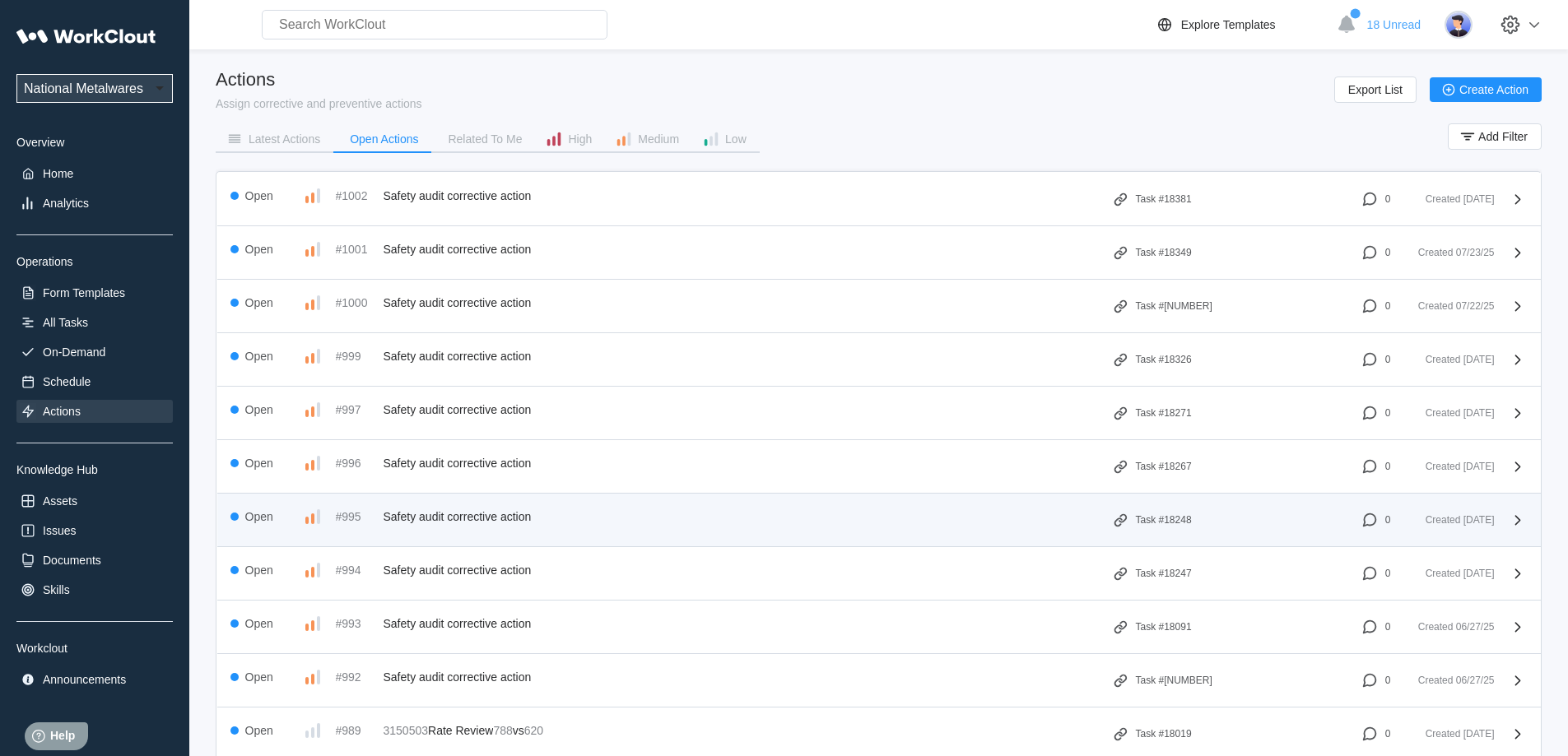 scroll, scrollTop: 82, scrollLeft: 0, axis: vertical 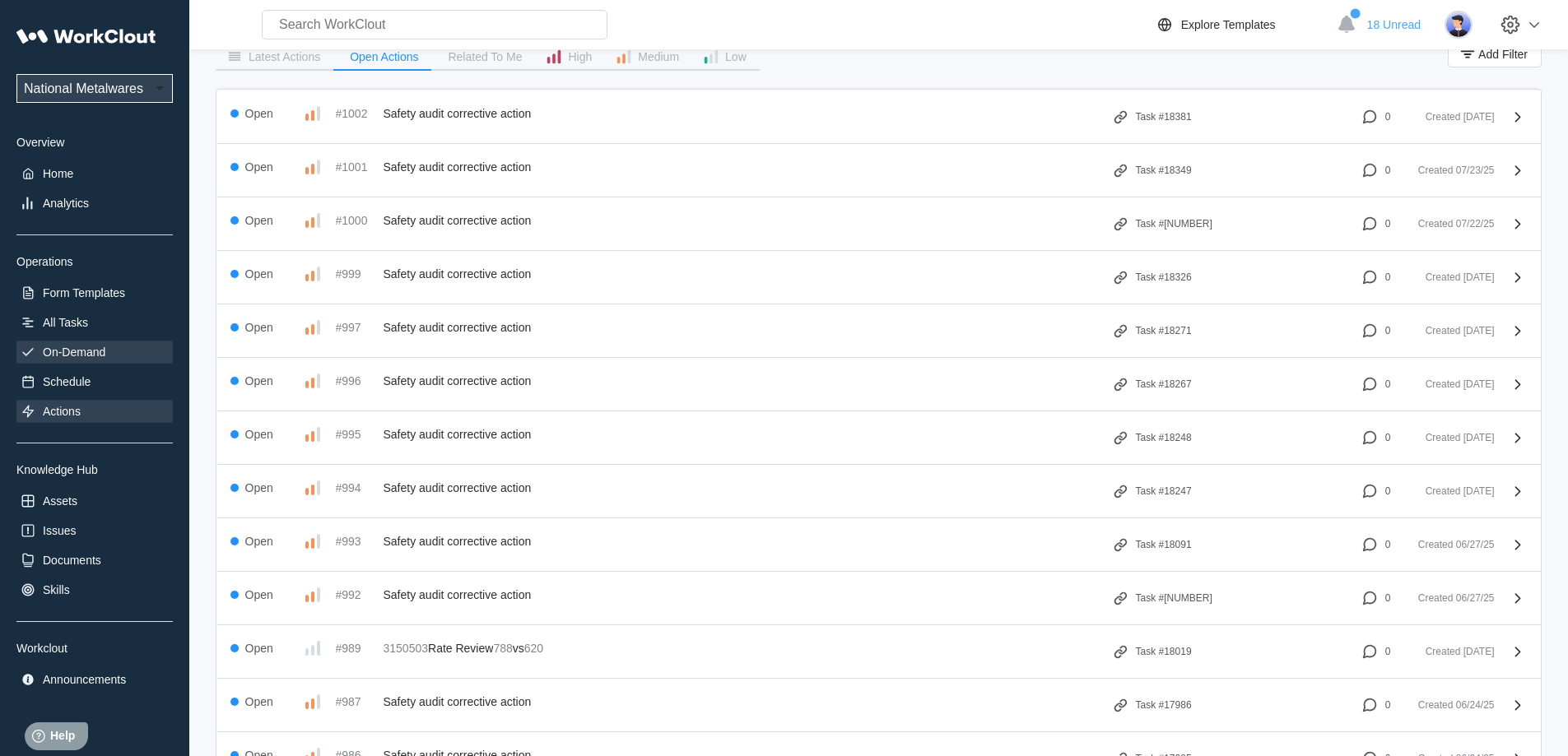 click on "On-Demand" at bounding box center [74, 352] 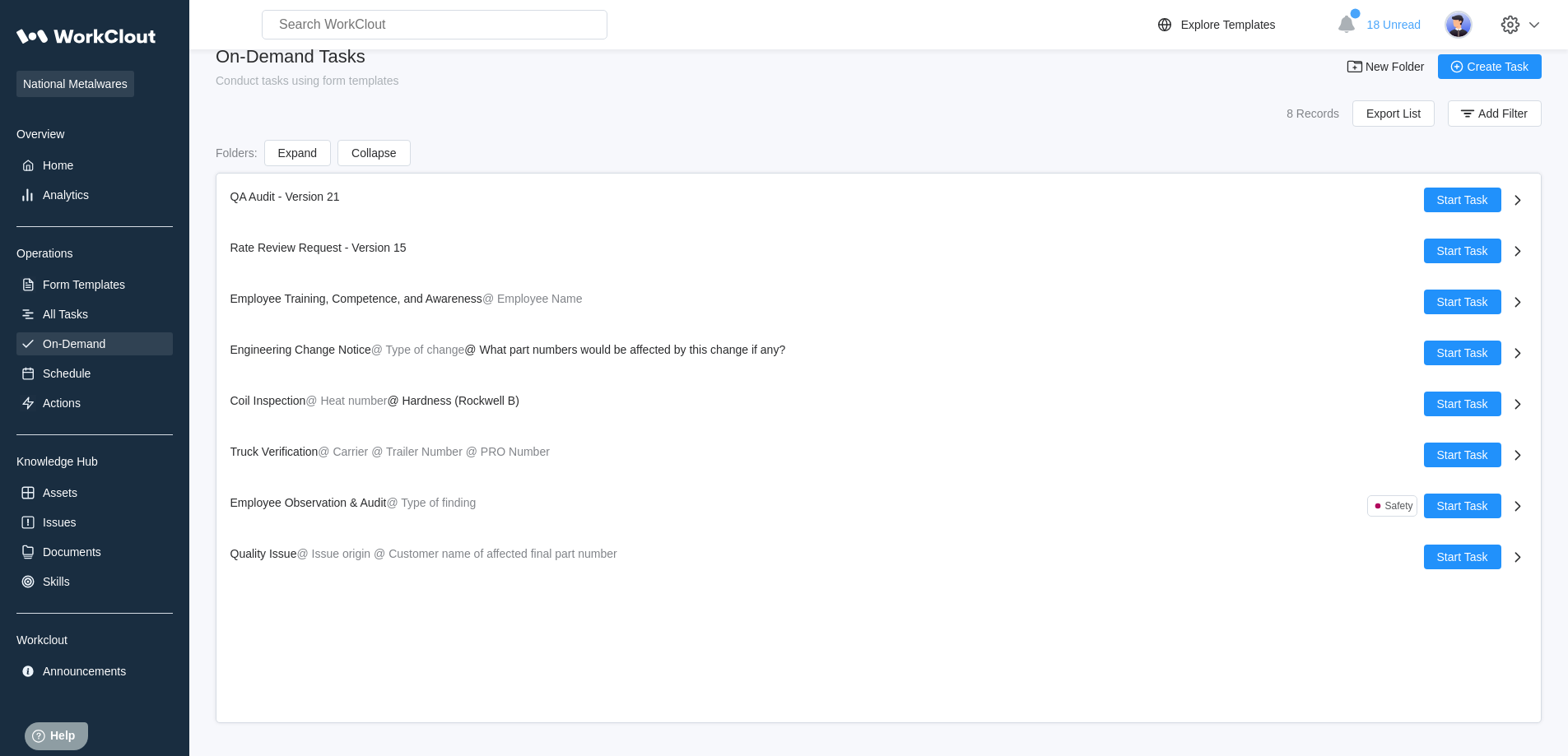 scroll, scrollTop: 0, scrollLeft: 0, axis: both 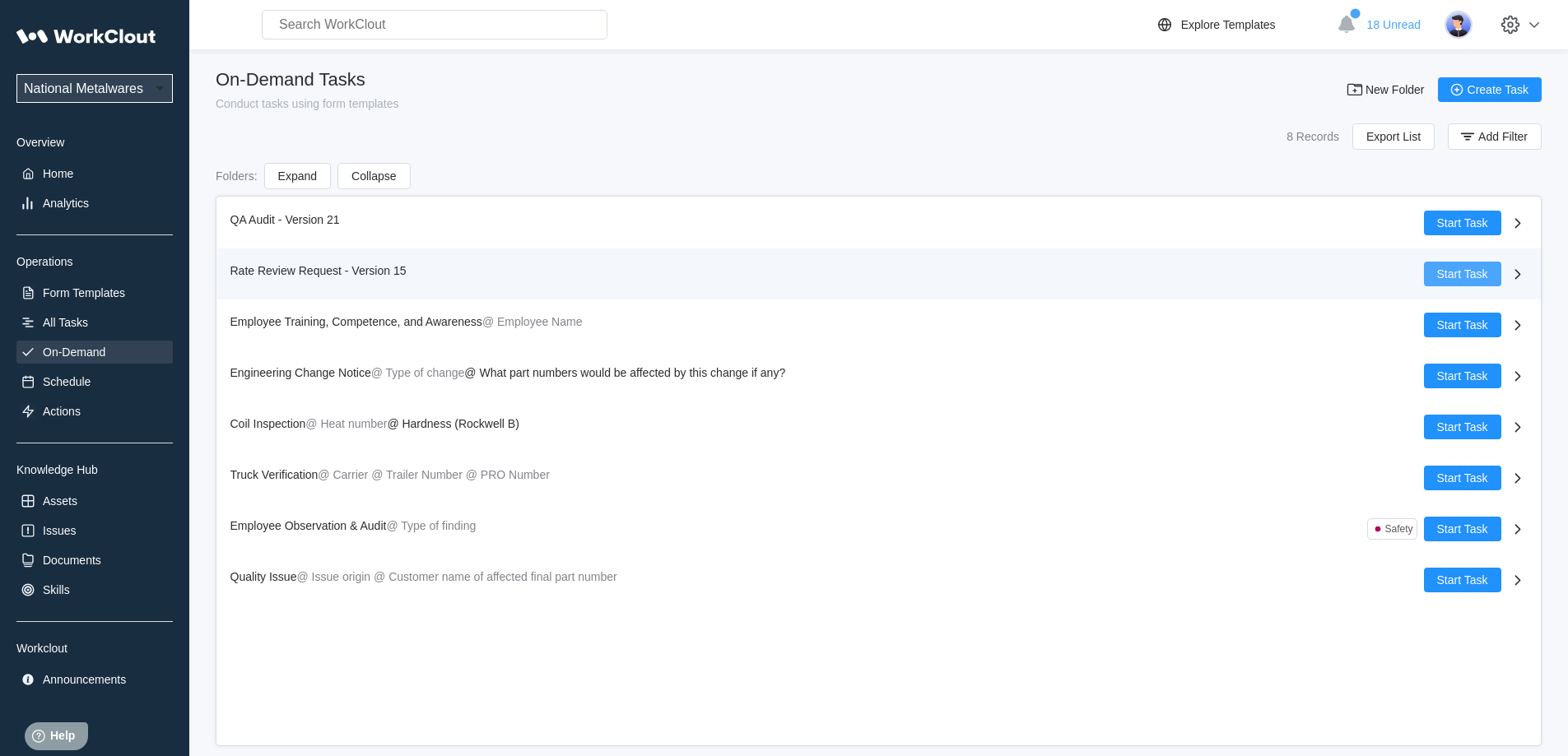 click on "Start Task" at bounding box center (1463, 274) 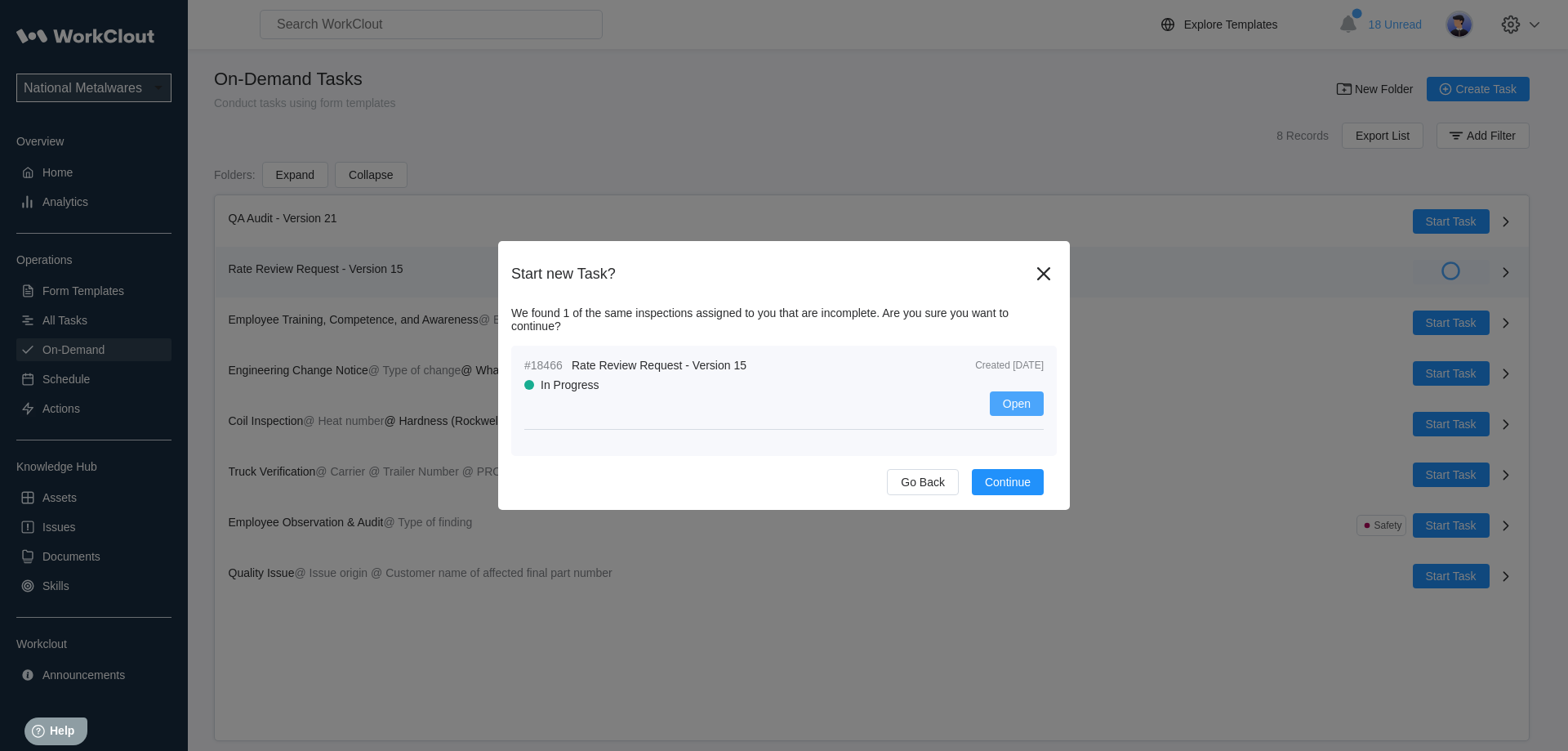click on "Open" at bounding box center (1017, 404) 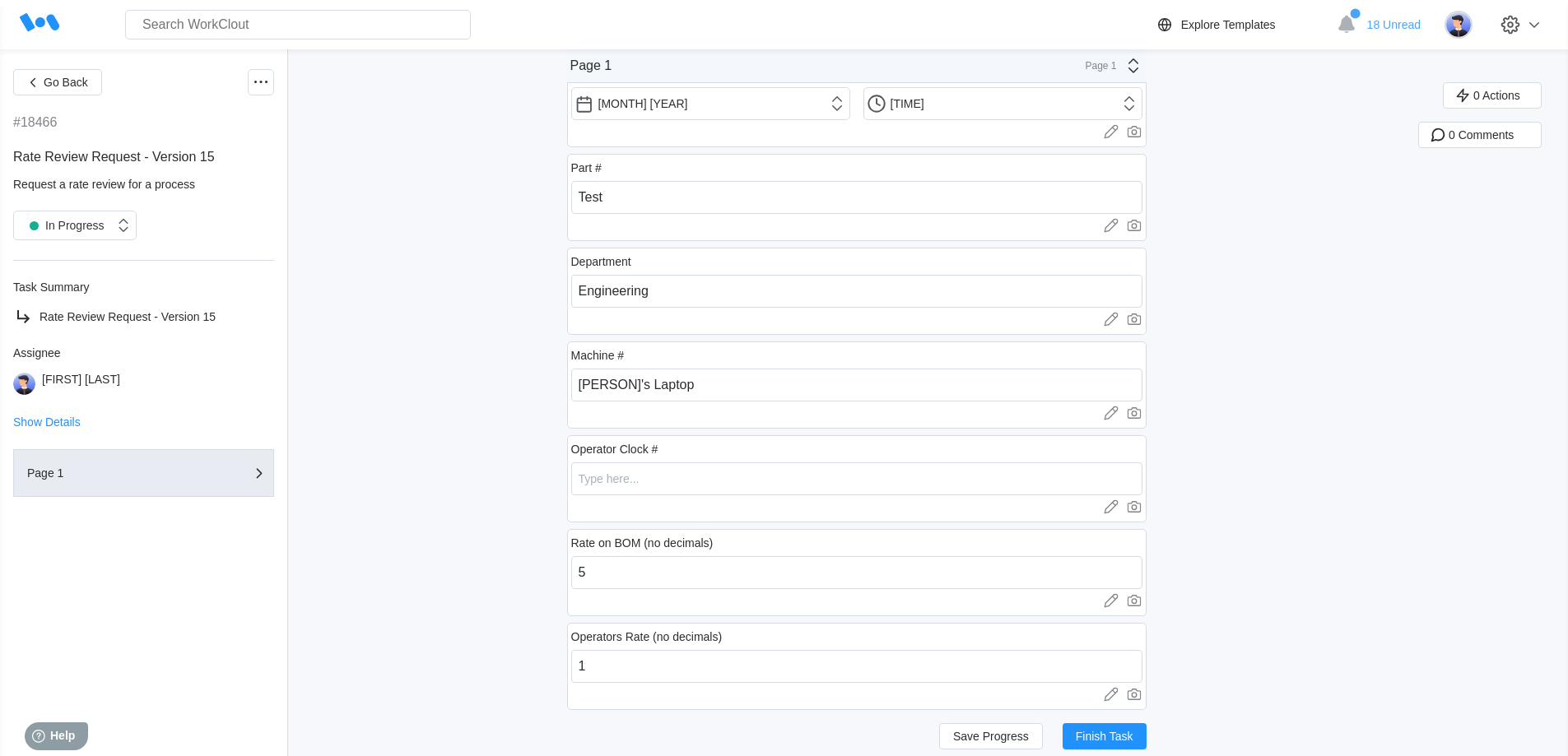 scroll, scrollTop: 69, scrollLeft: 0, axis: vertical 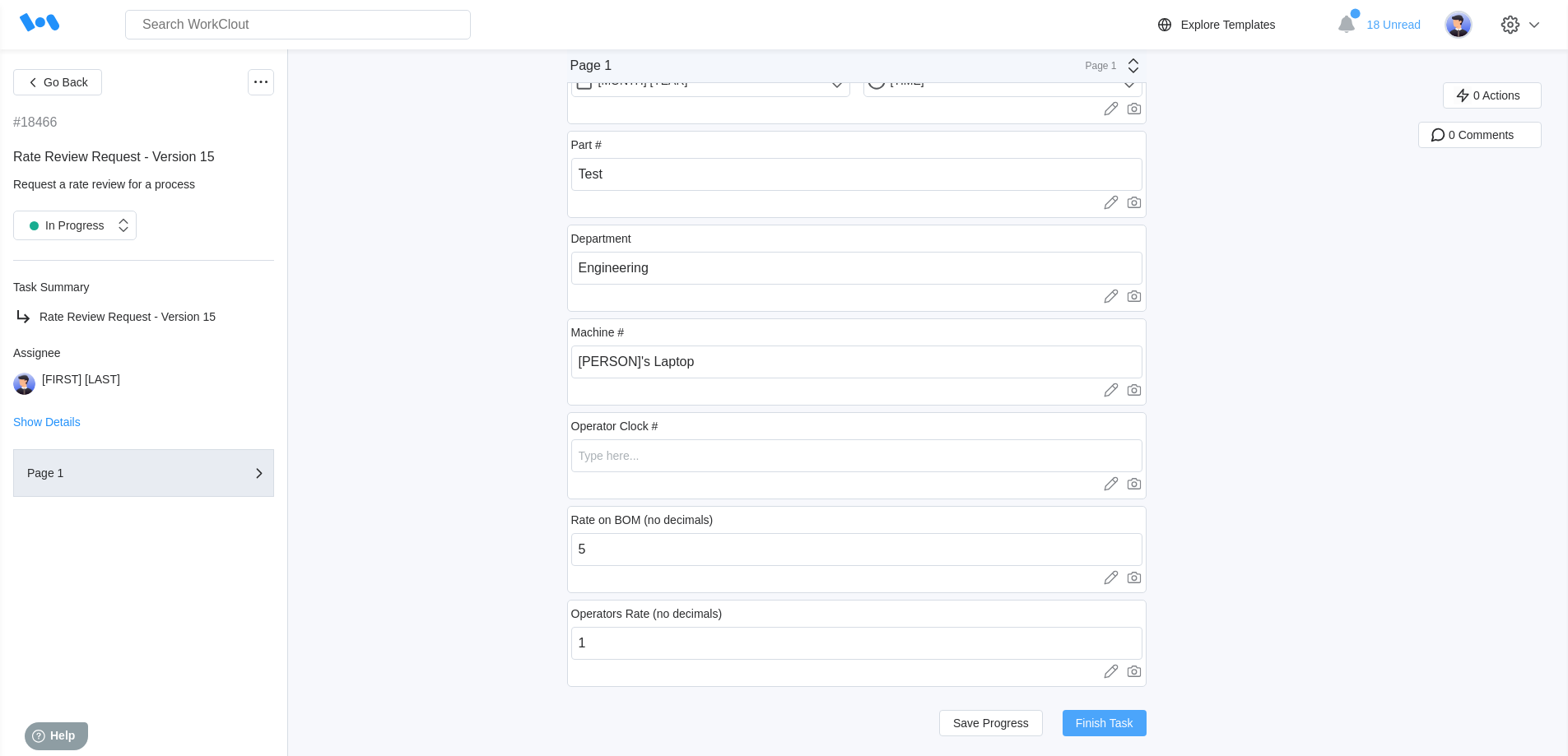 click on "Finish Task" at bounding box center (1105, 723) 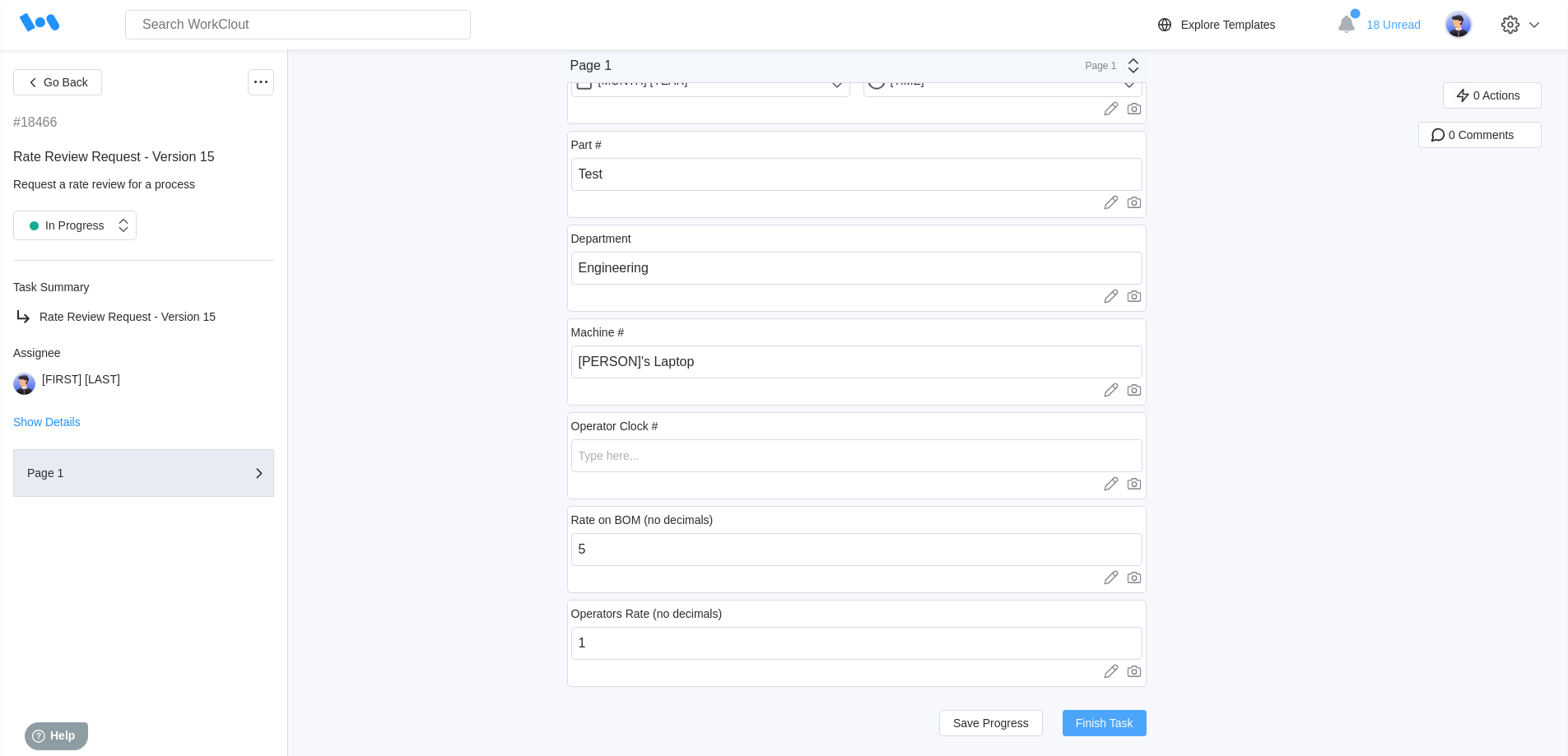 click on "Finish Task" at bounding box center [1105, 723] 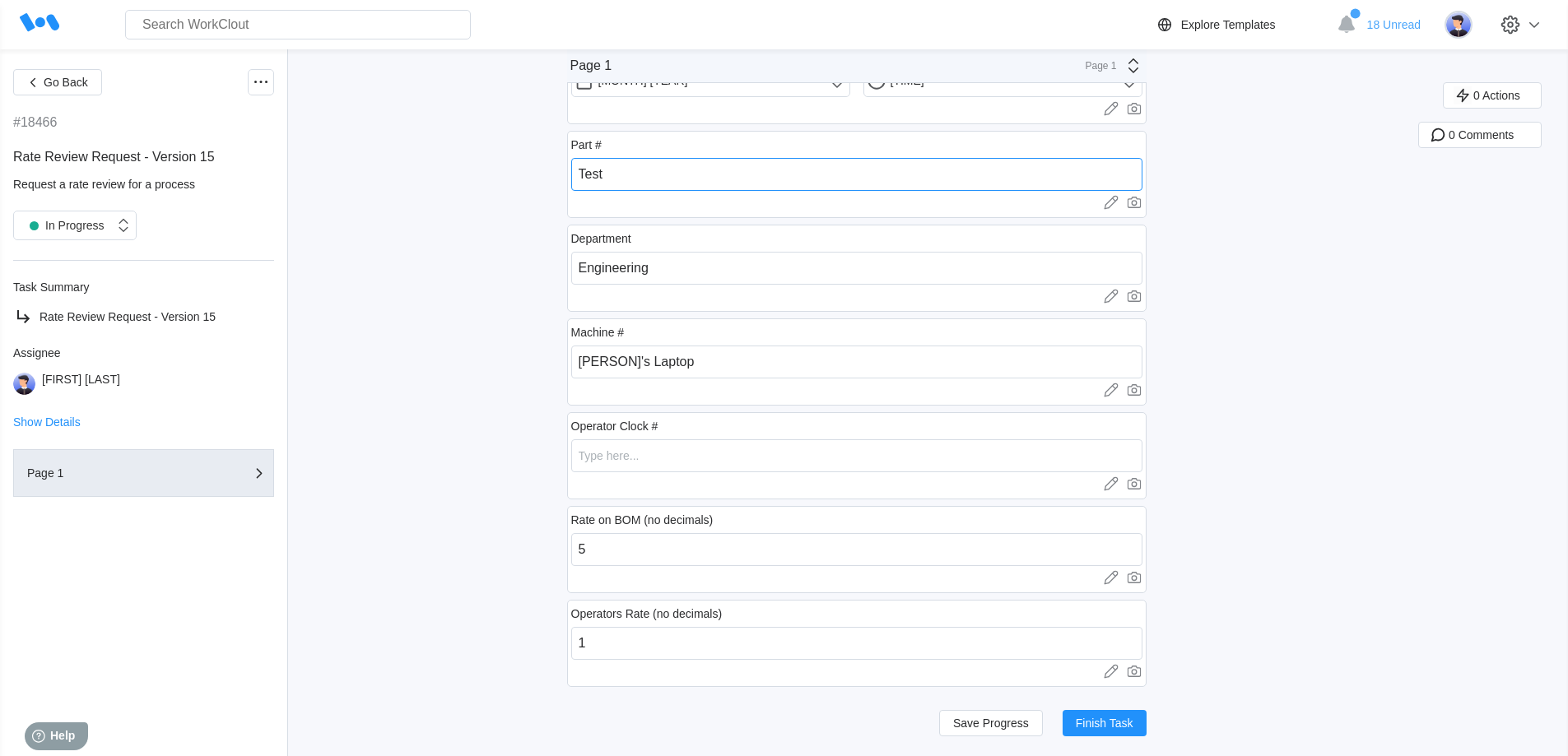 drag, startPoint x: 688, startPoint y: 174, endPoint x: 494, endPoint y: 171, distance: 194.02319 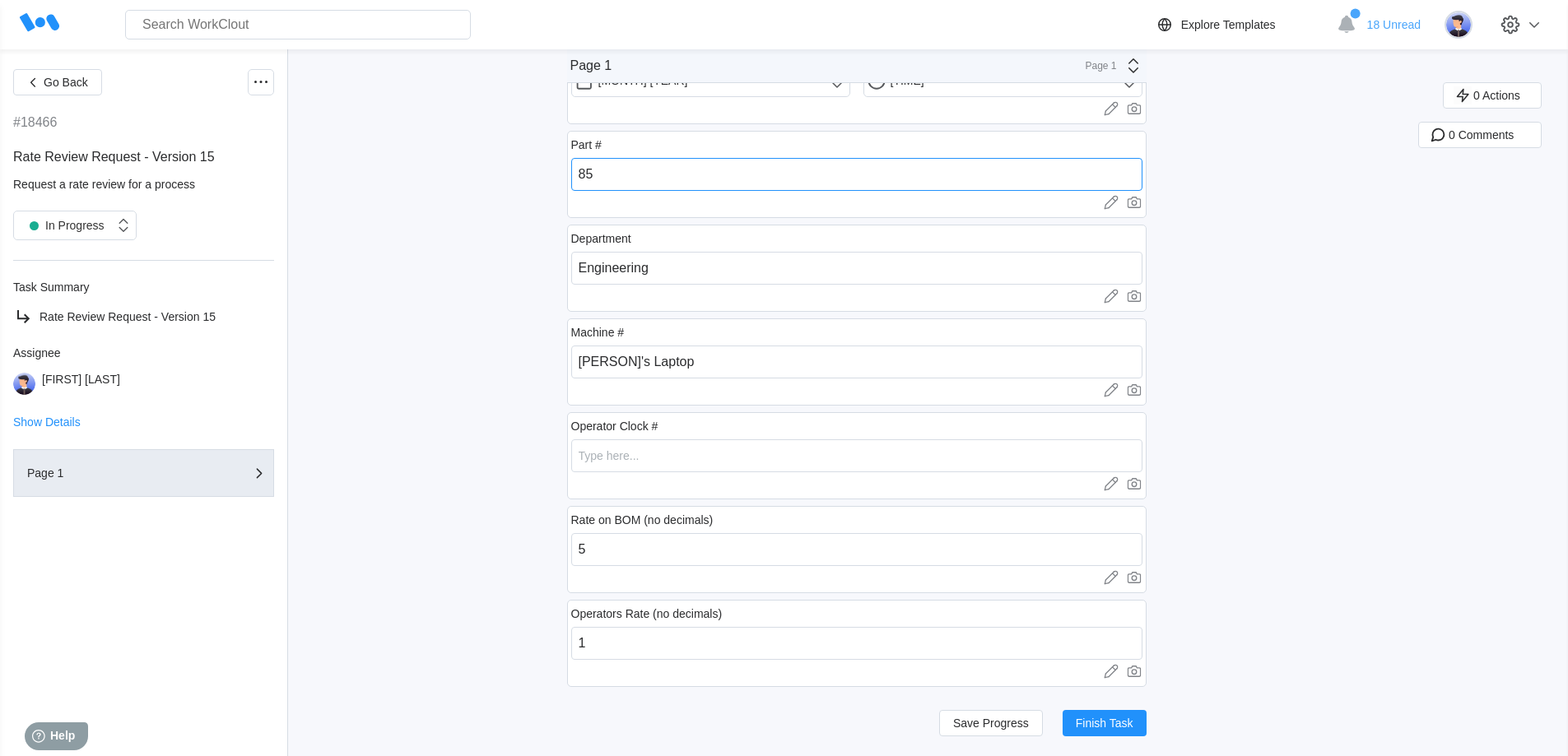type on "8" 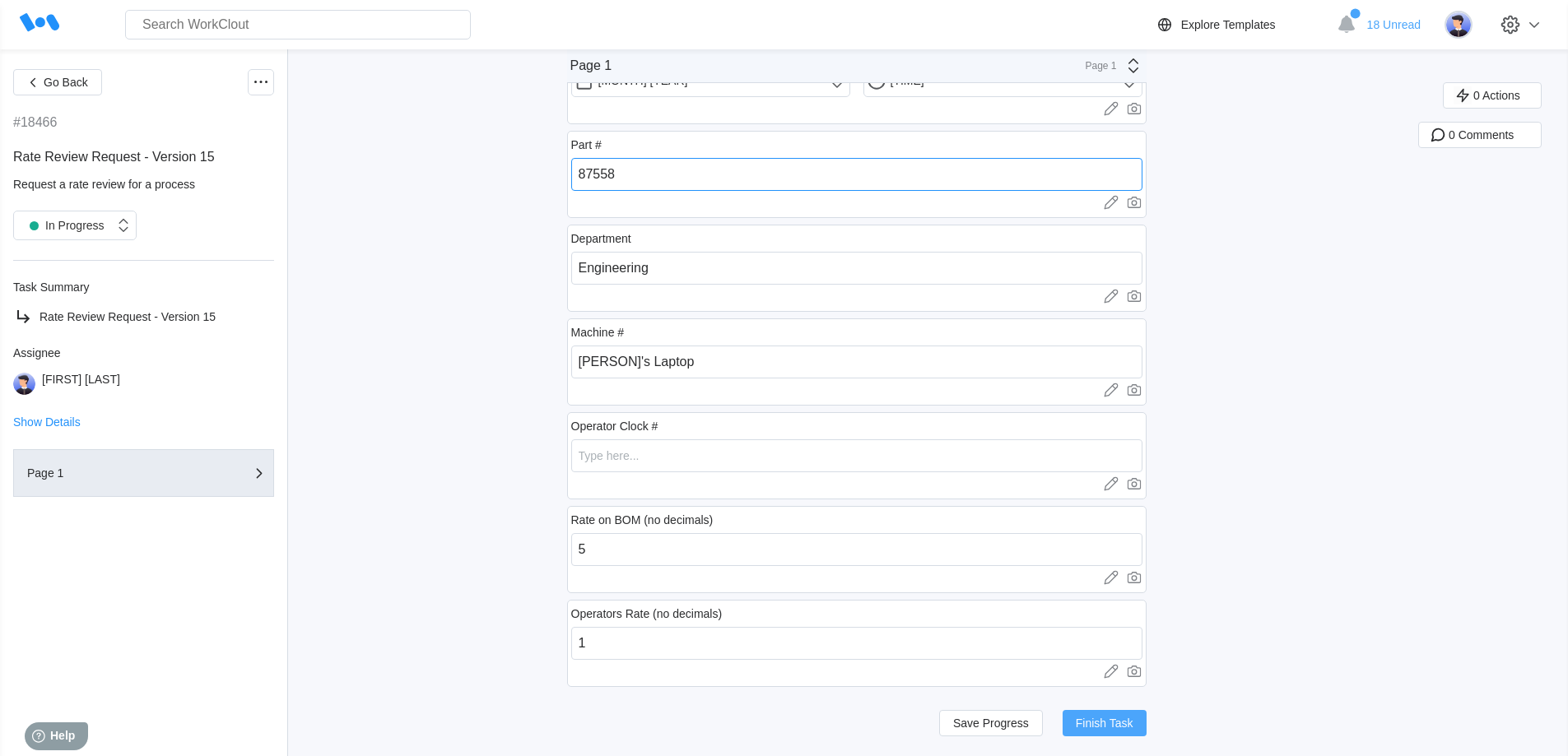 type on "87558" 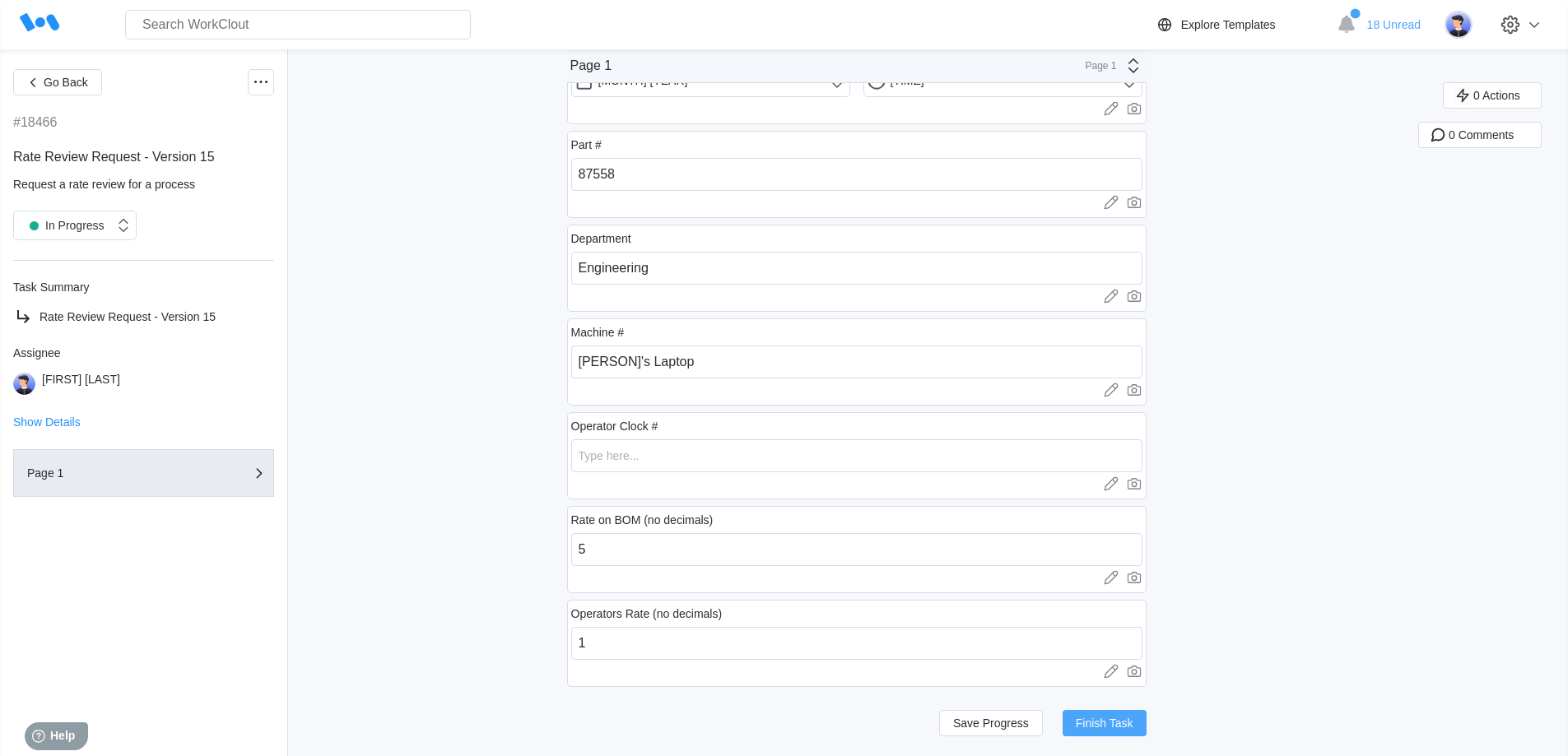 click on "Finish Task" at bounding box center [1105, 723] 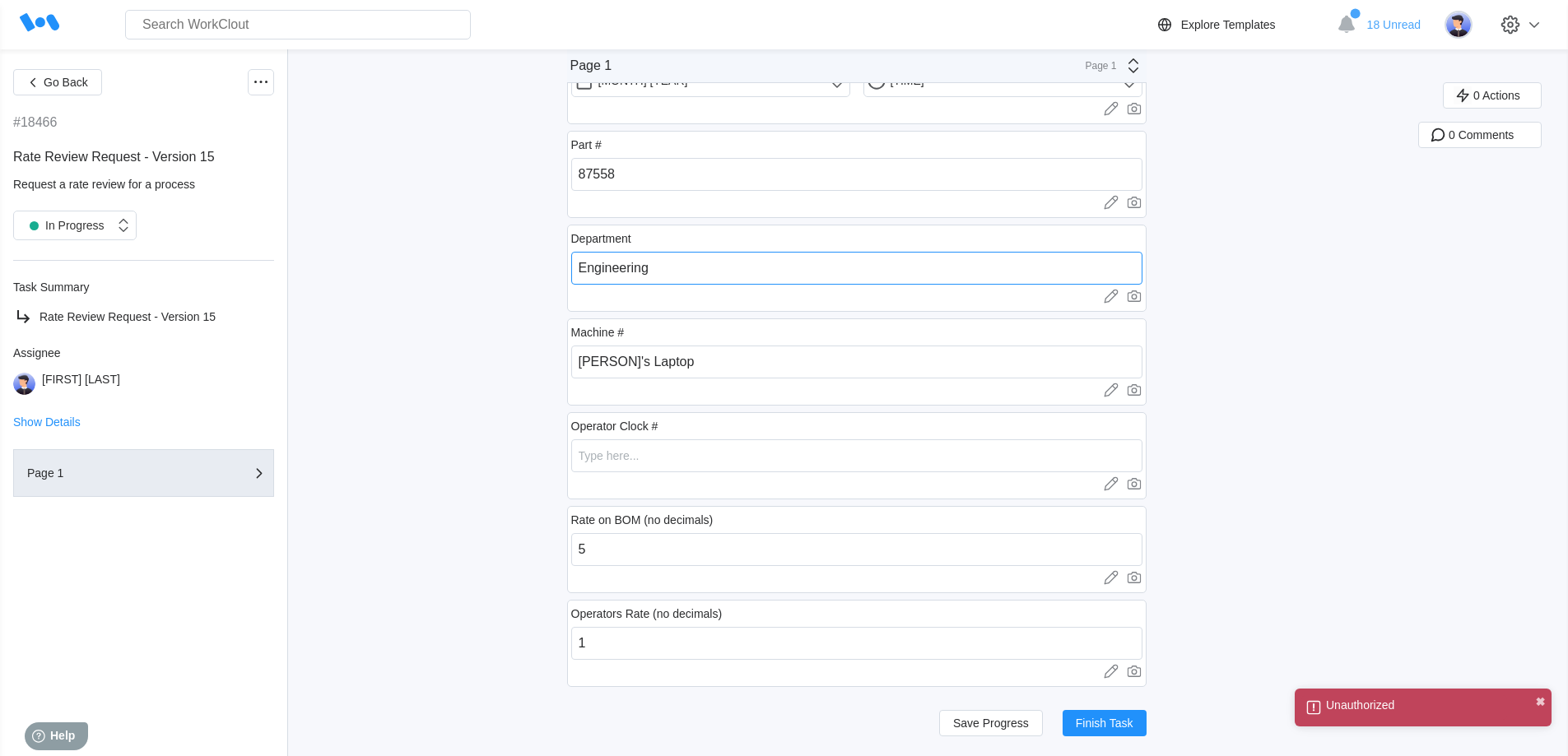 click on "Engineering" at bounding box center [857, 268] 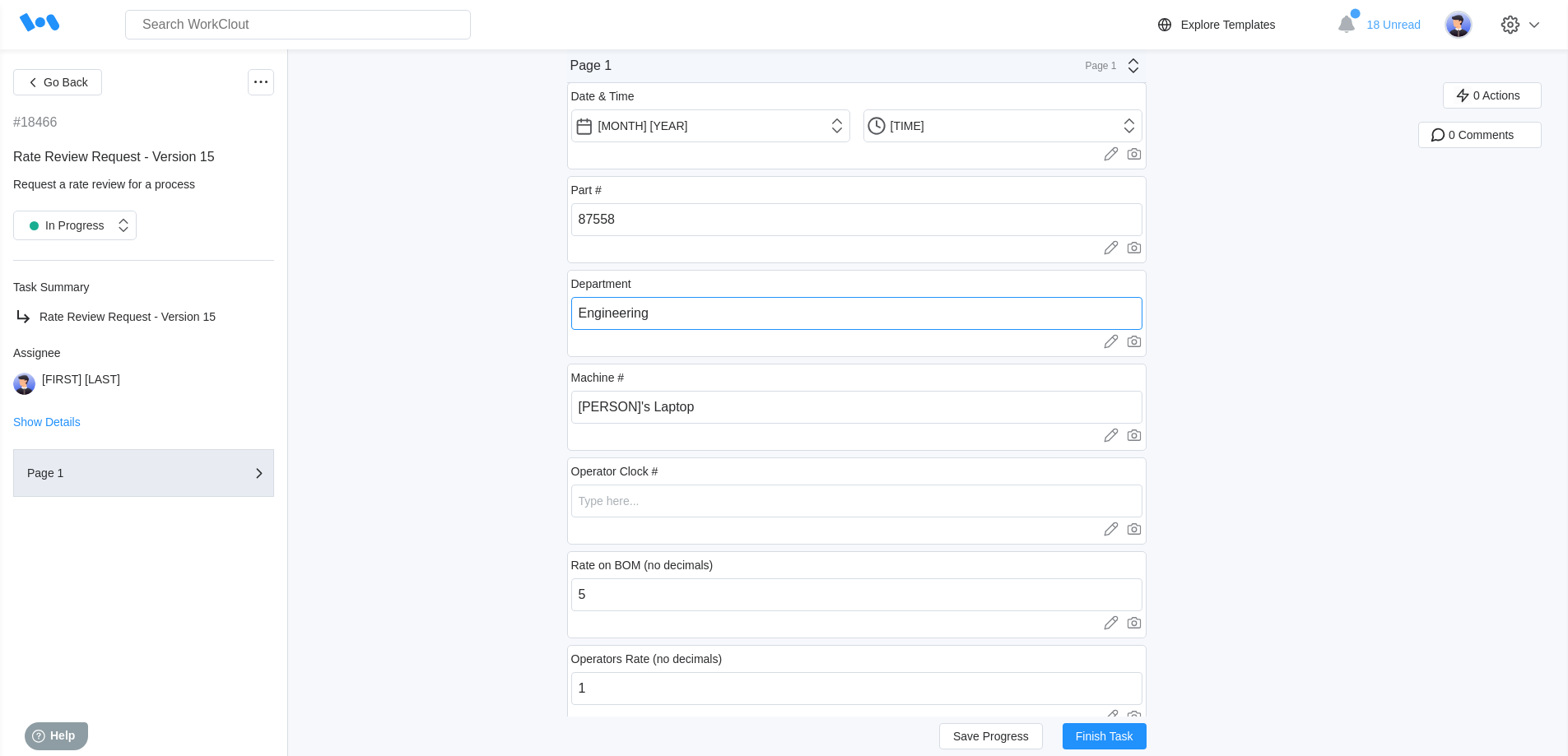 scroll, scrollTop: 0, scrollLeft: 0, axis: both 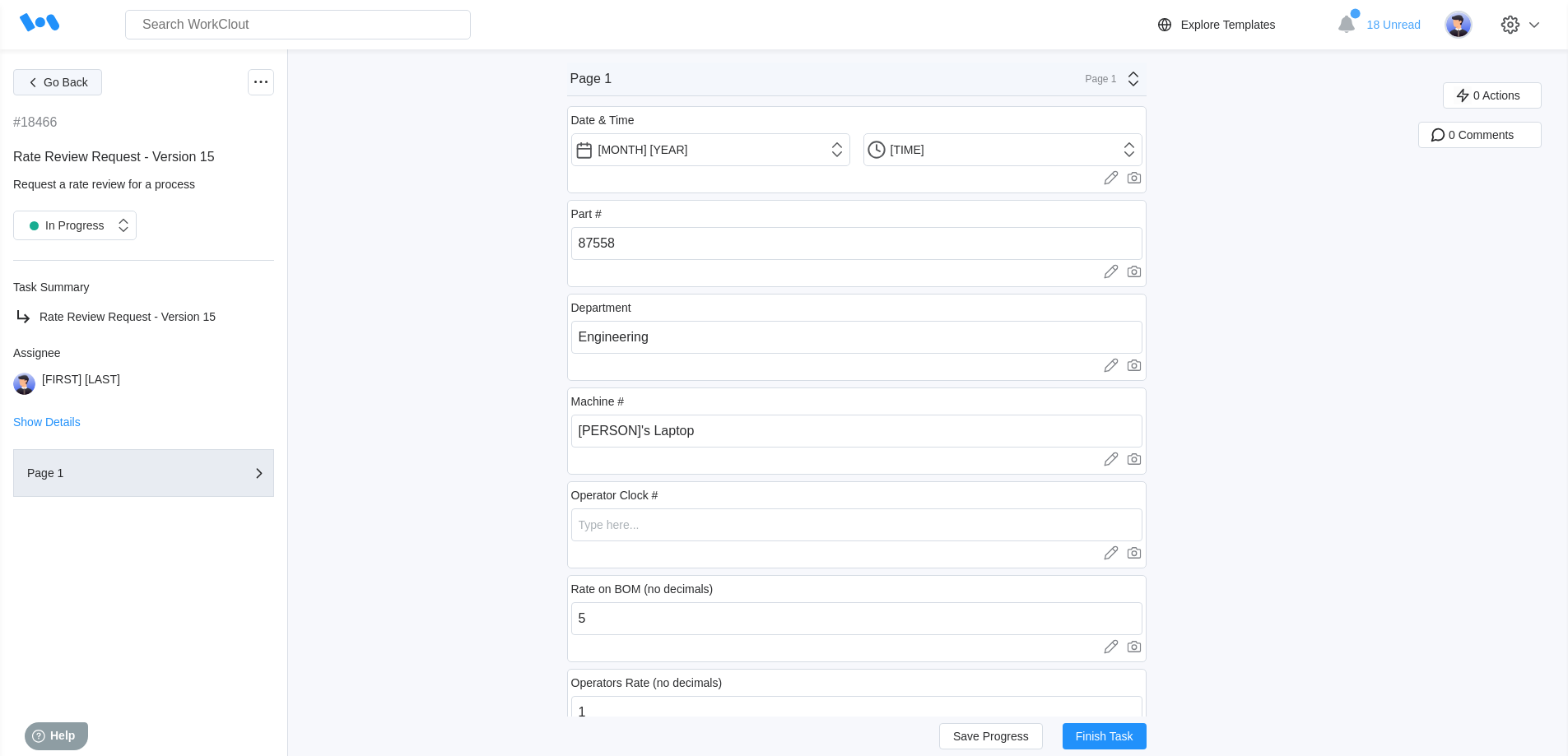 click on "Go Back" at bounding box center [66, 82] 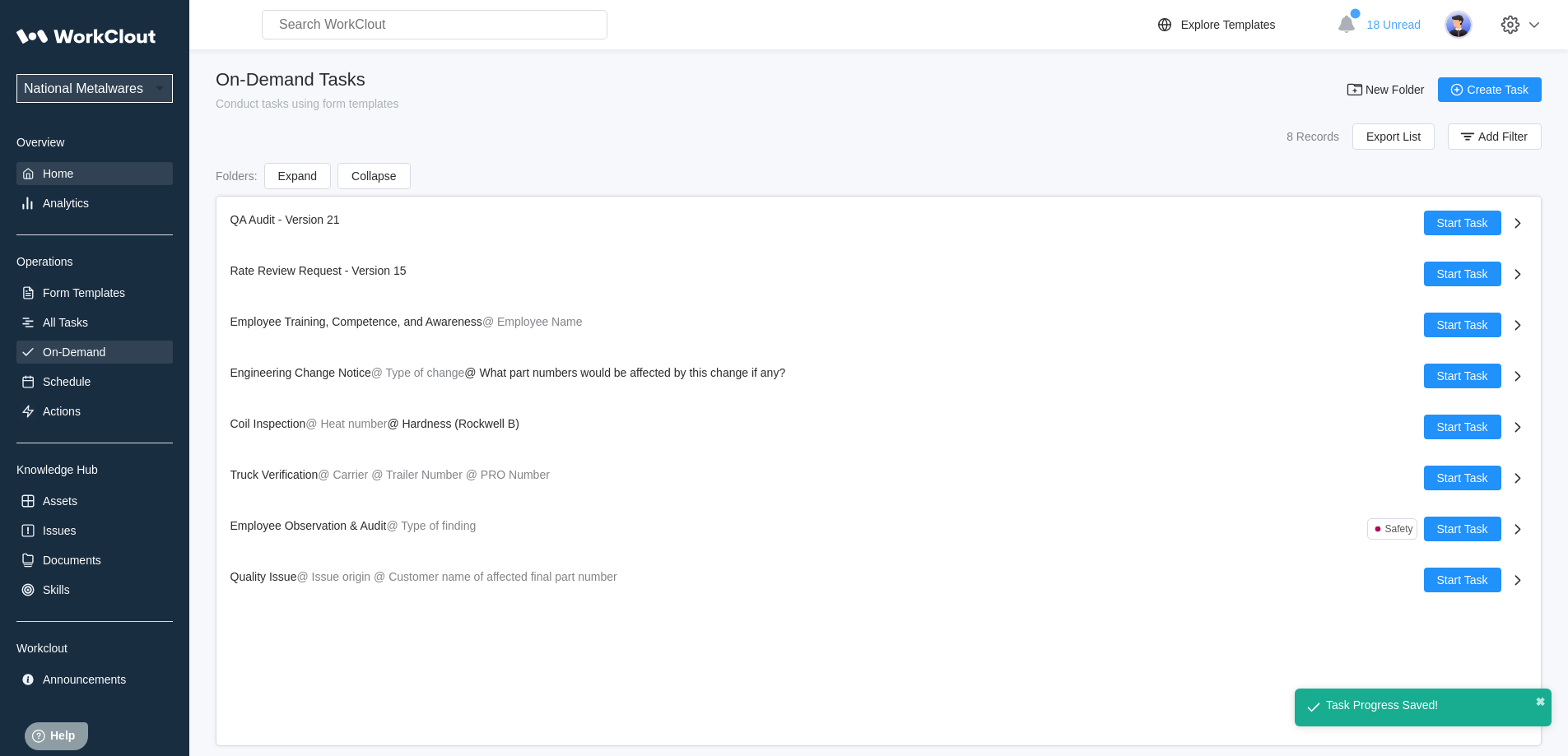 click on "Home" at bounding box center [58, 174] 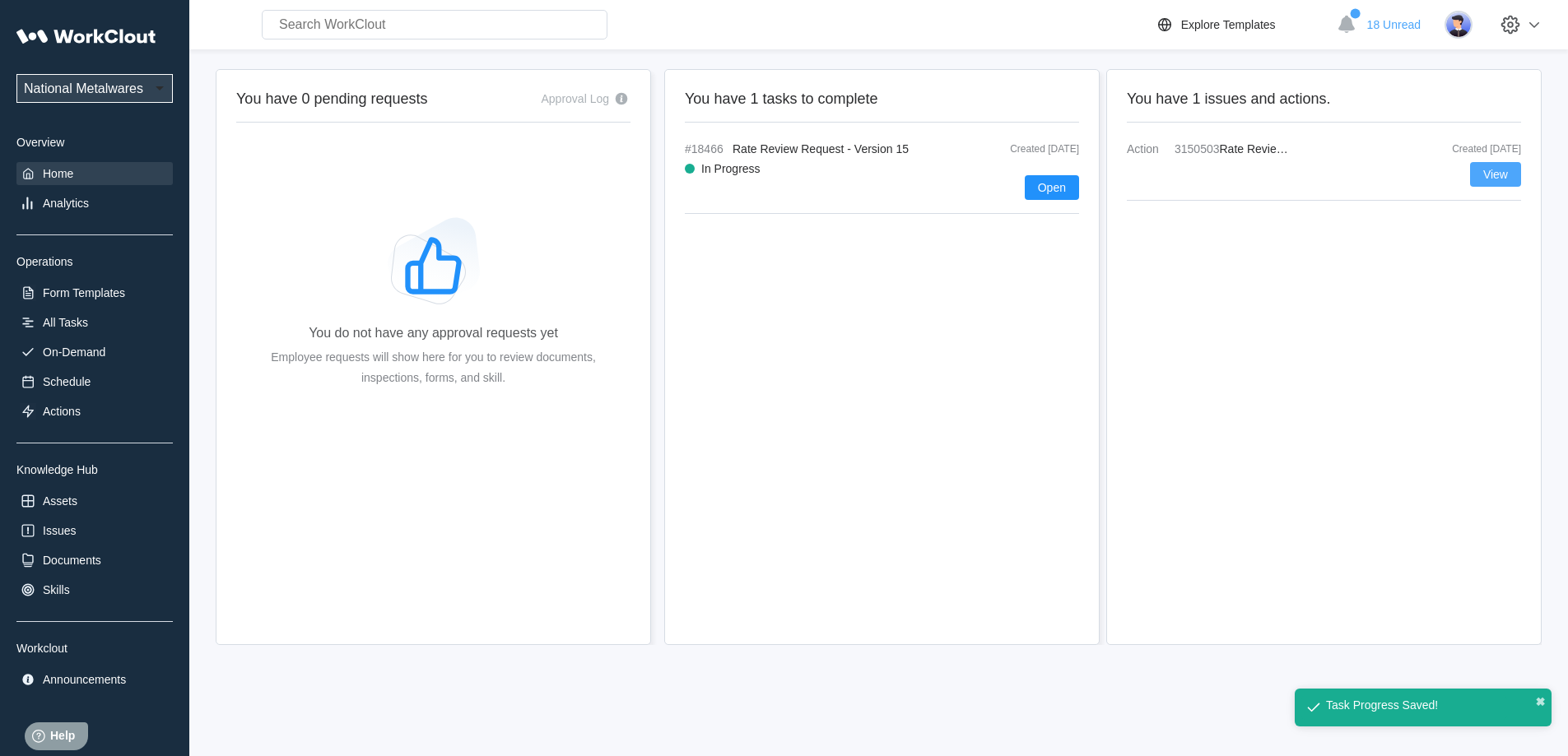 click on "View" at bounding box center (1496, 174) 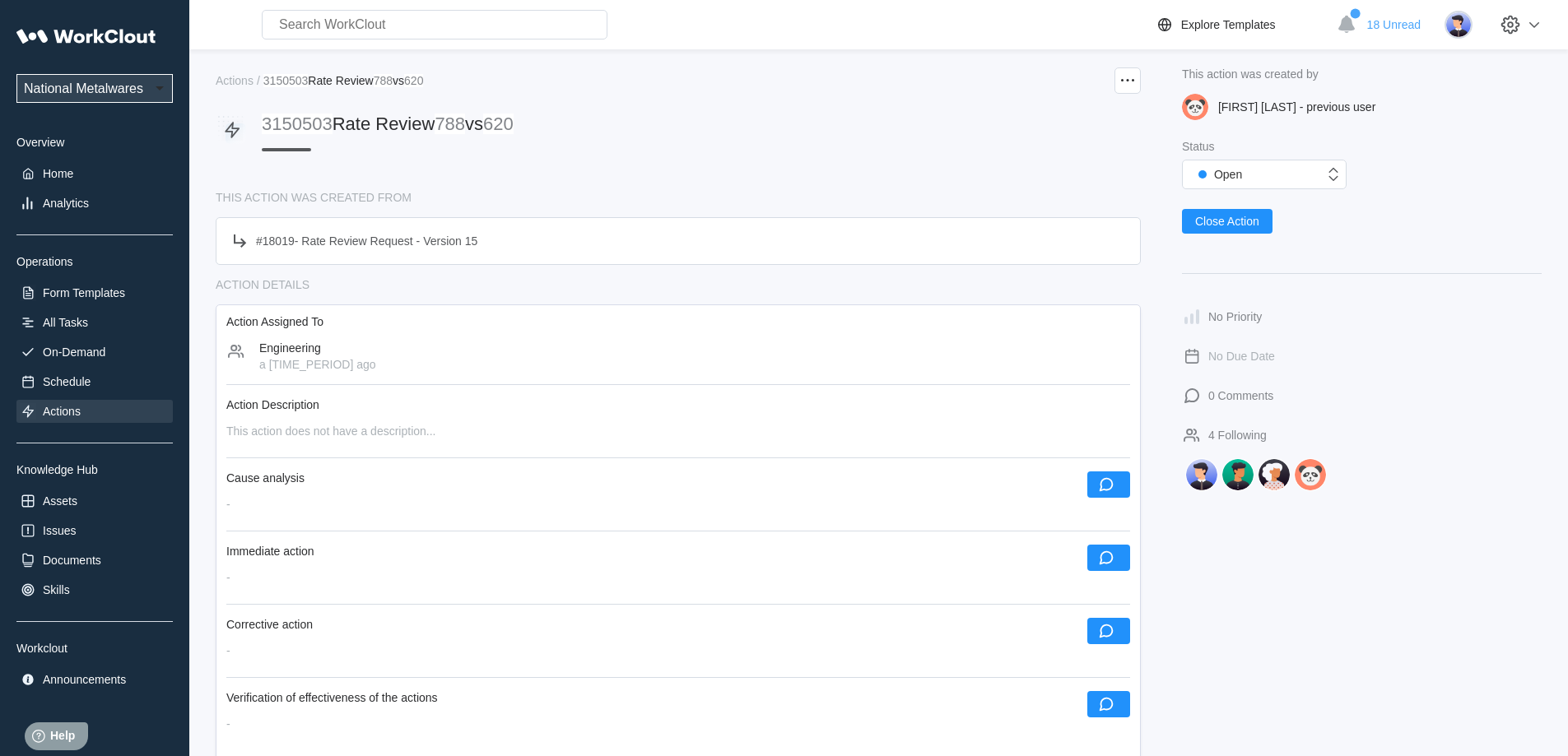 scroll, scrollTop: 0, scrollLeft: 0, axis: both 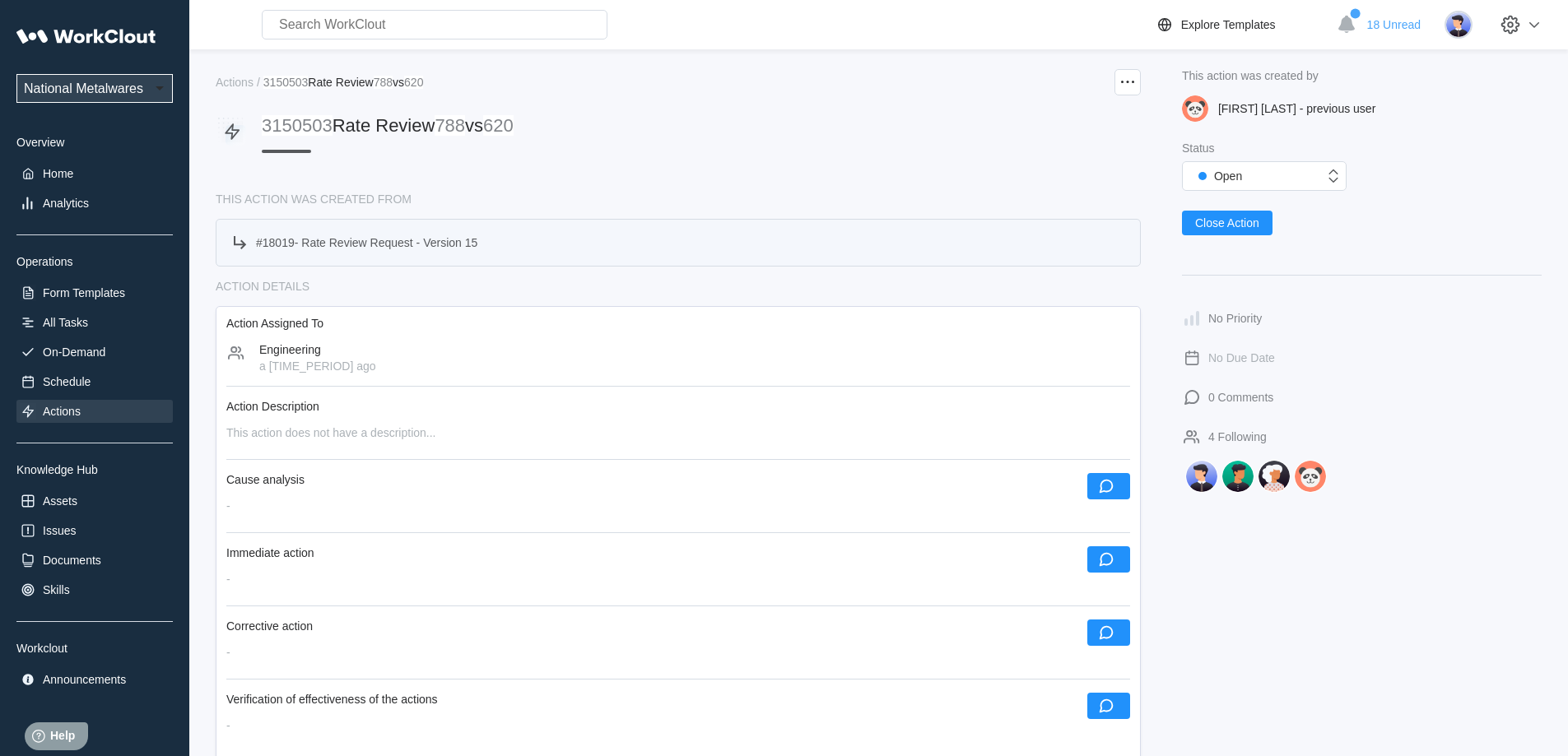click on "Rate Review Request - Version 15" at bounding box center (389, 243) 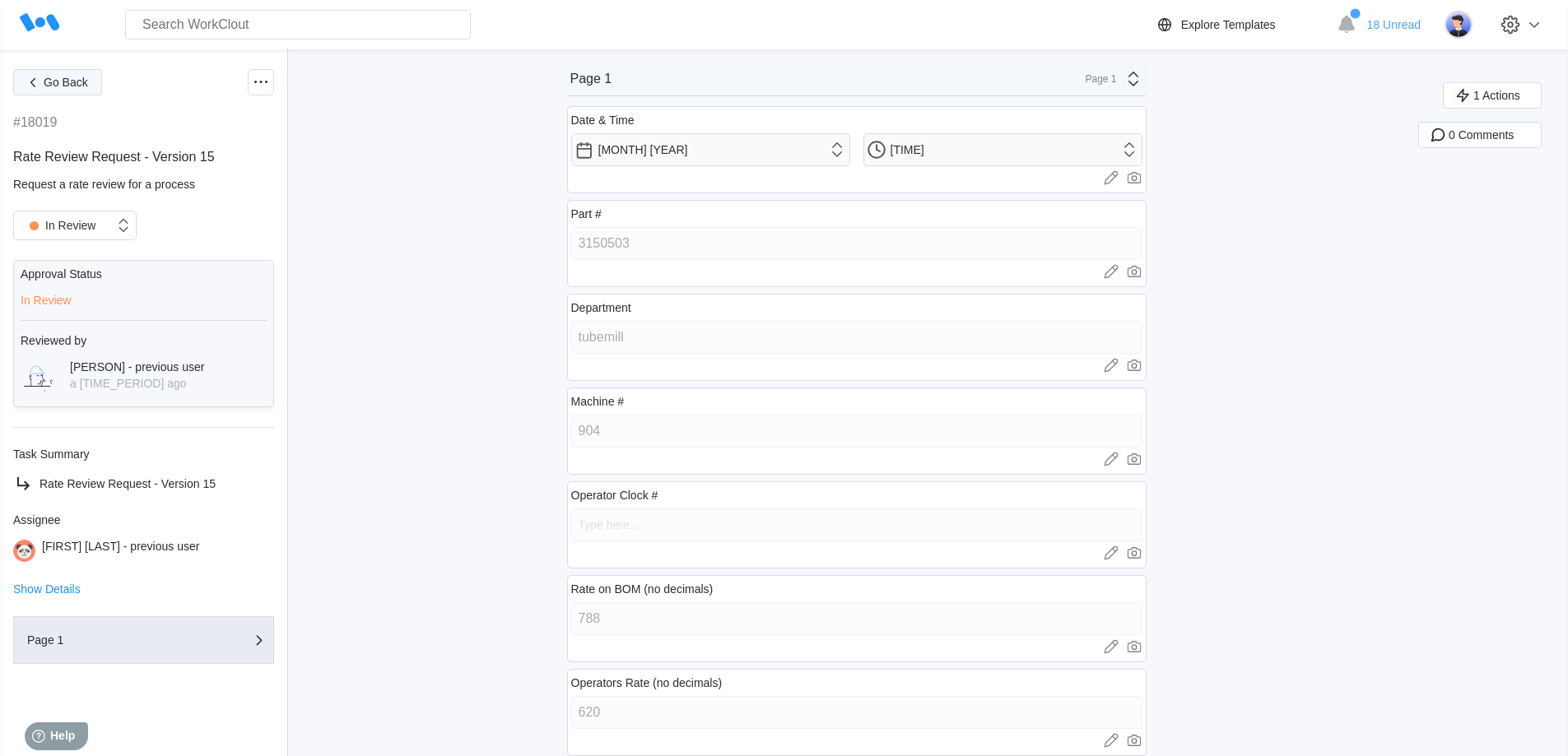 click on "Go Back" at bounding box center [66, 82] 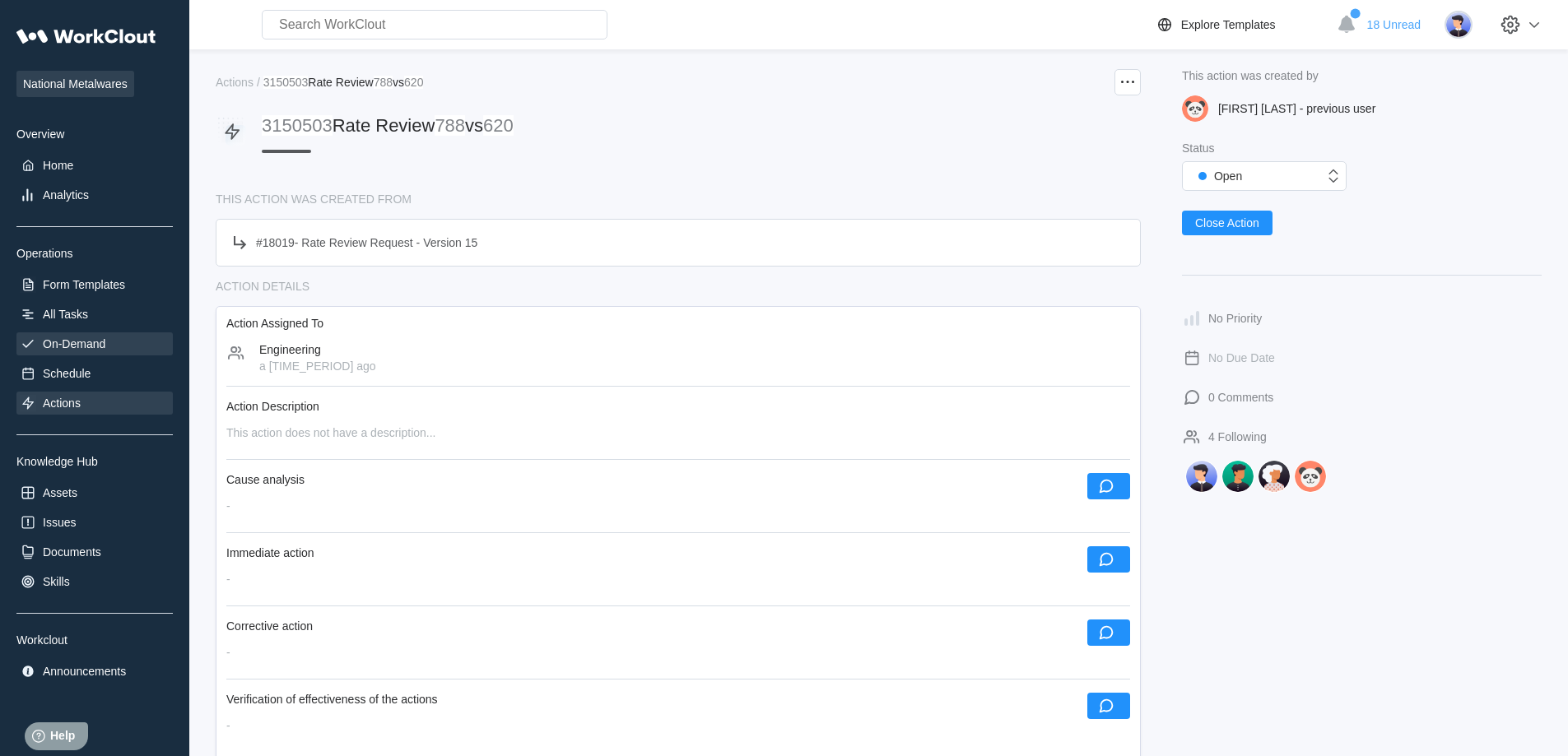 click on "On-Demand" at bounding box center [74, 344] 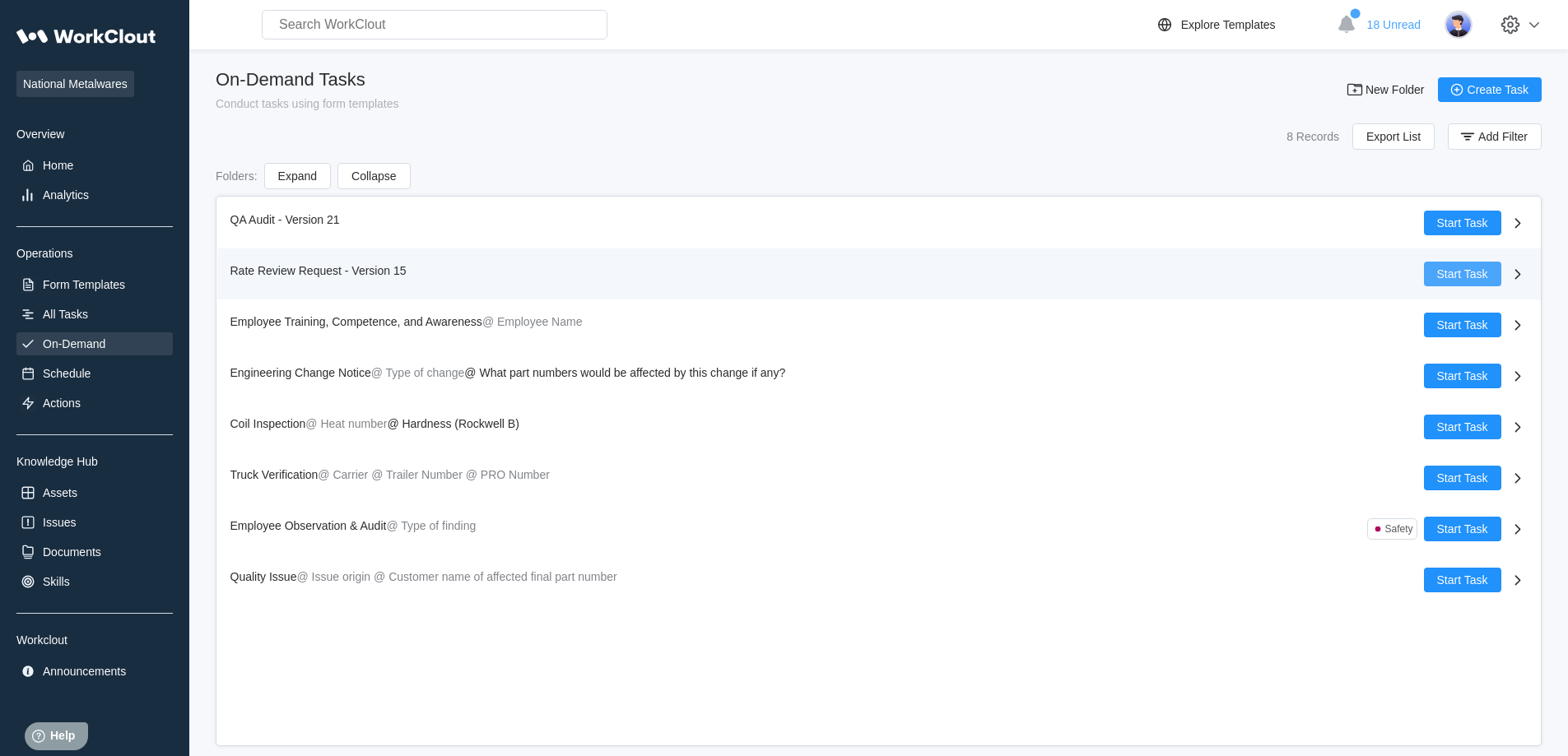 click on "Start Task" at bounding box center [1463, 274] 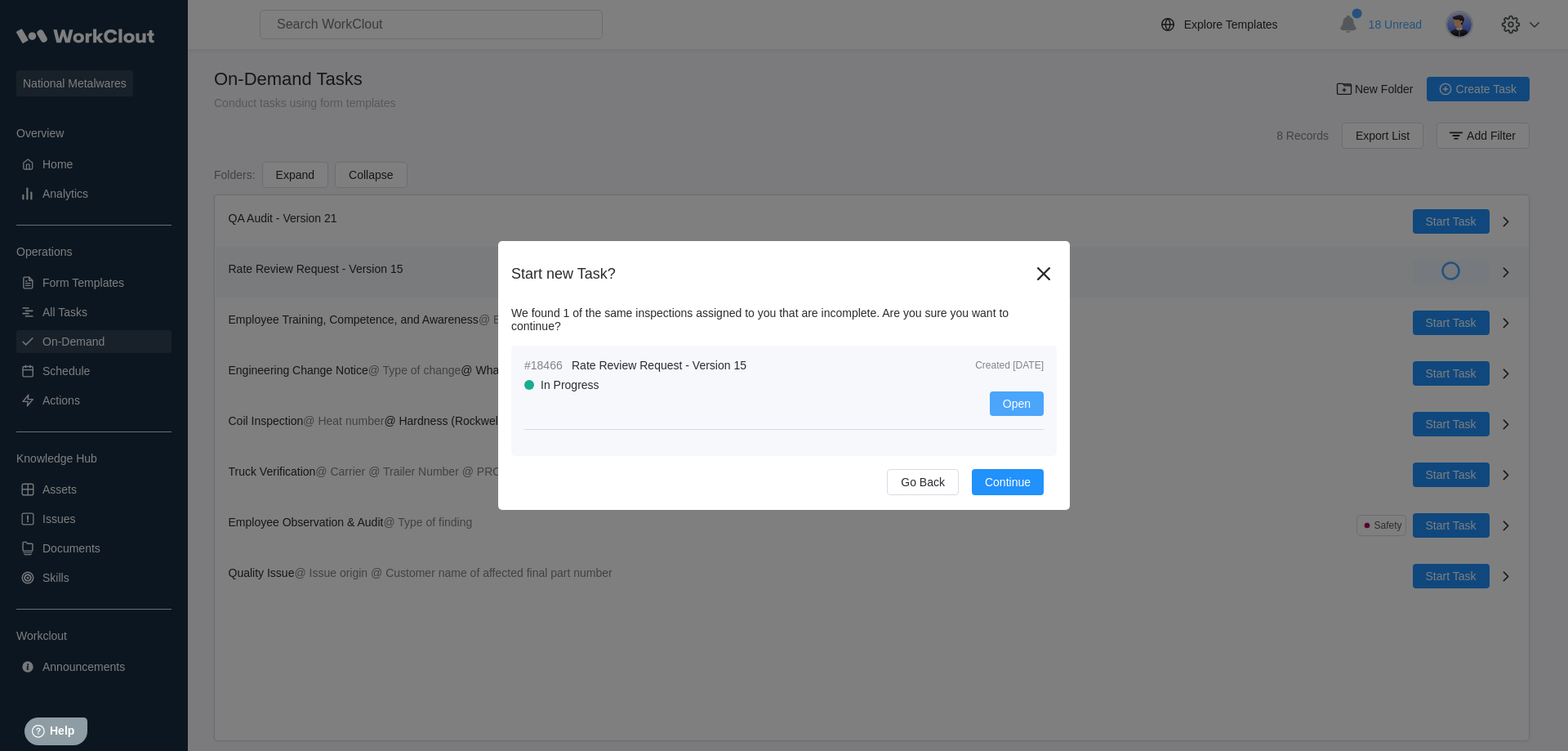 click on "Open" at bounding box center [1017, 404] 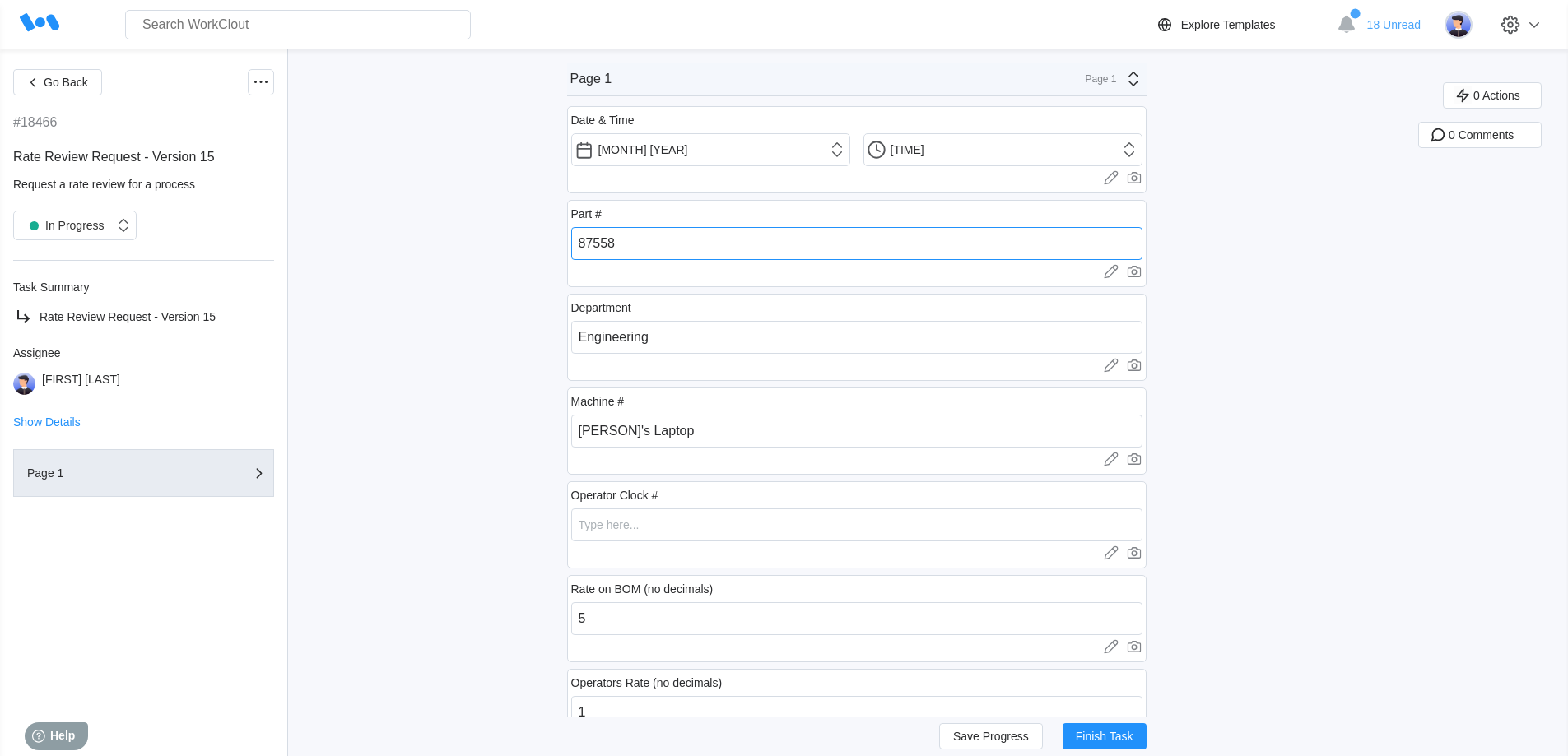 drag, startPoint x: 642, startPoint y: 243, endPoint x: 513, endPoint y: 244, distance: 129.00388 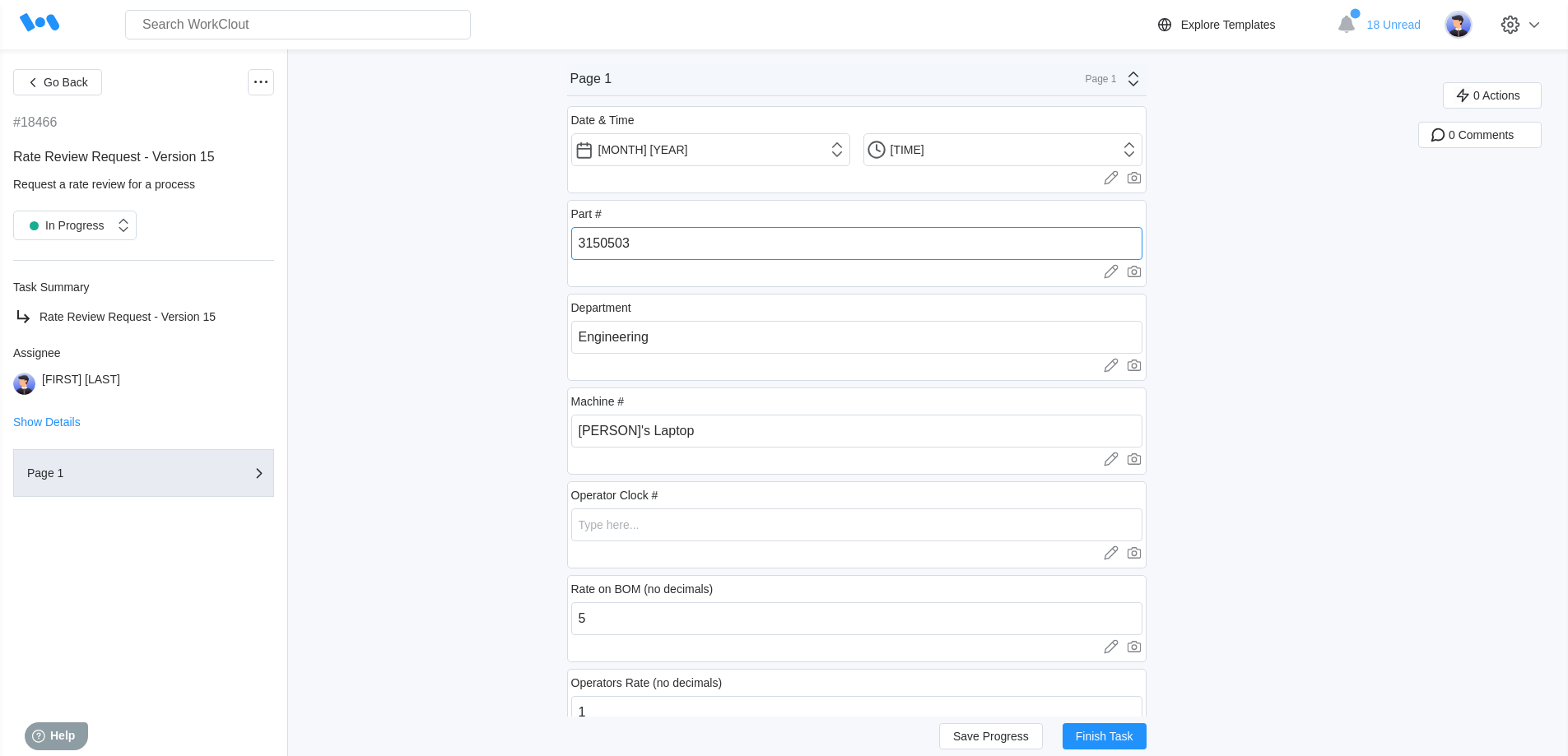 type on "3150503" 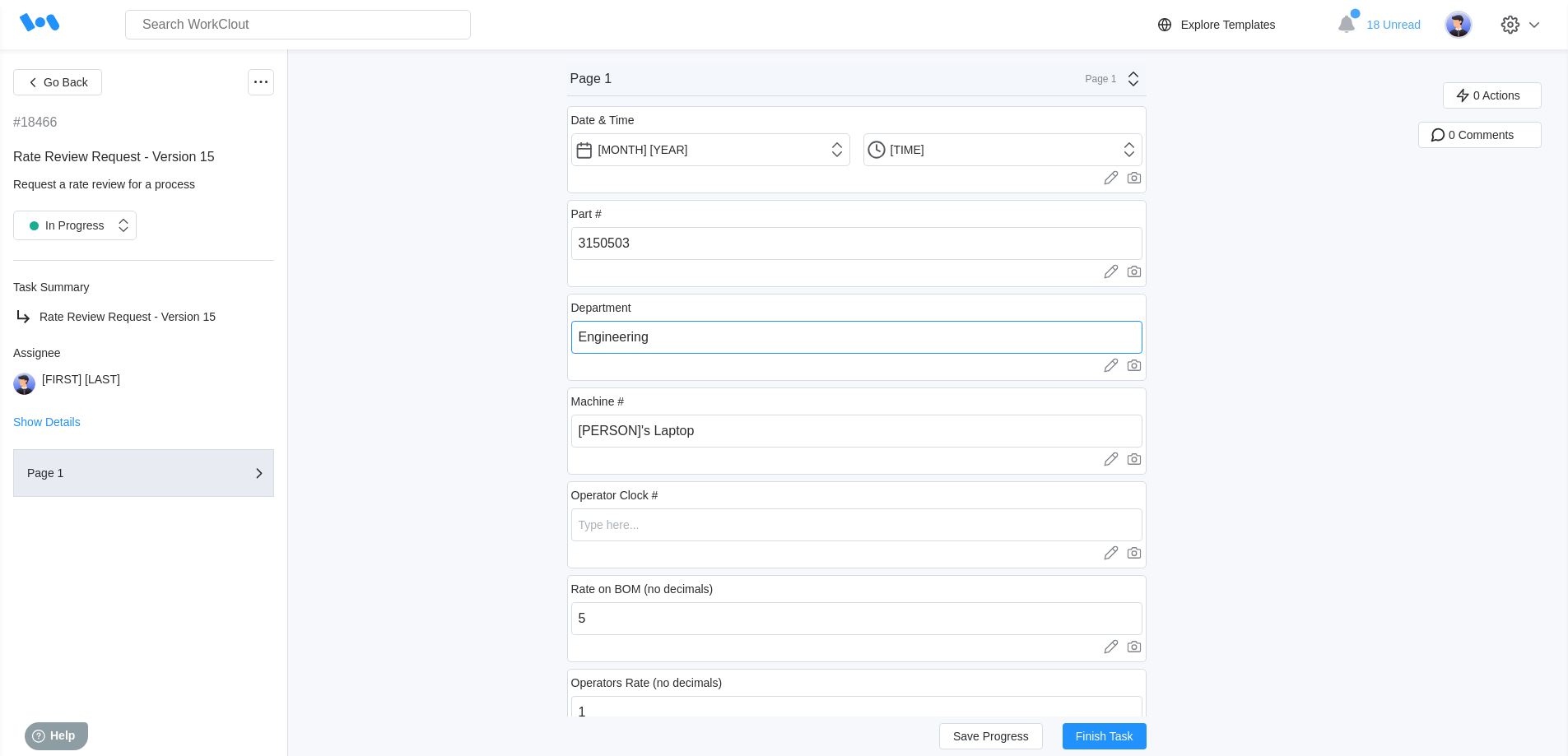 drag, startPoint x: 691, startPoint y: 342, endPoint x: 547, endPoint y: 343, distance: 144.00347 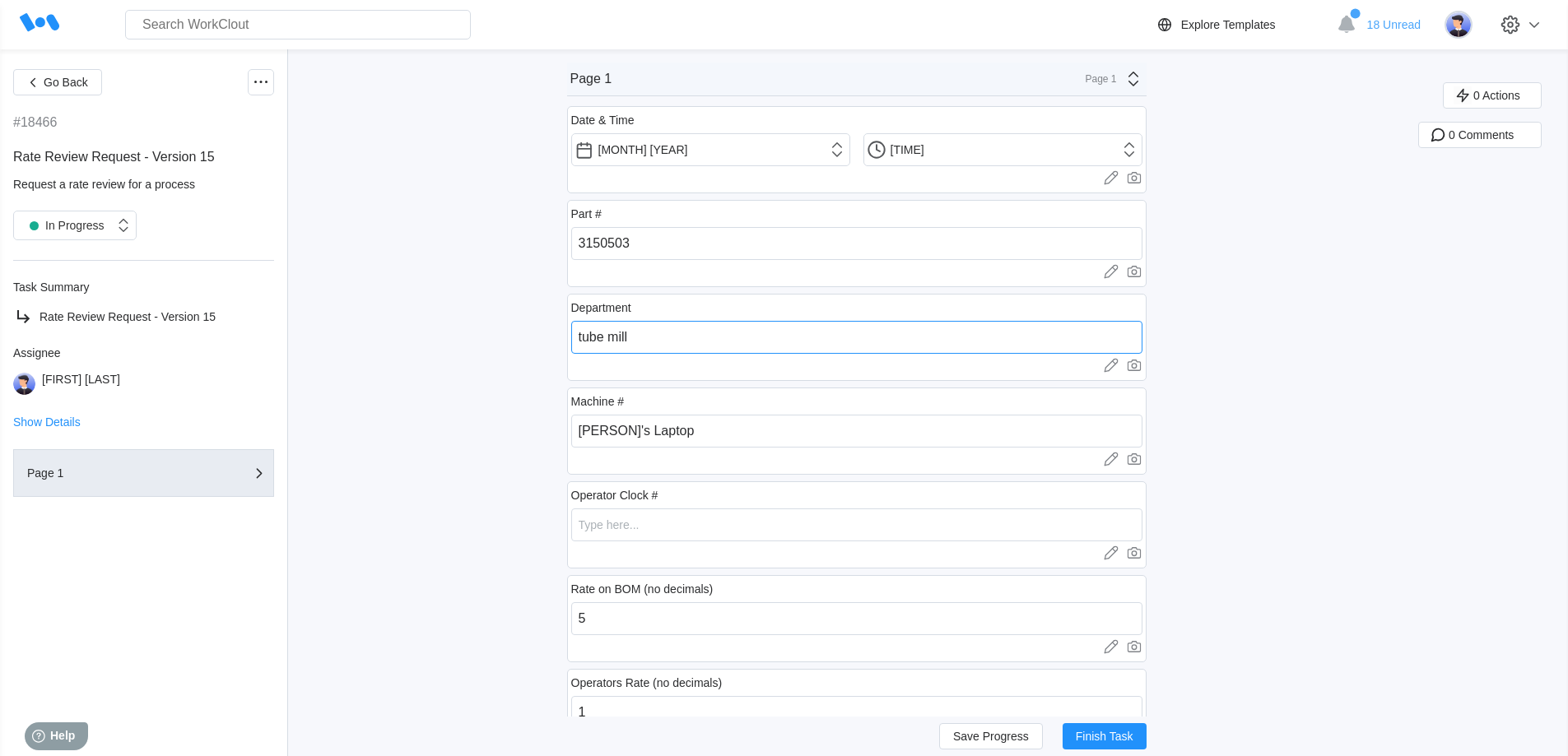 type on "tube mill" 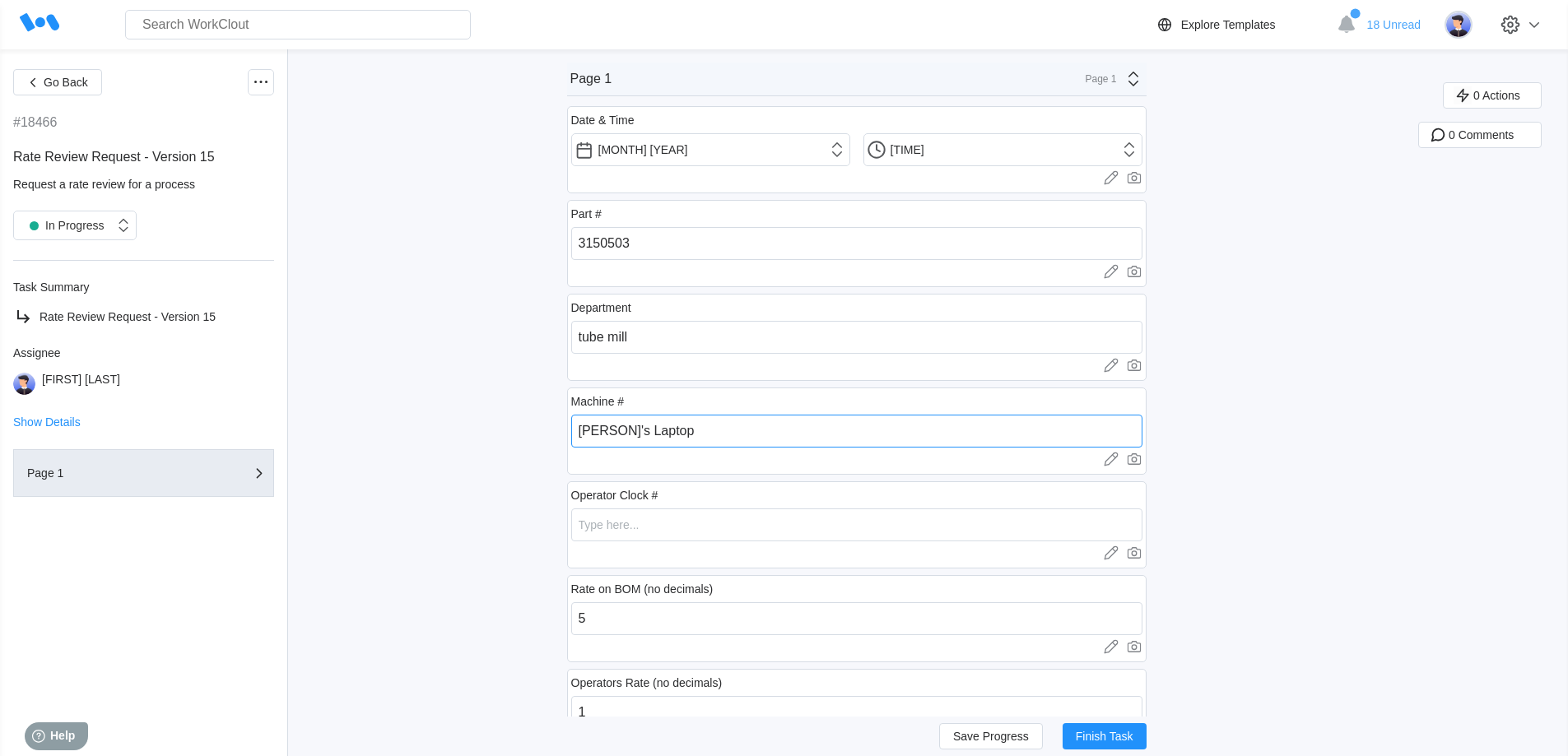 drag, startPoint x: 686, startPoint y: 430, endPoint x: 545, endPoint y: 429, distance: 141.00355 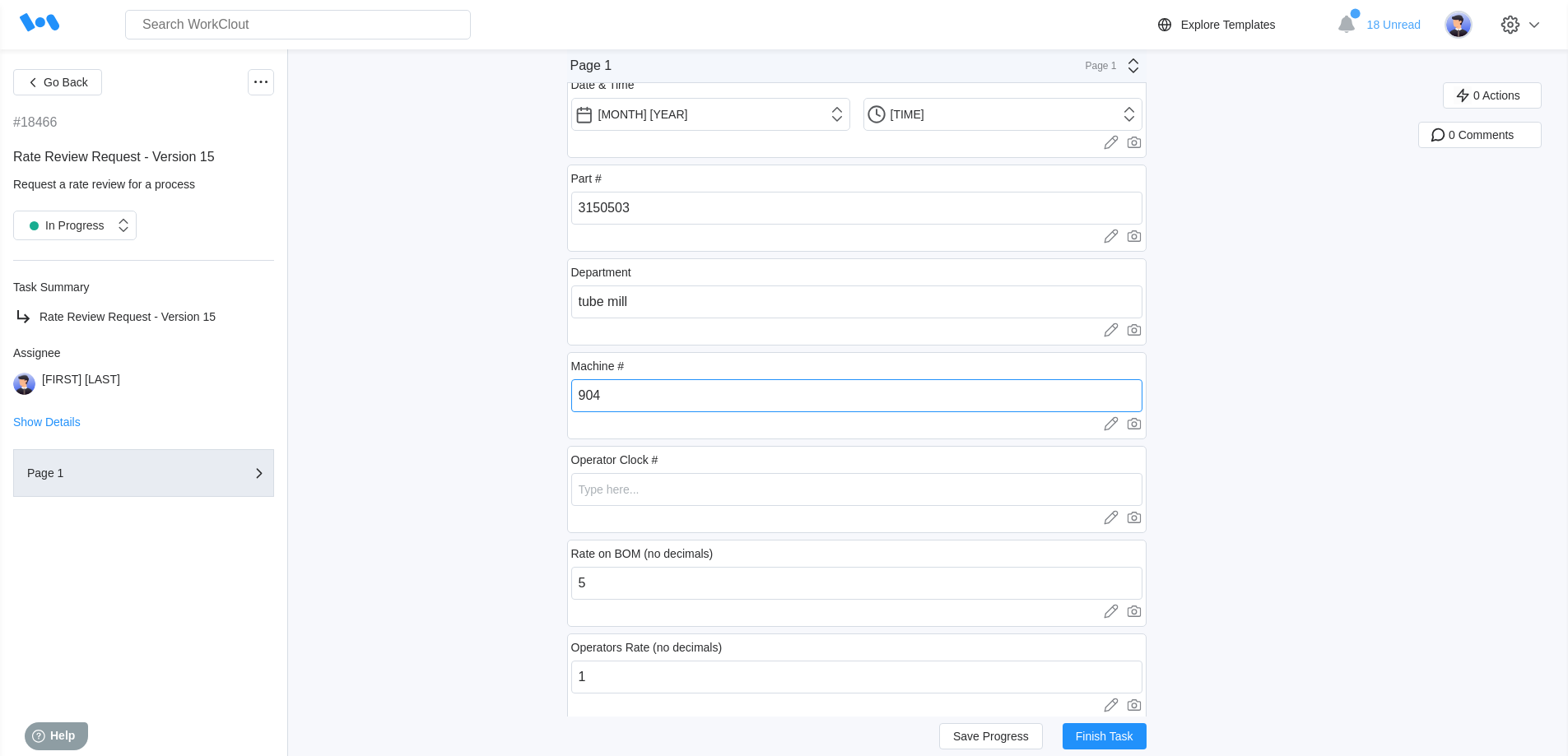 scroll, scrollTop: 69, scrollLeft: 0, axis: vertical 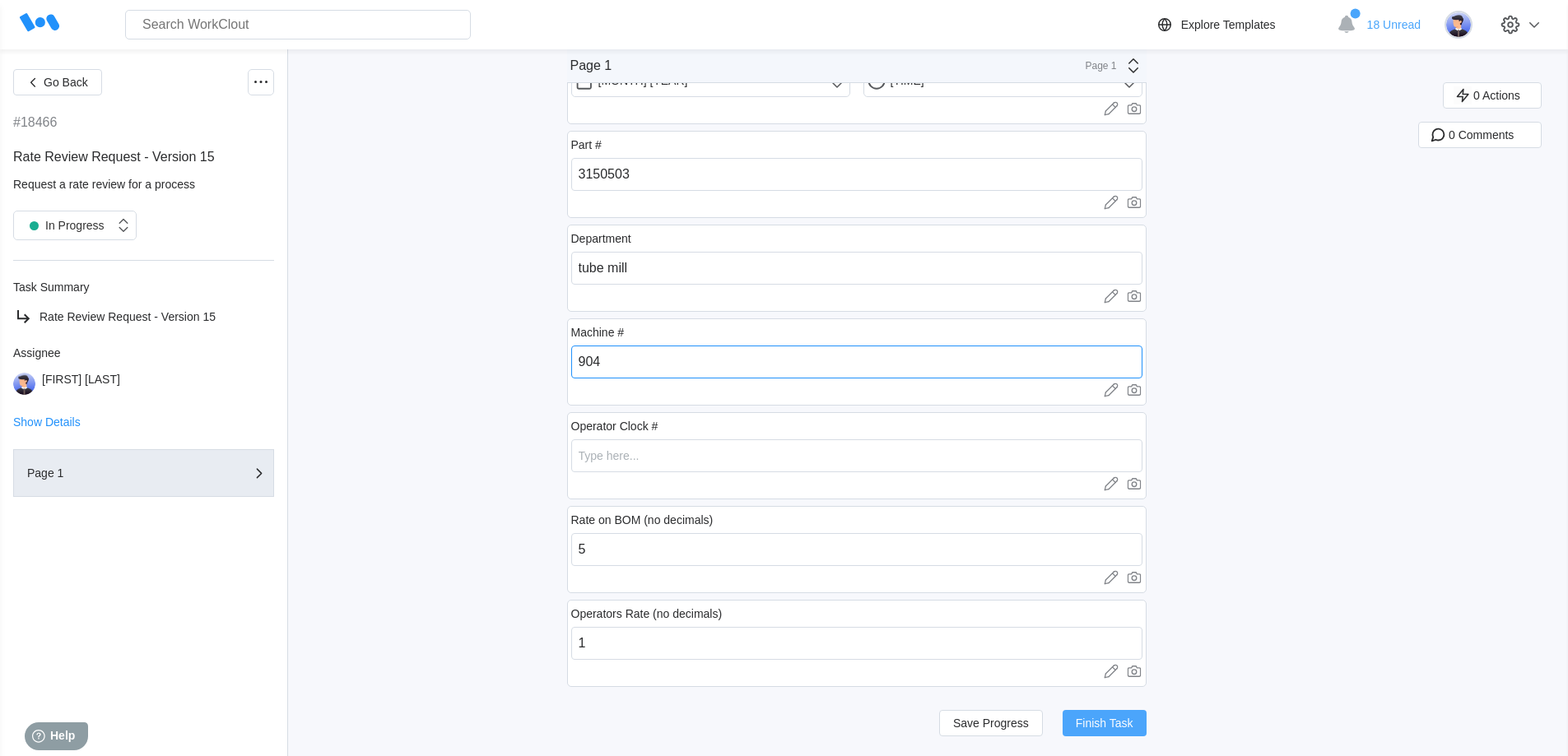 type on "904" 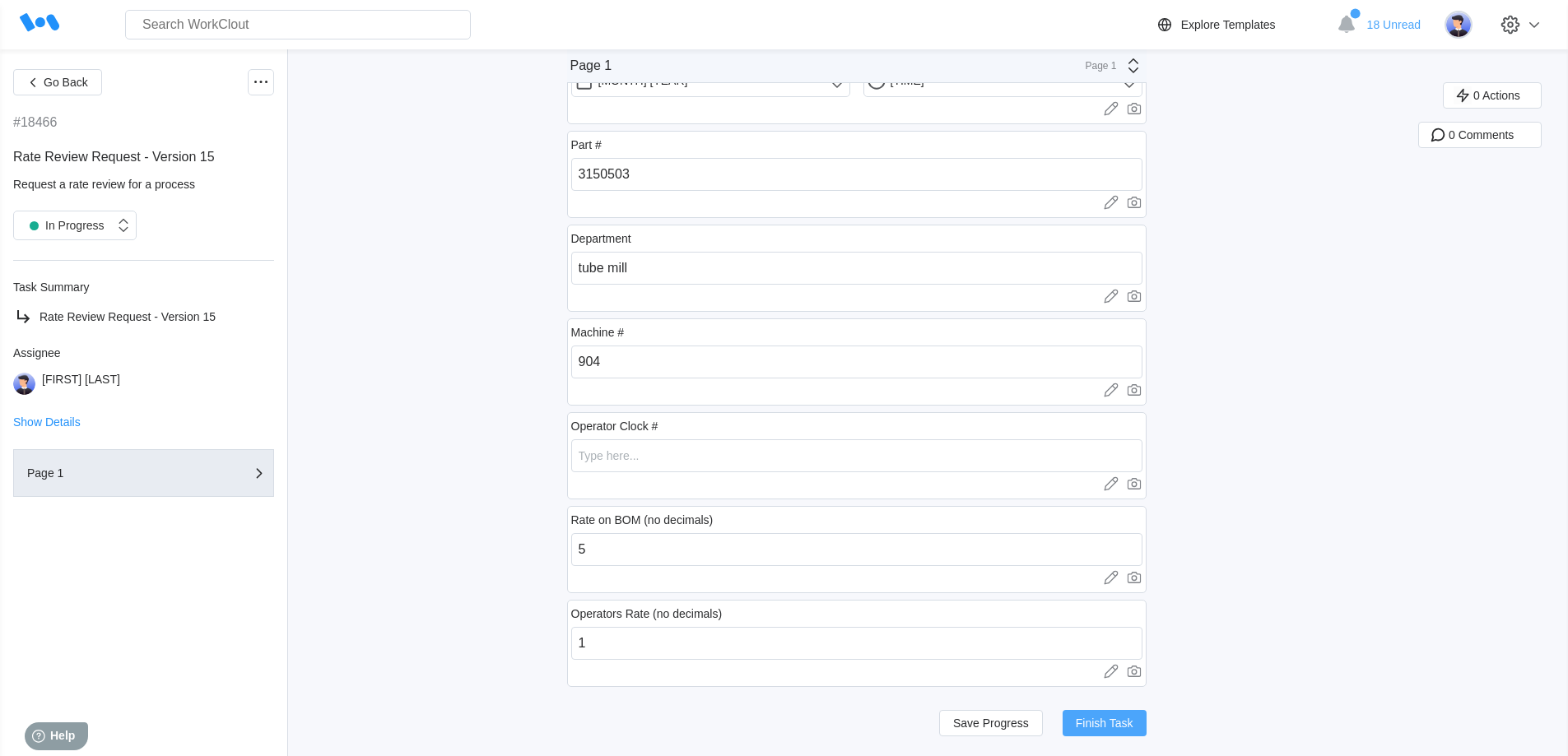 click on "Finish Task" at bounding box center (1105, 723) 